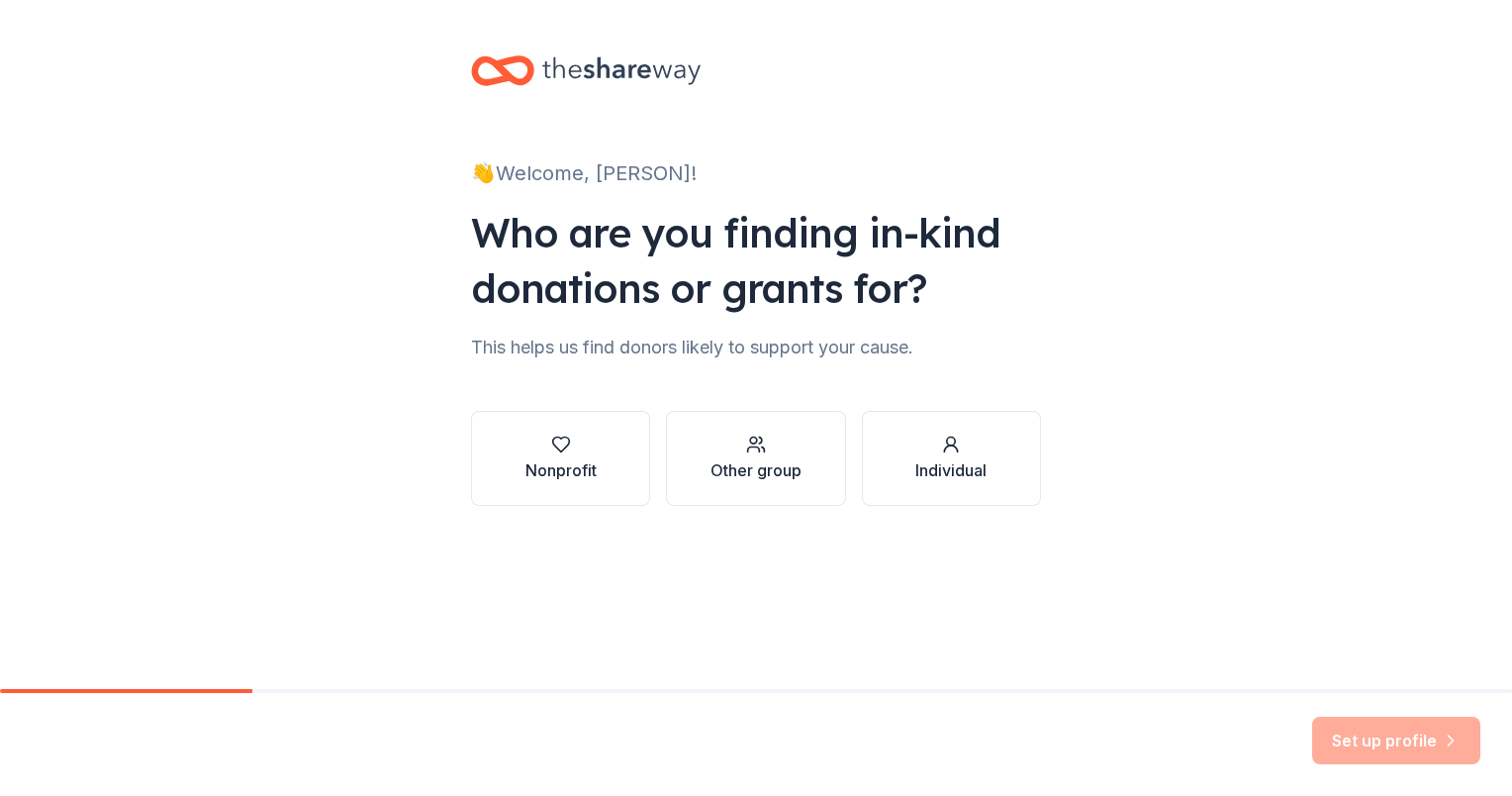 scroll, scrollTop: 0, scrollLeft: 0, axis: both 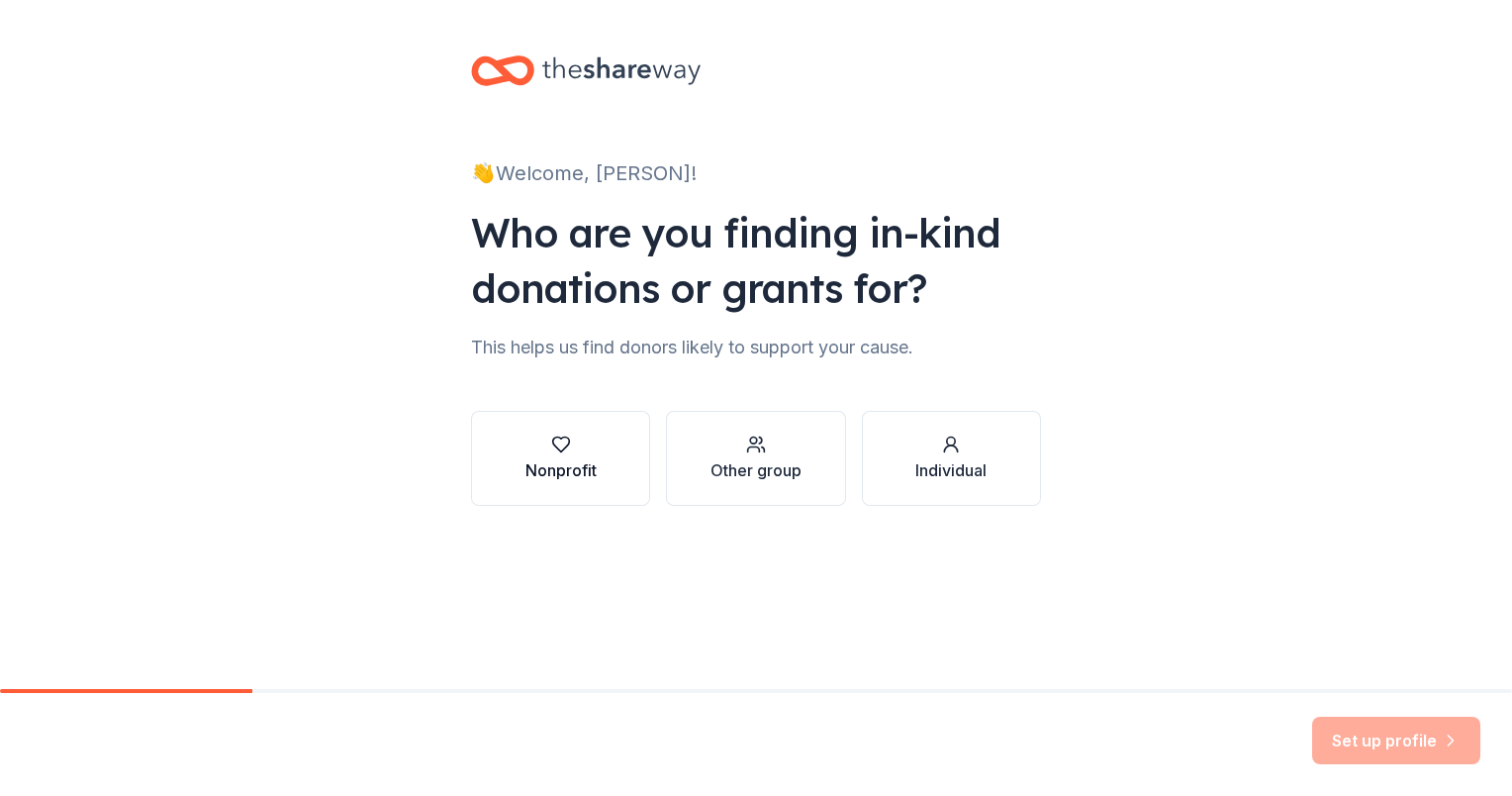 click at bounding box center [561, 445] 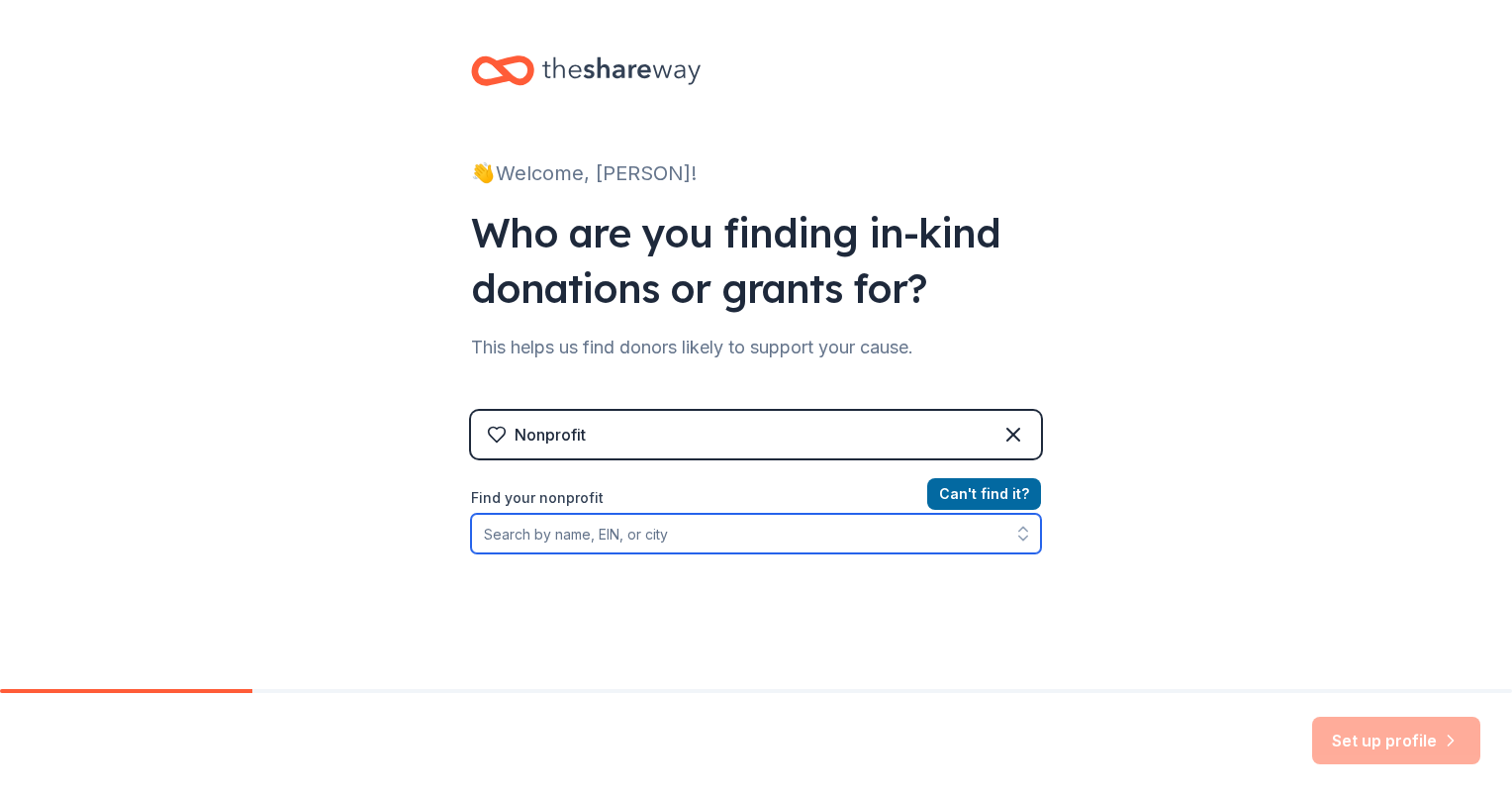 click on "Find your nonprofit" at bounding box center [756, 534] 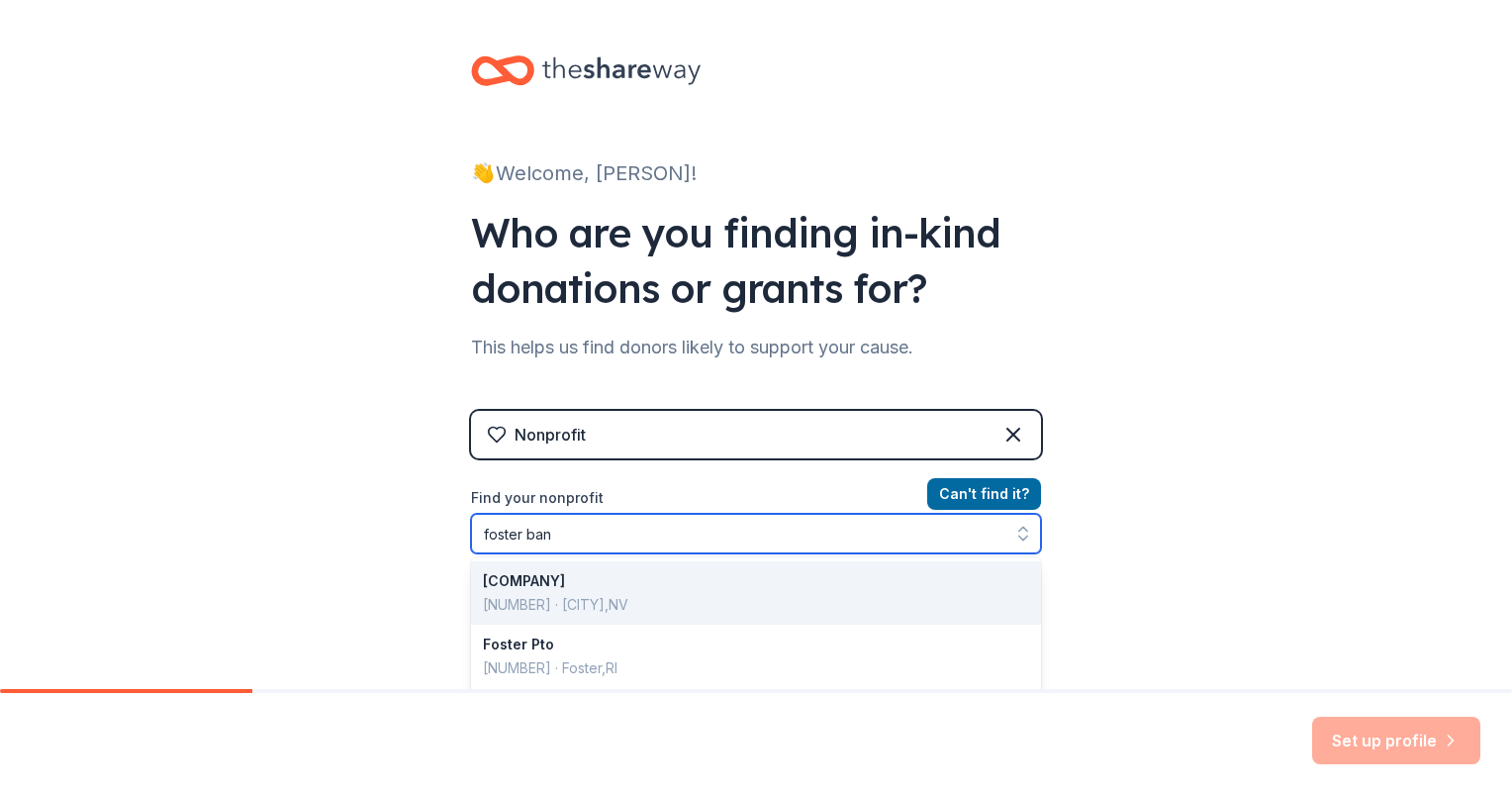 type on "foster band" 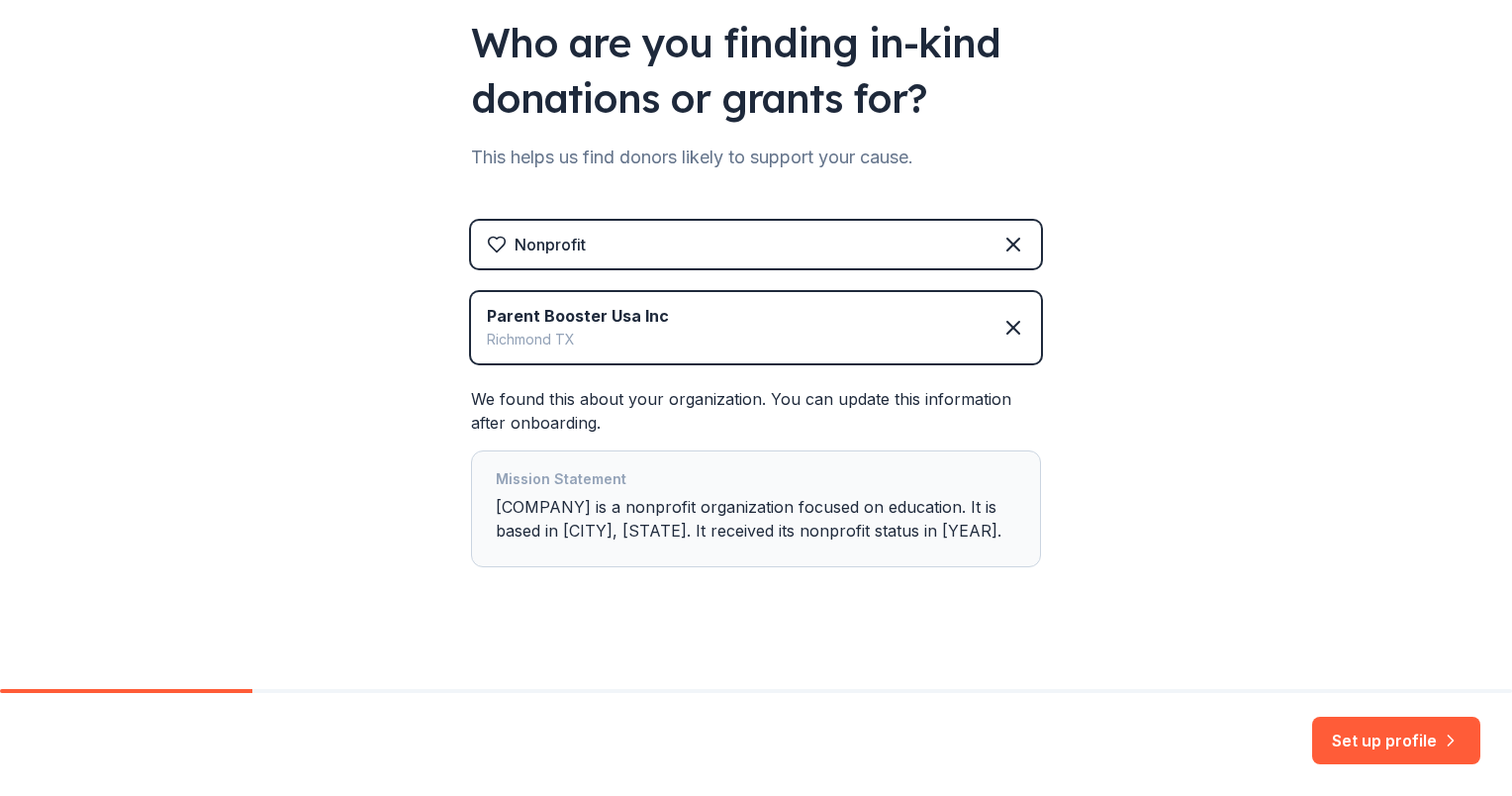 scroll, scrollTop: 226, scrollLeft: 0, axis: vertical 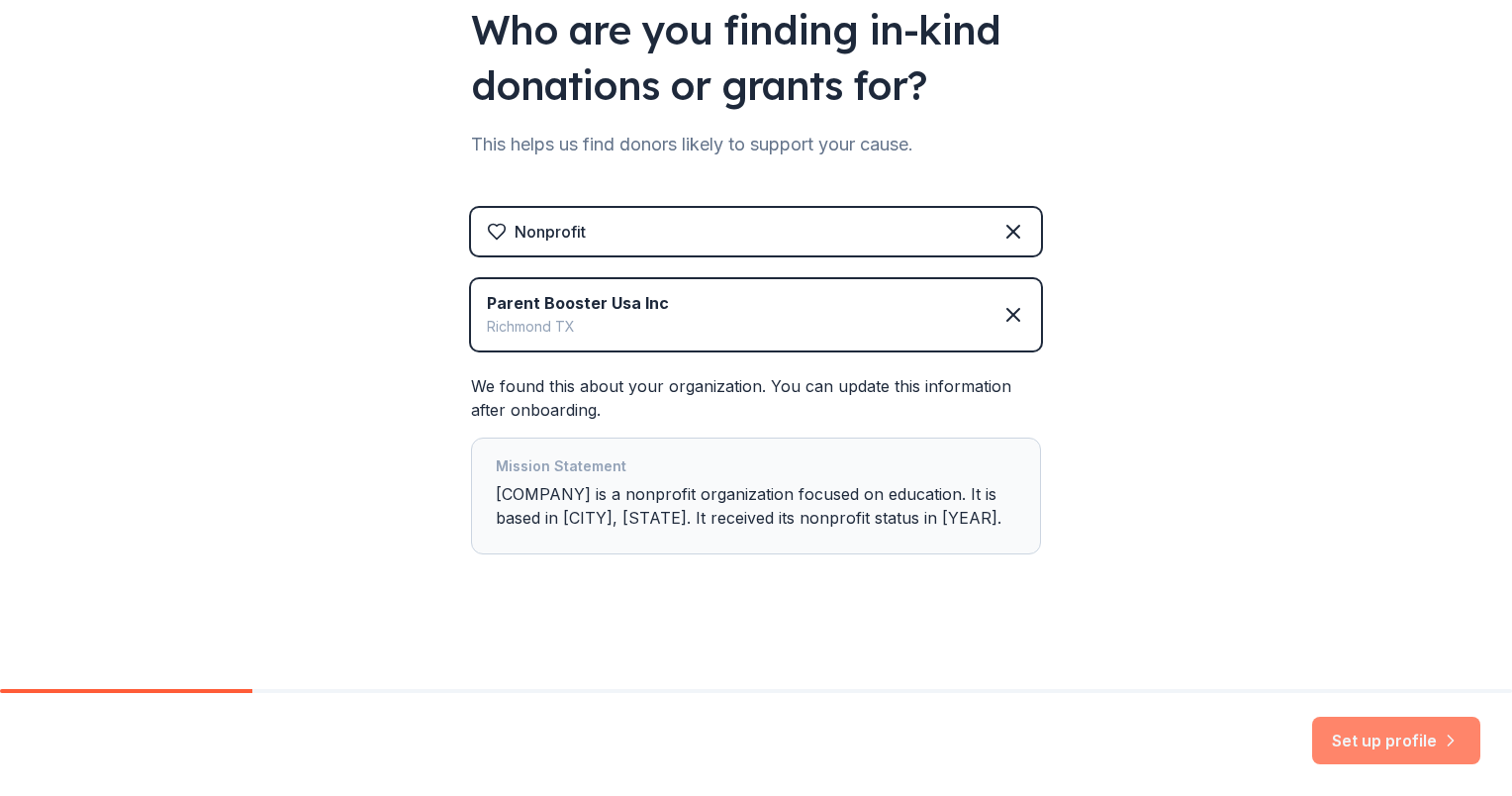 click on "Set up profile" at bounding box center [1396, 741] 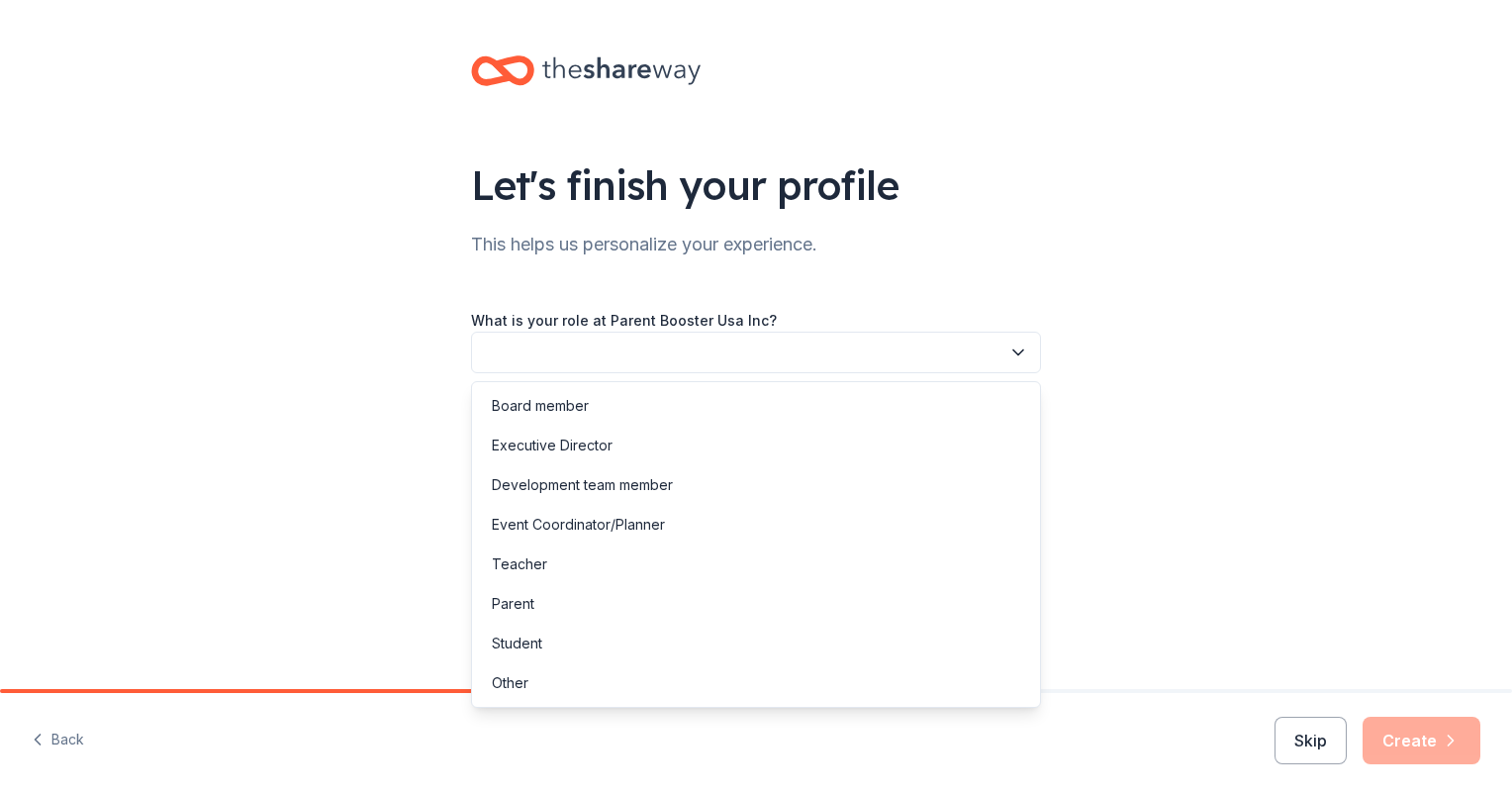 click at bounding box center (756, 352) 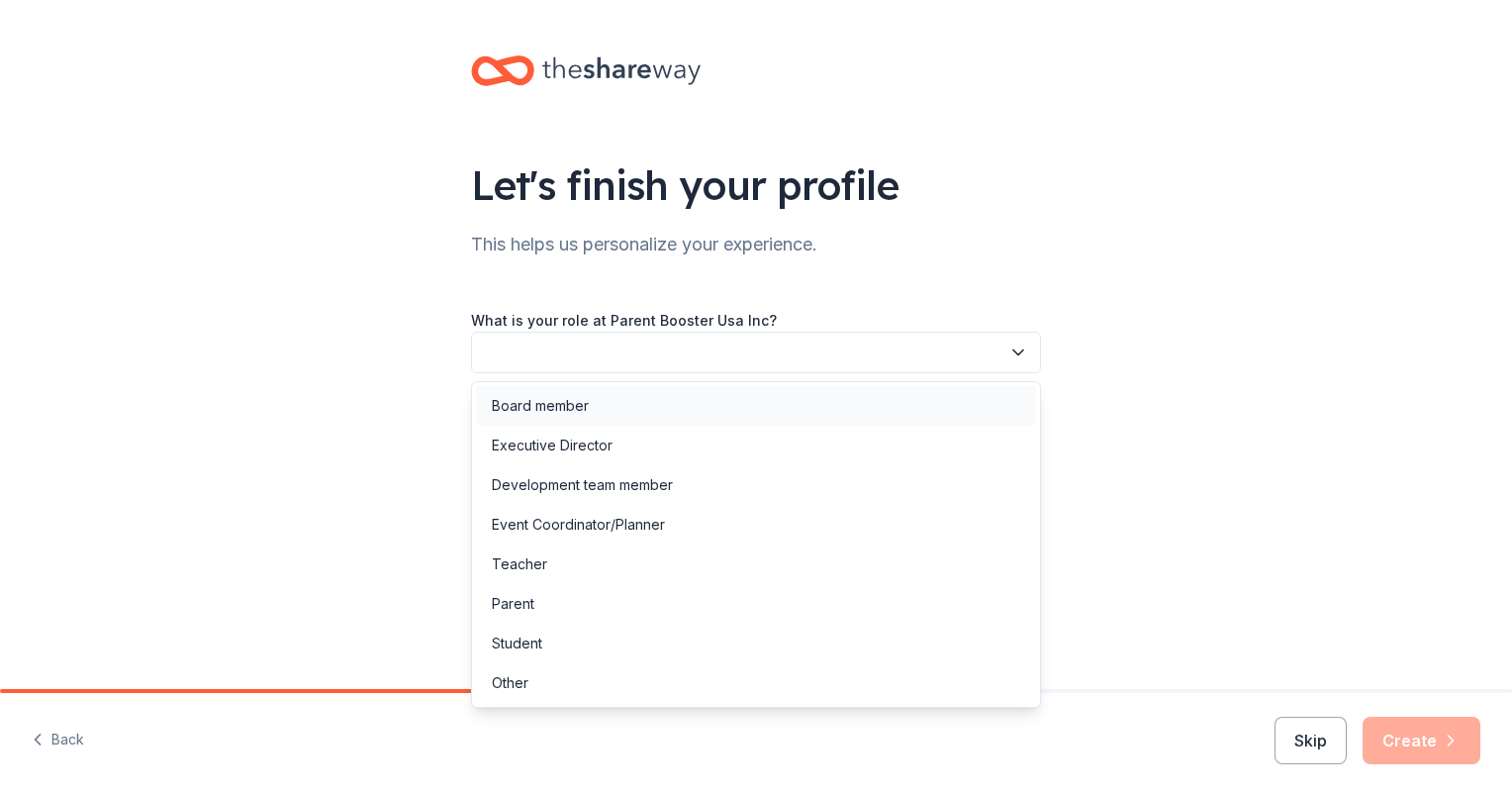 click on "Board member" at bounding box center [540, 406] 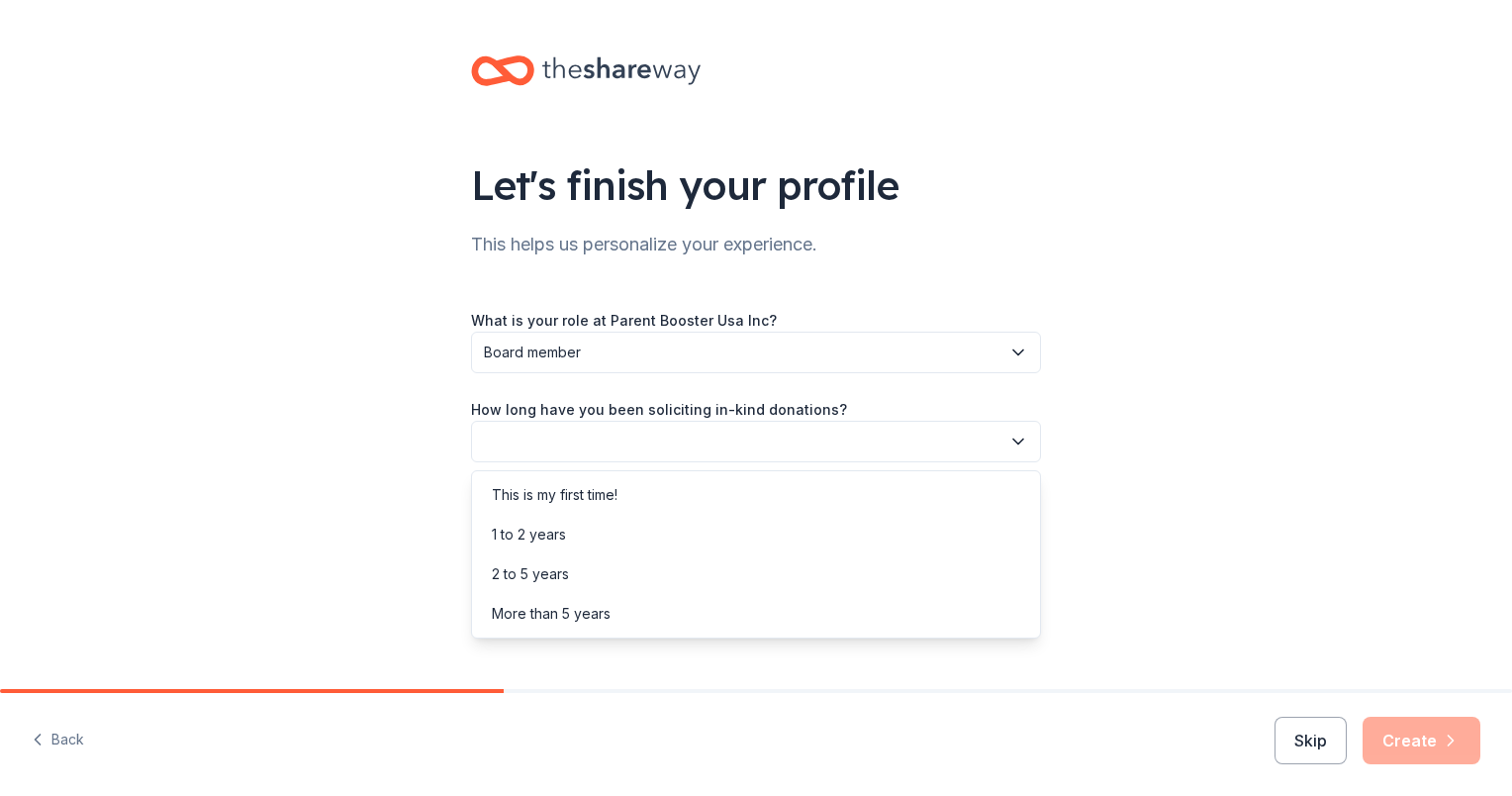 click at bounding box center (756, 442) 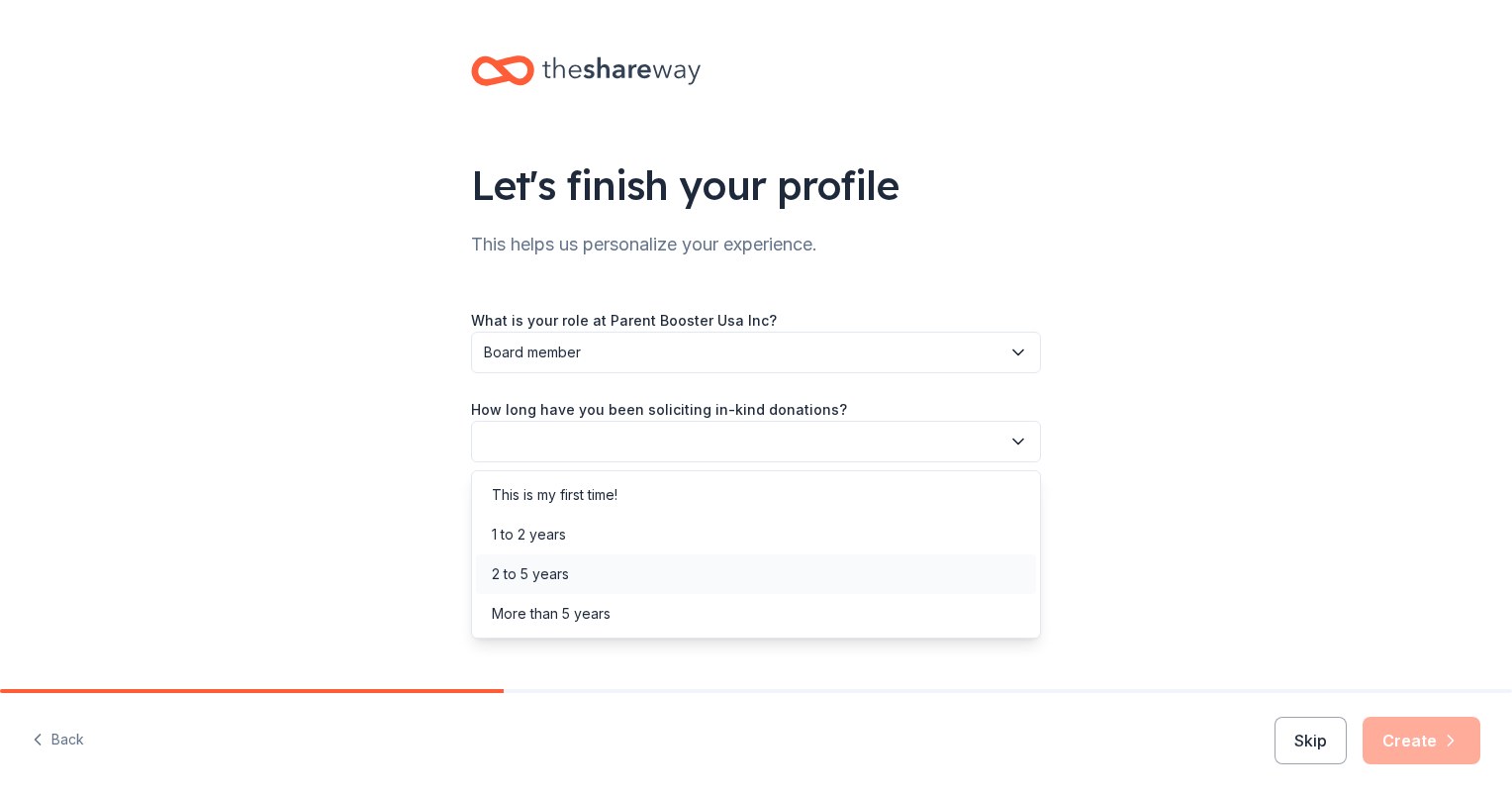 click on "2 to 5 years" at bounding box center [530, 574] 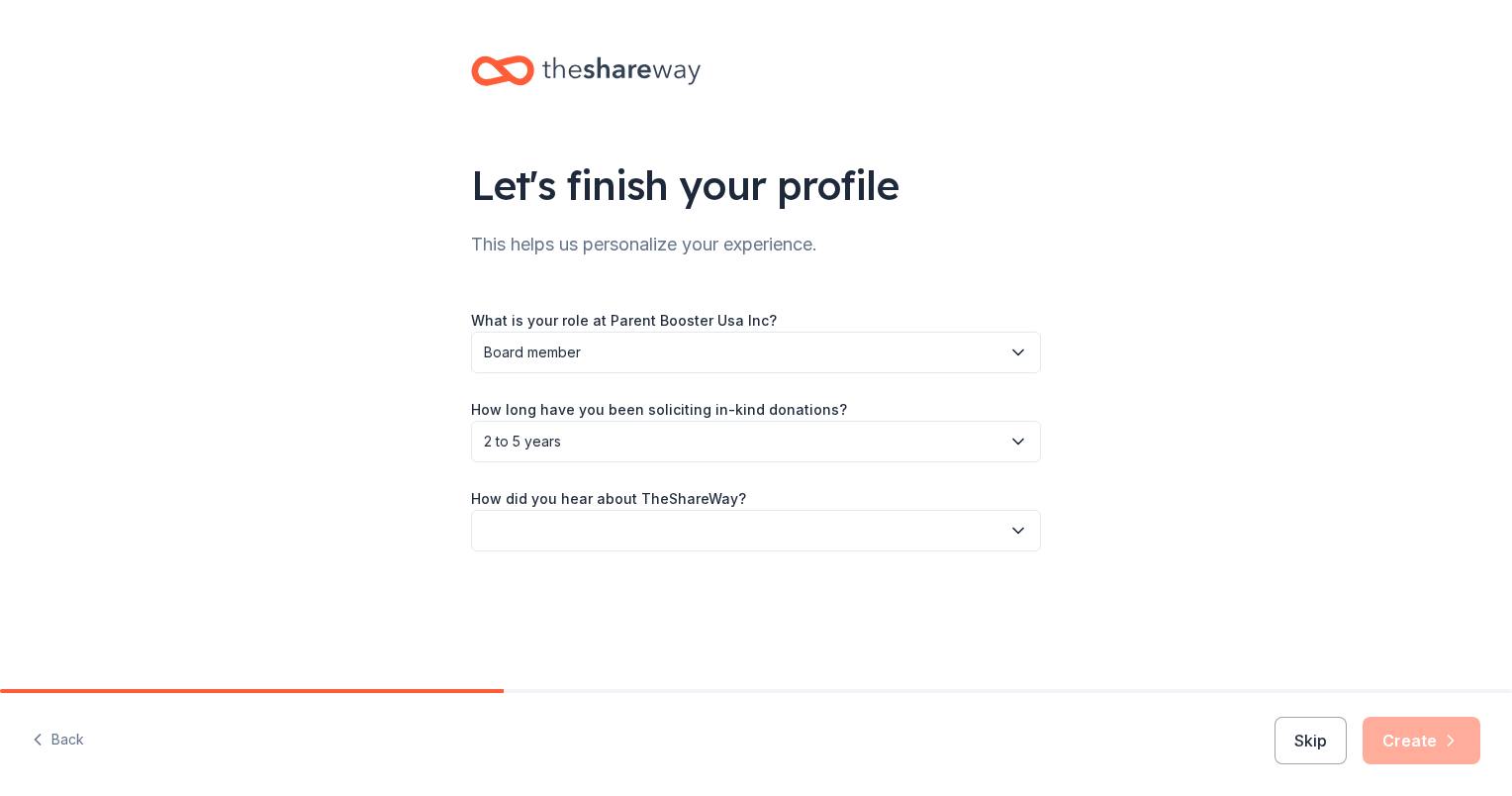 click at bounding box center [756, 531] 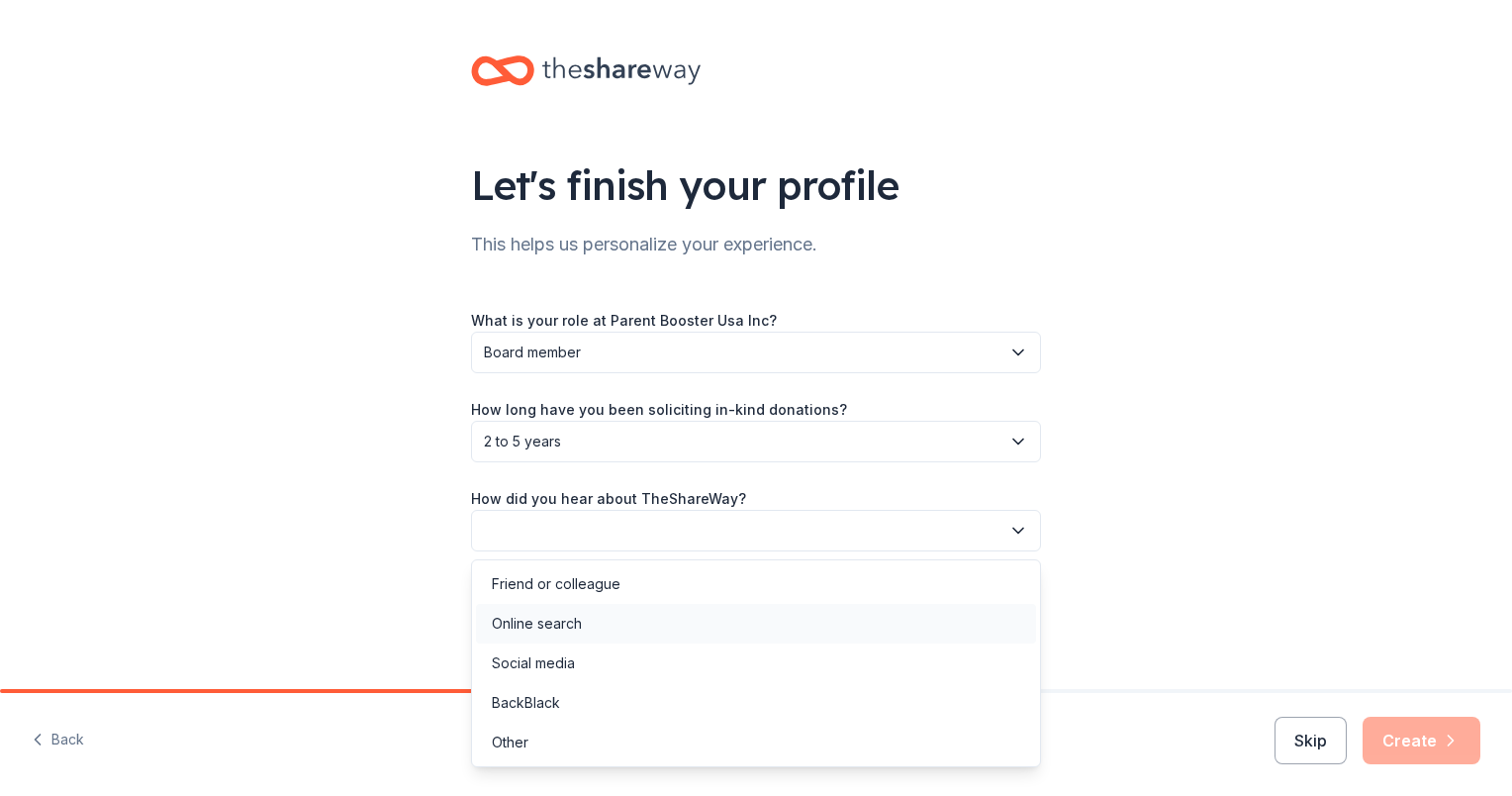 click on "Online search" at bounding box center [536, 624] 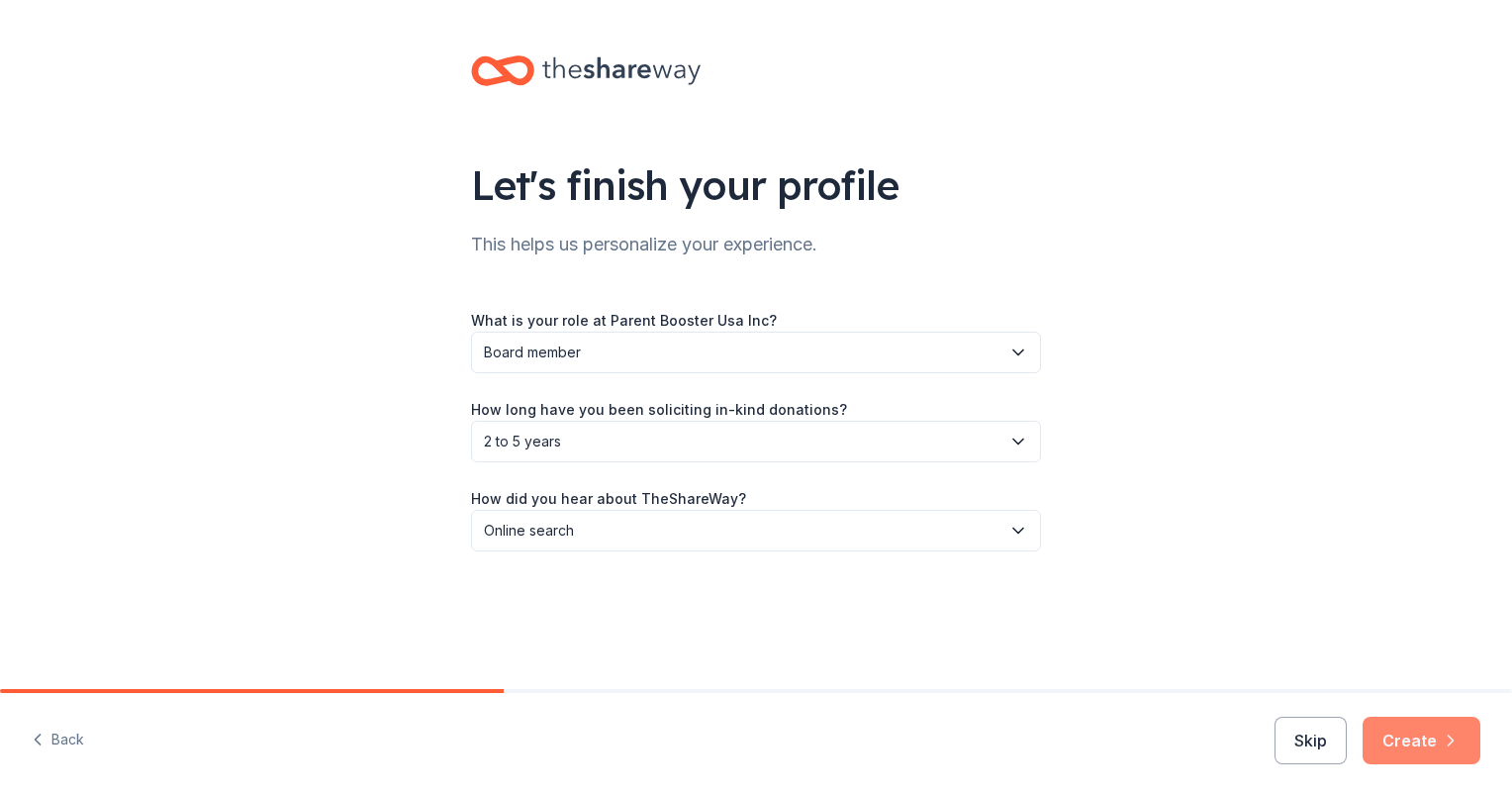 click on "Create" at bounding box center (1421, 741) 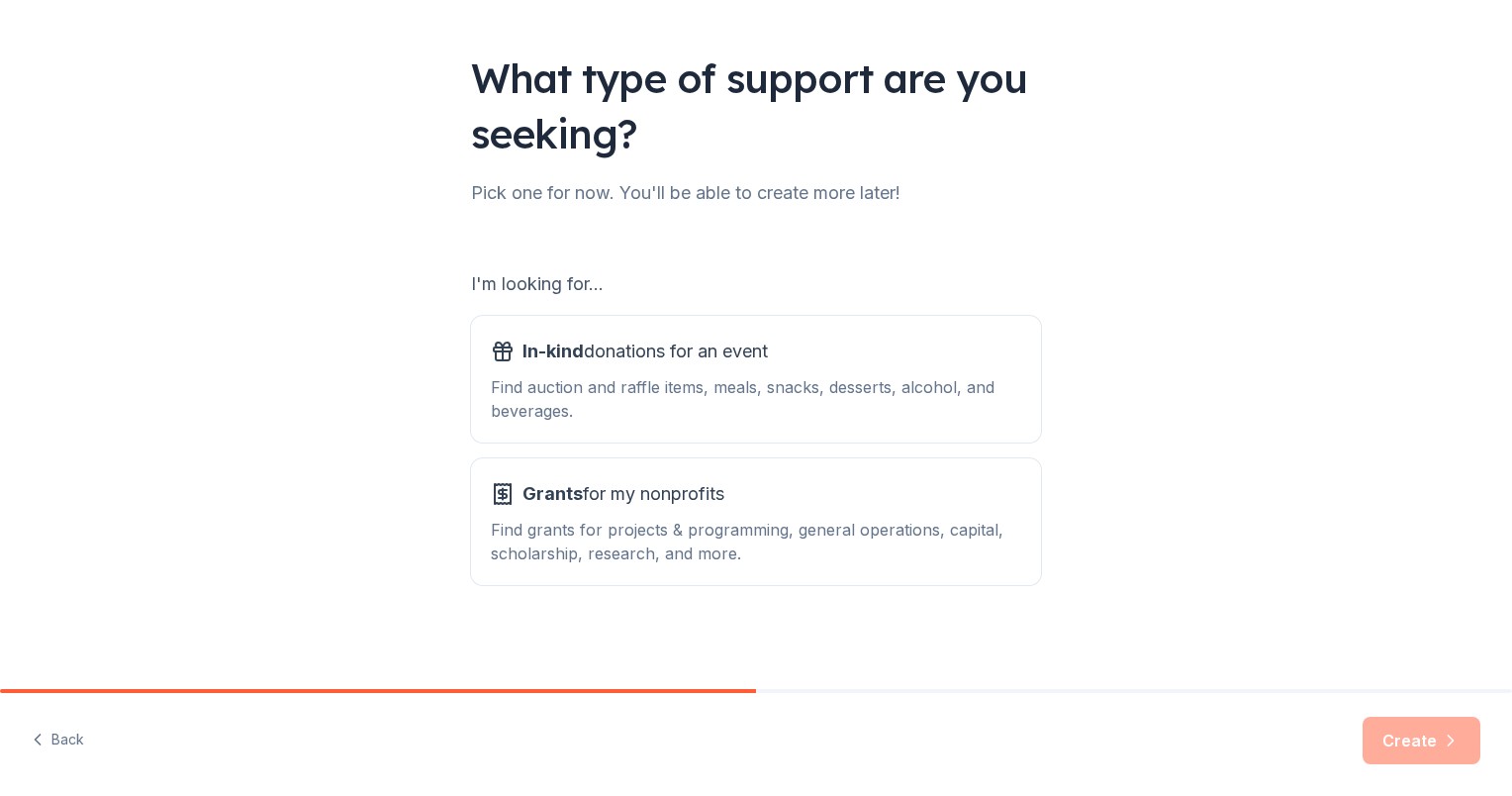 scroll, scrollTop: 110, scrollLeft: 0, axis: vertical 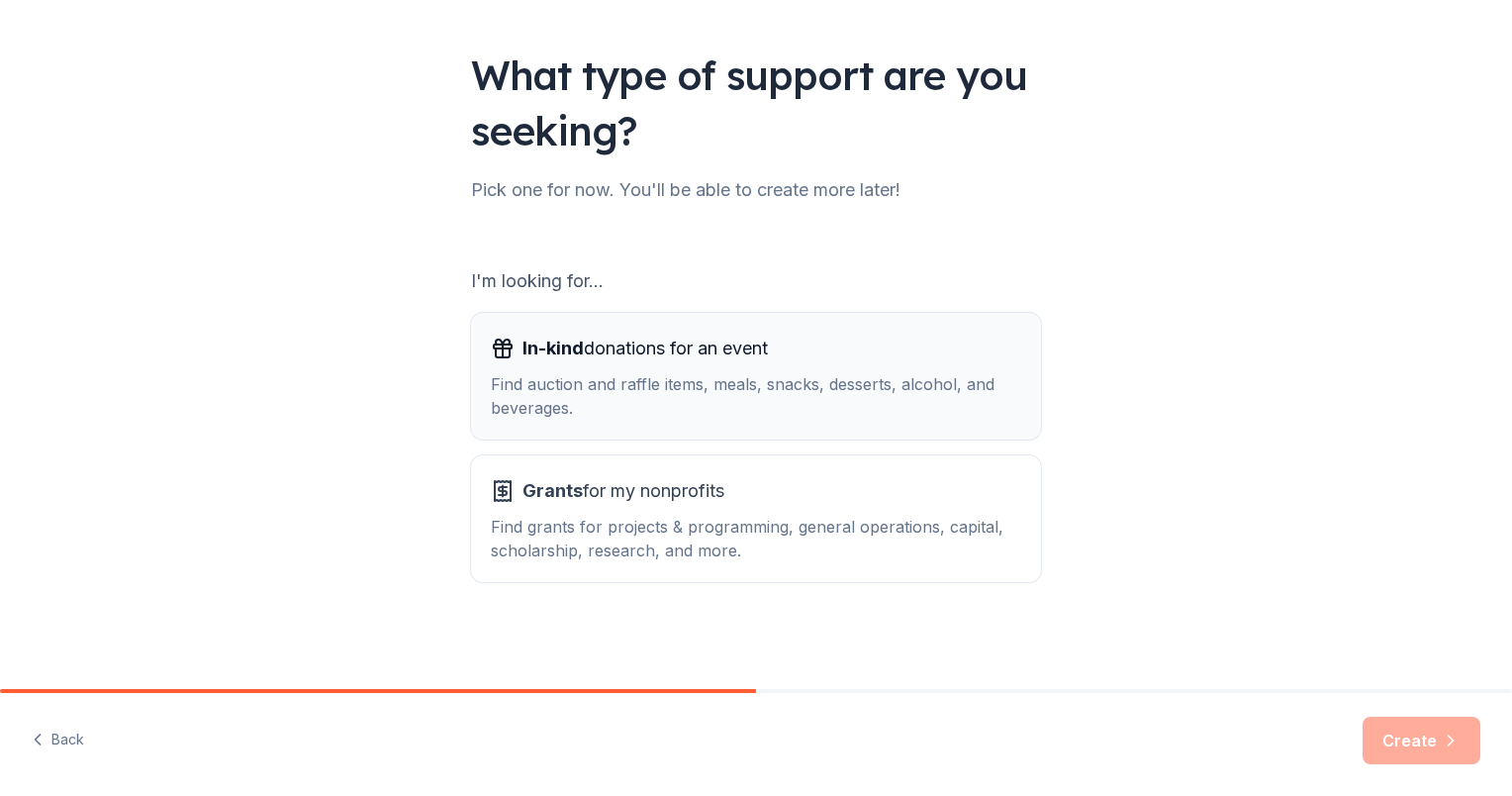 click on "Find auction and raffle items, meals, snacks, desserts, alcohol, and beverages." at bounding box center (756, 396) 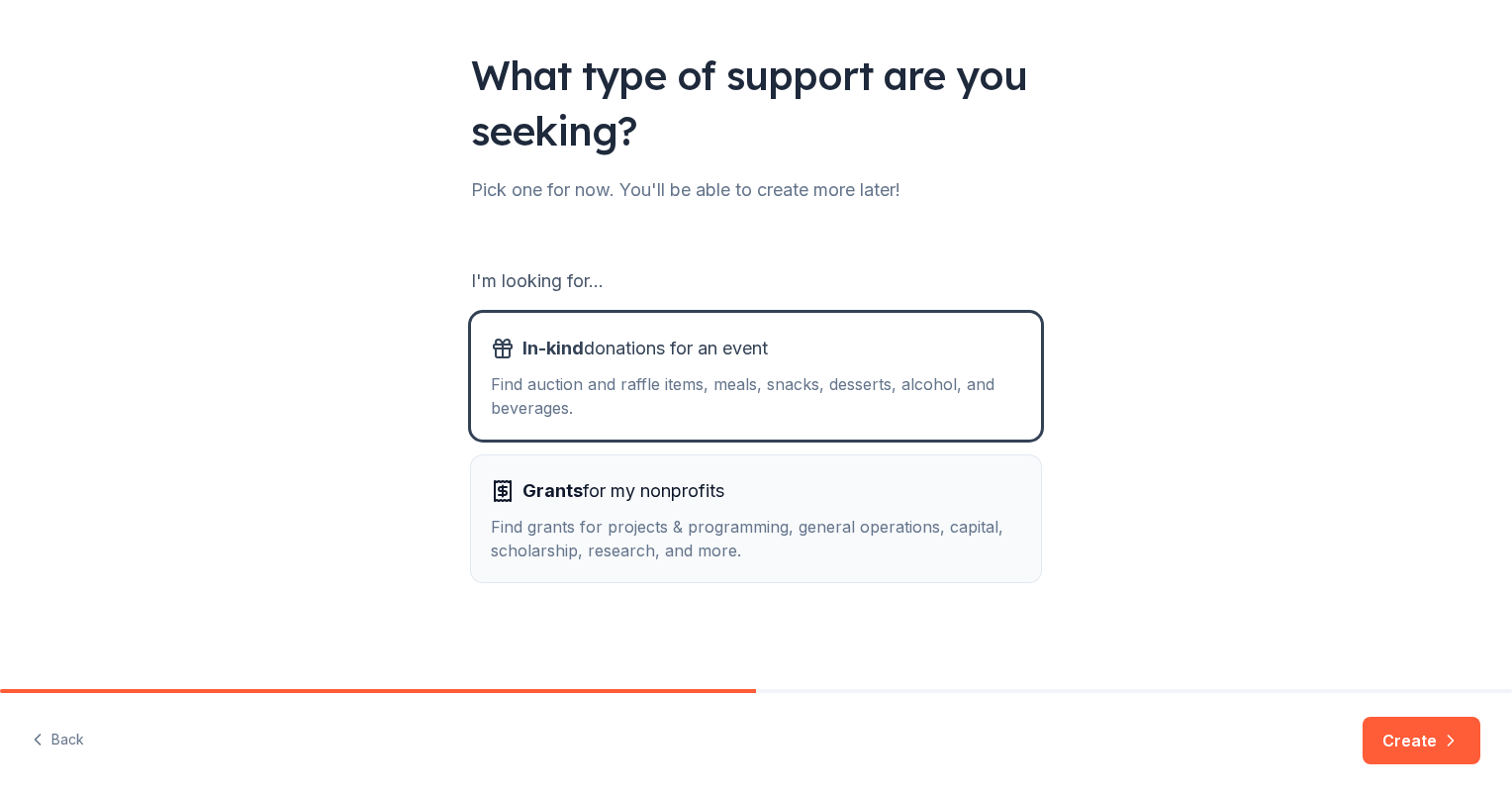 type 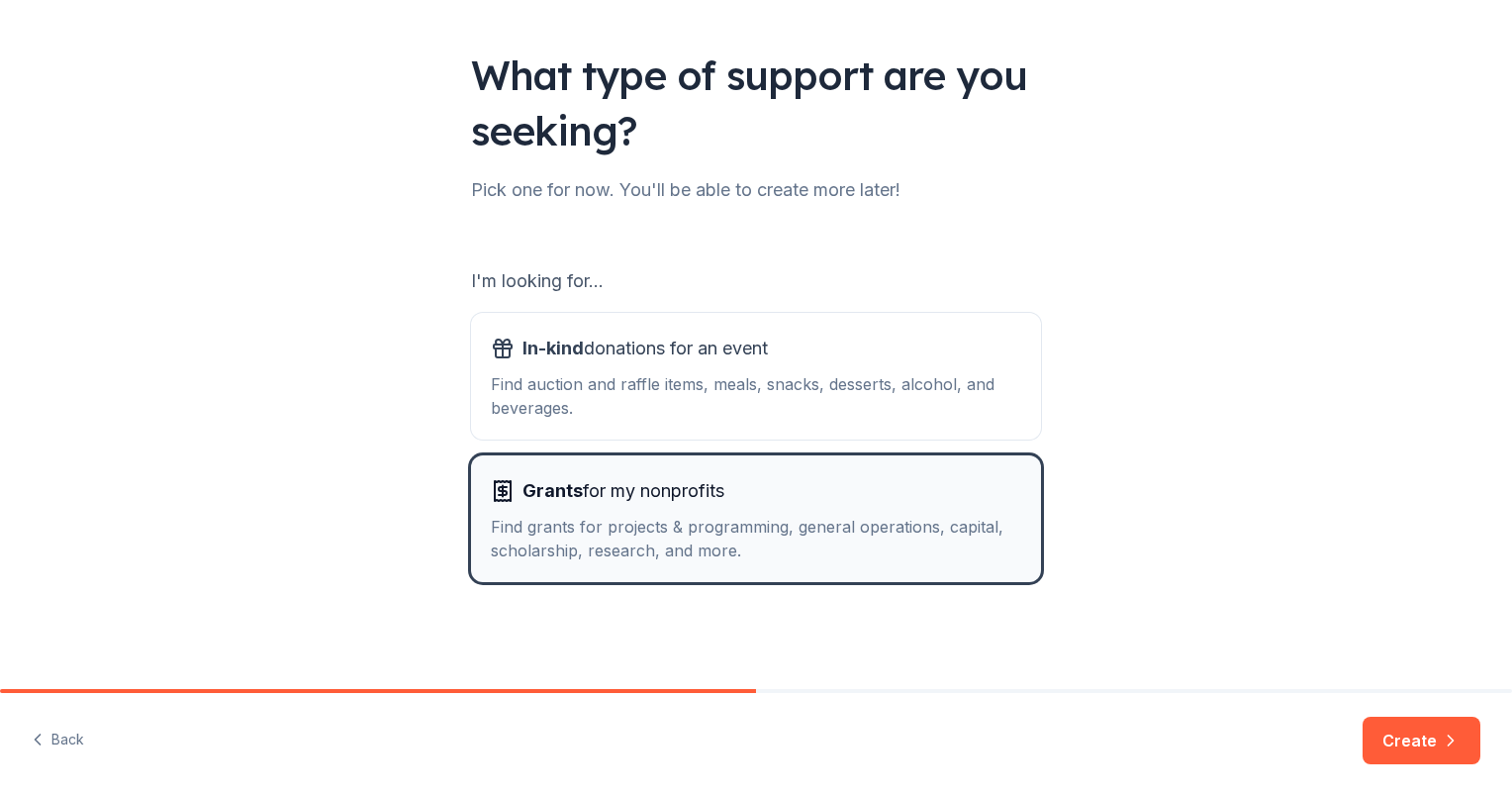 type 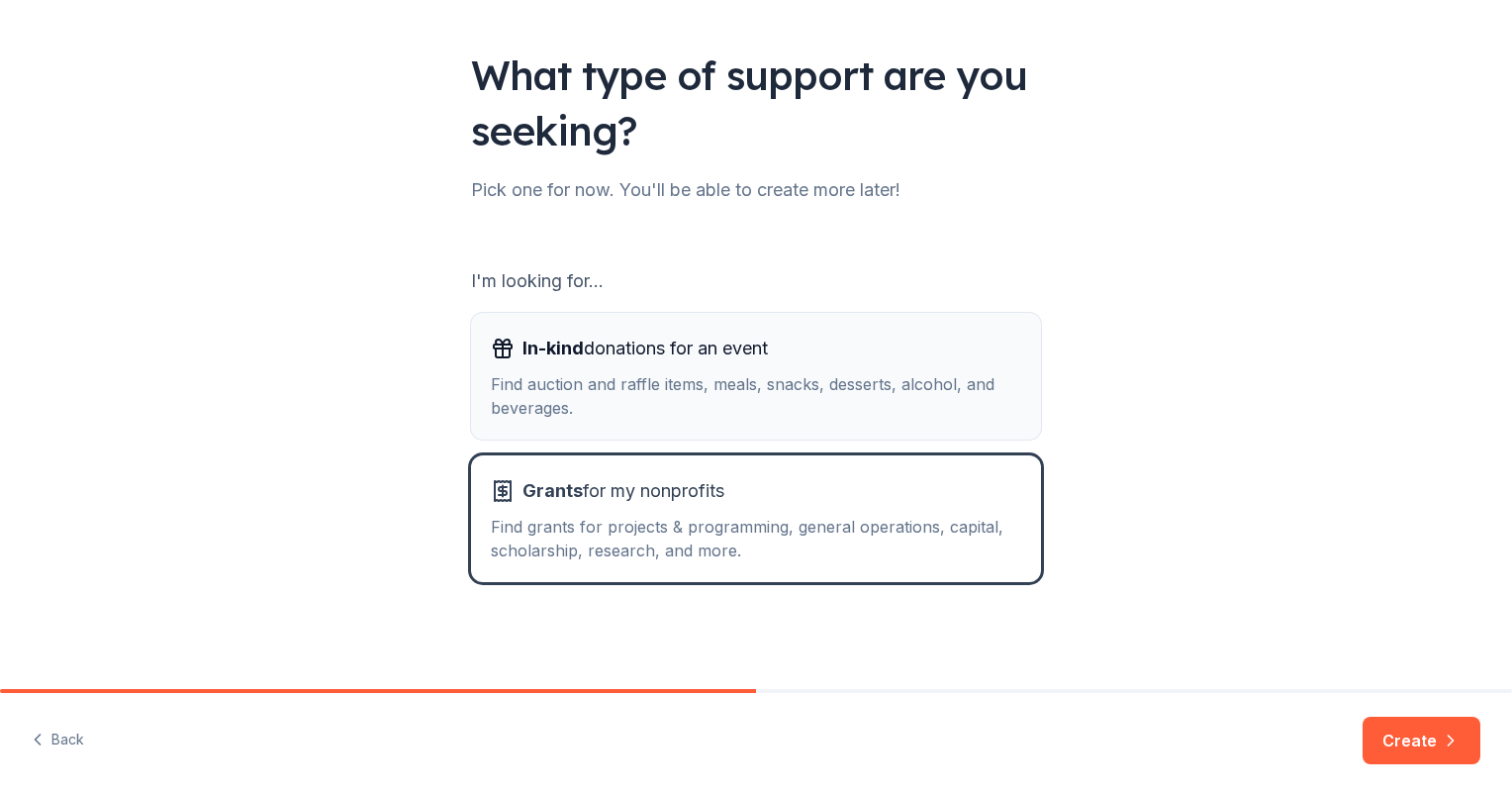 click on "Find auction and raffle items, meals, snacks, desserts, alcohol, and beverages." at bounding box center (756, 396) 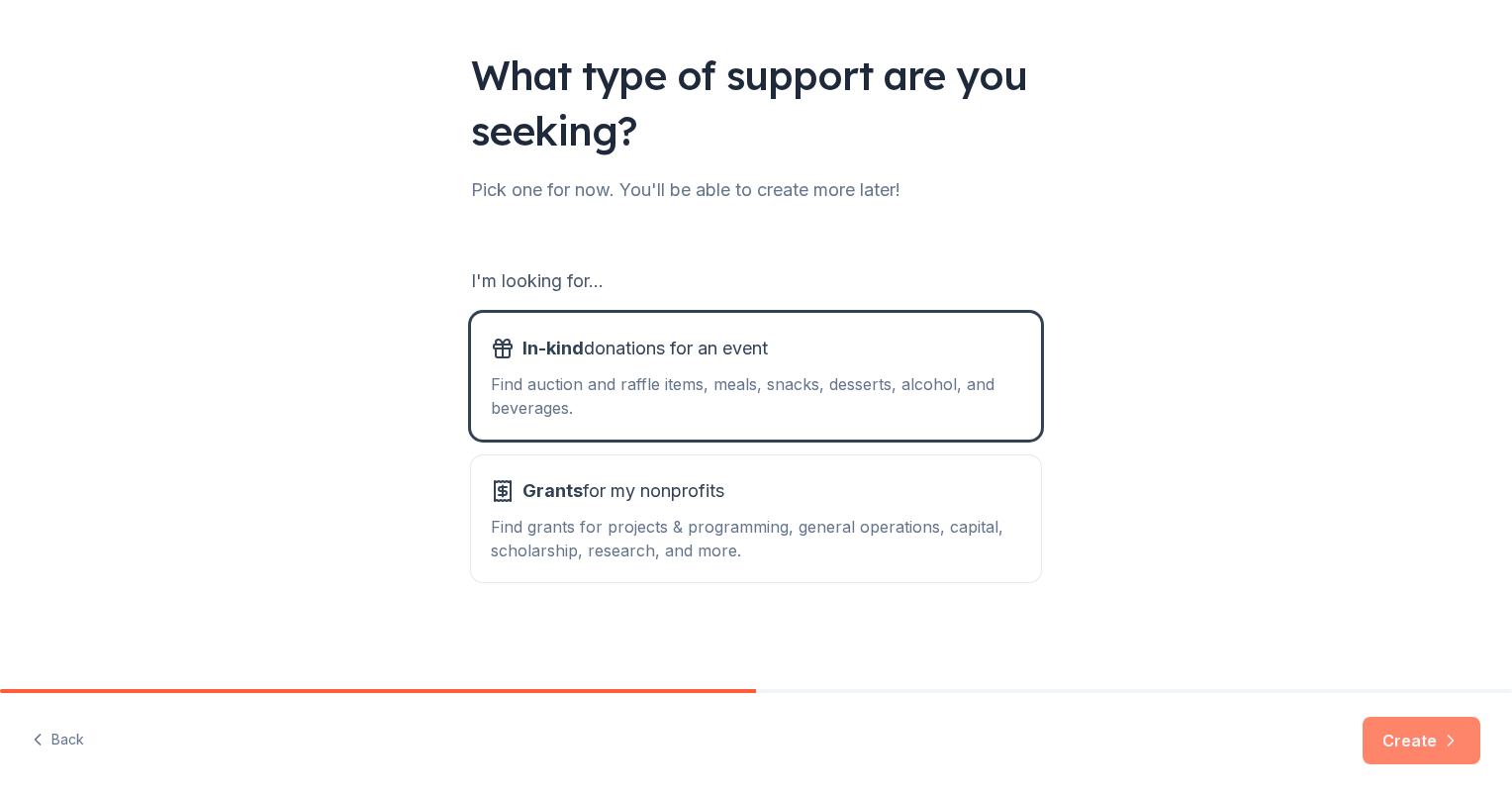 click on "Create" at bounding box center (1421, 741) 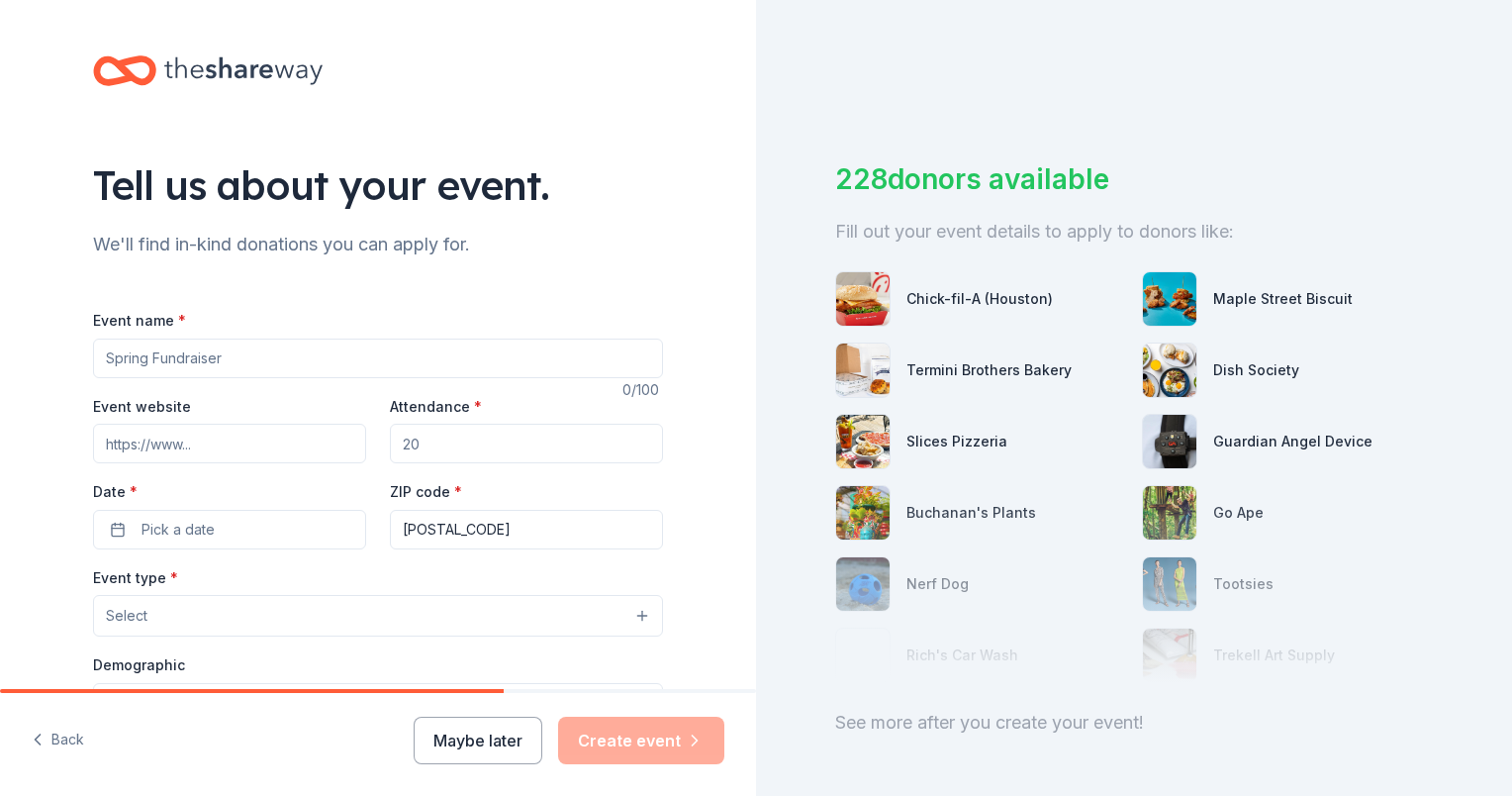 drag, startPoint x: 267, startPoint y: 353, endPoint x: -4, endPoint y: 342, distance: 271.22316 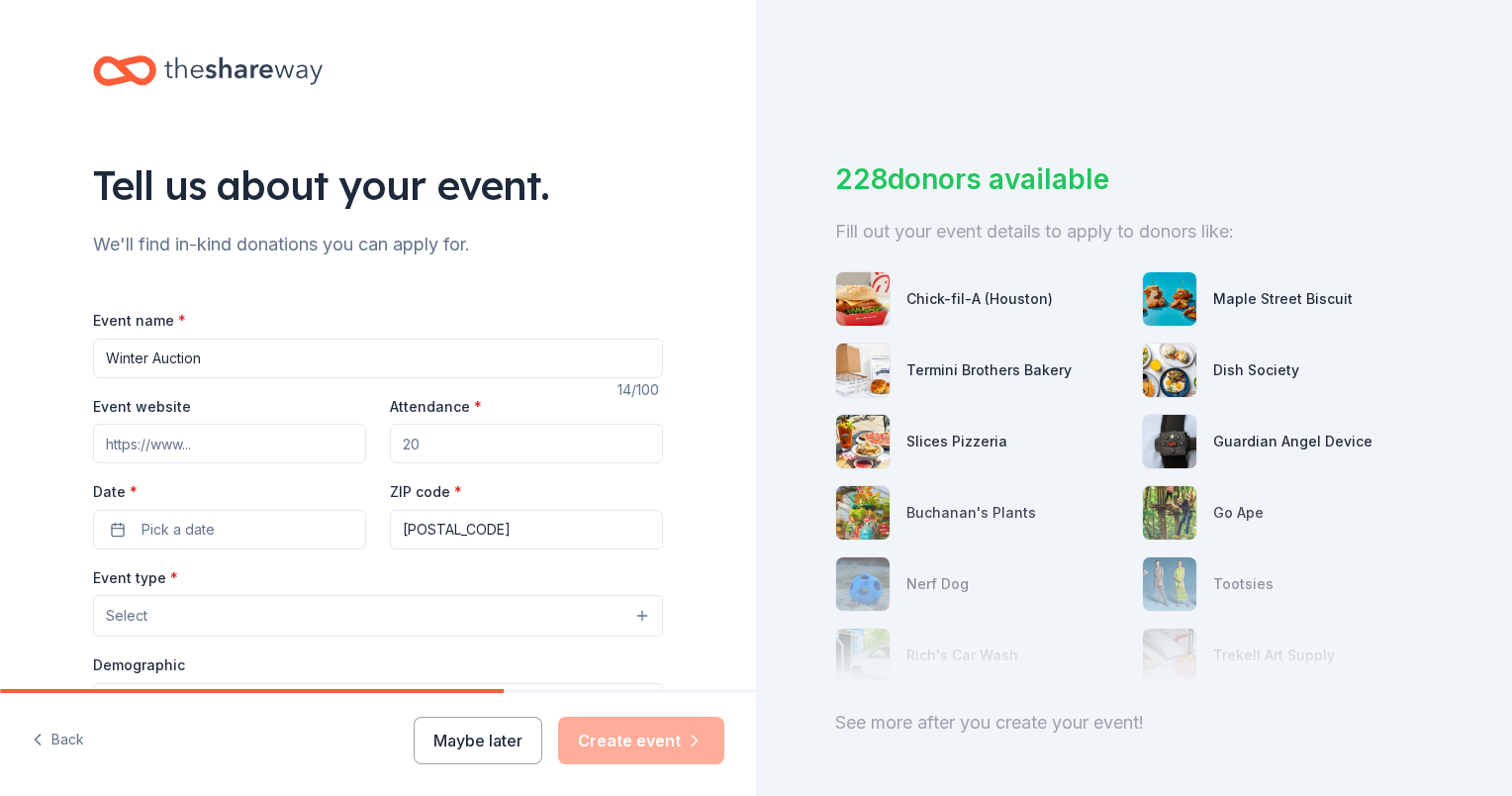 type on "Winter Auction" 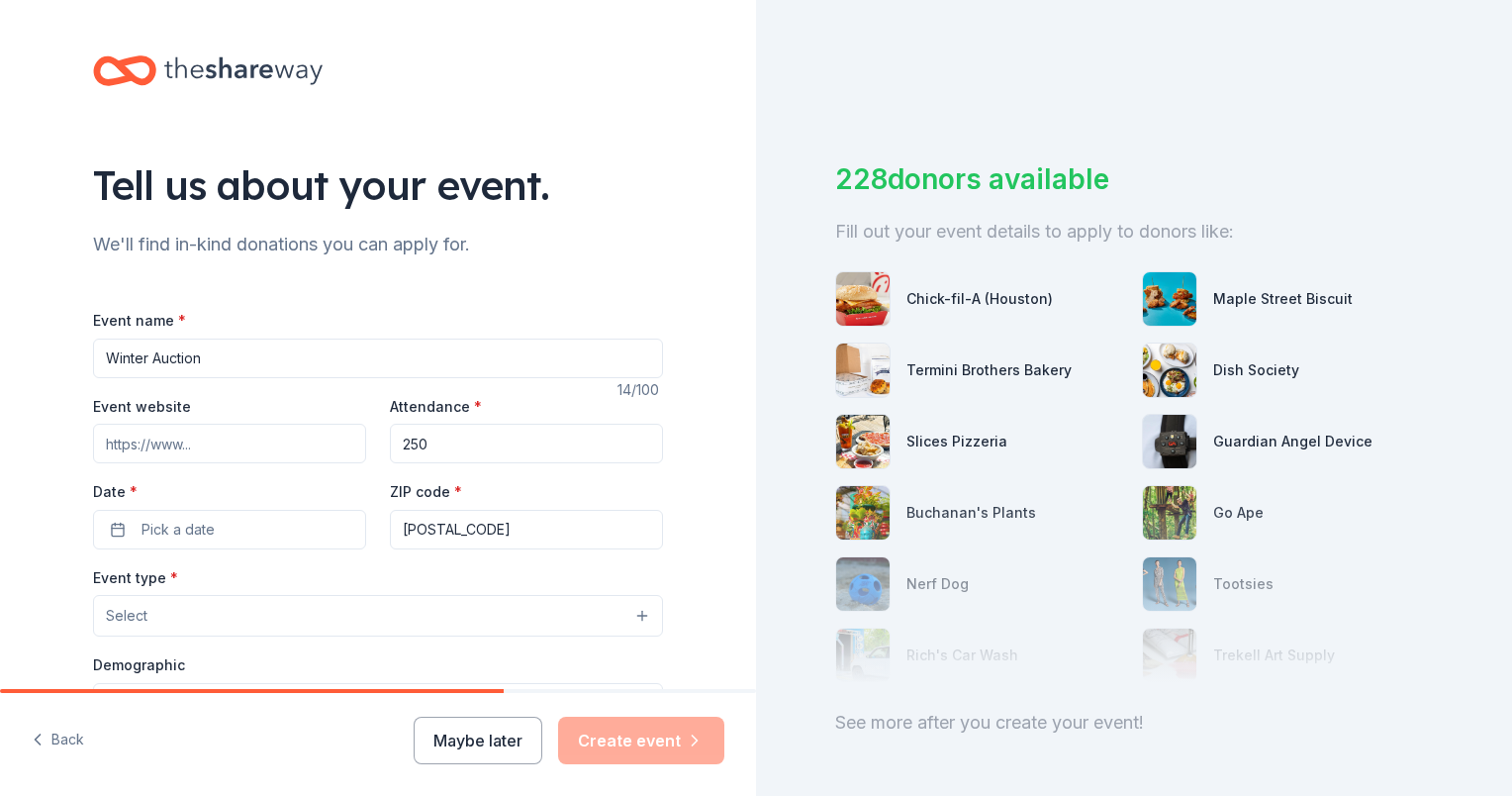 scroll, scrollTop: 198, scrollLeft: 0, axis: vertical 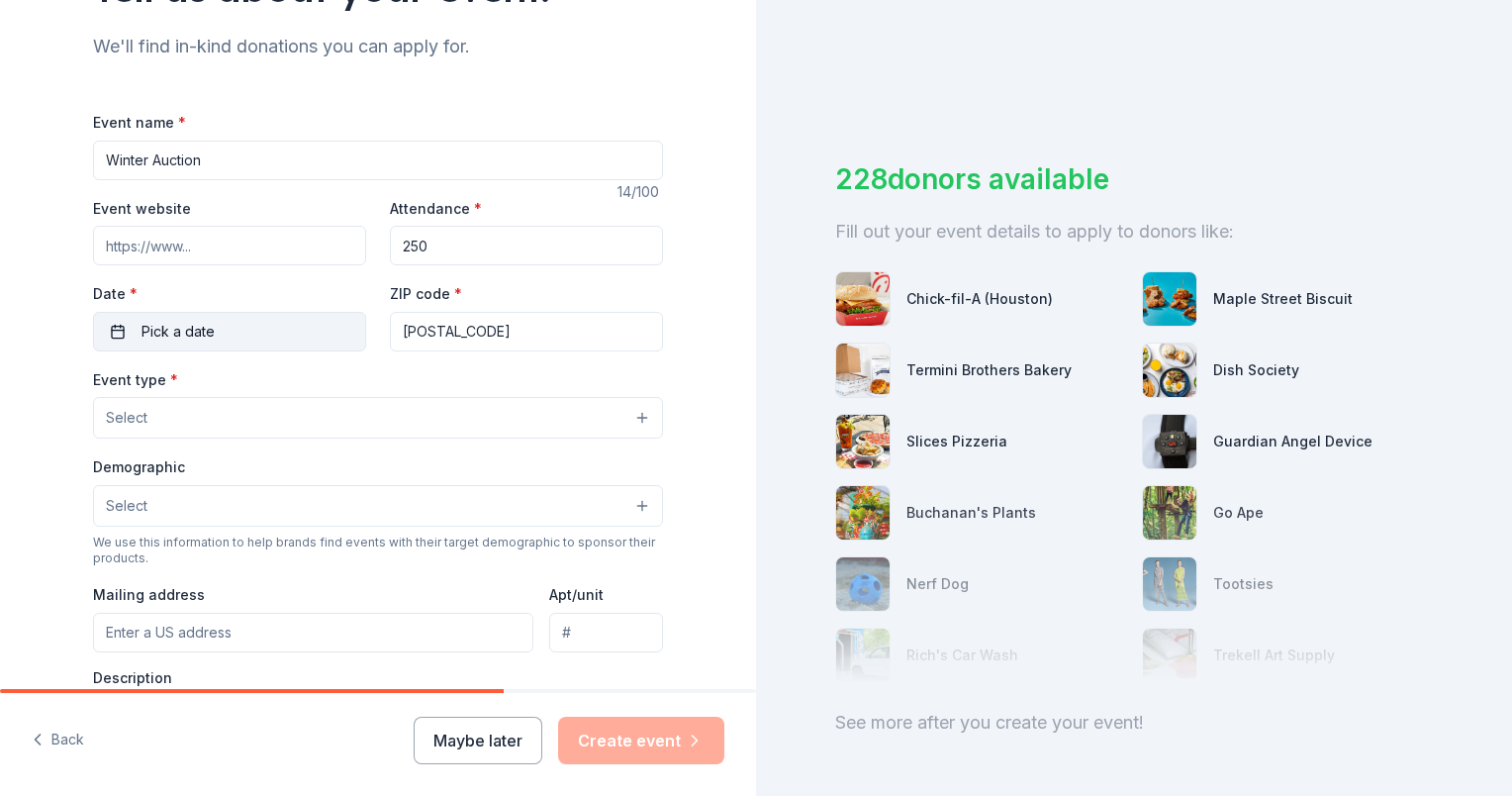 type on "250" 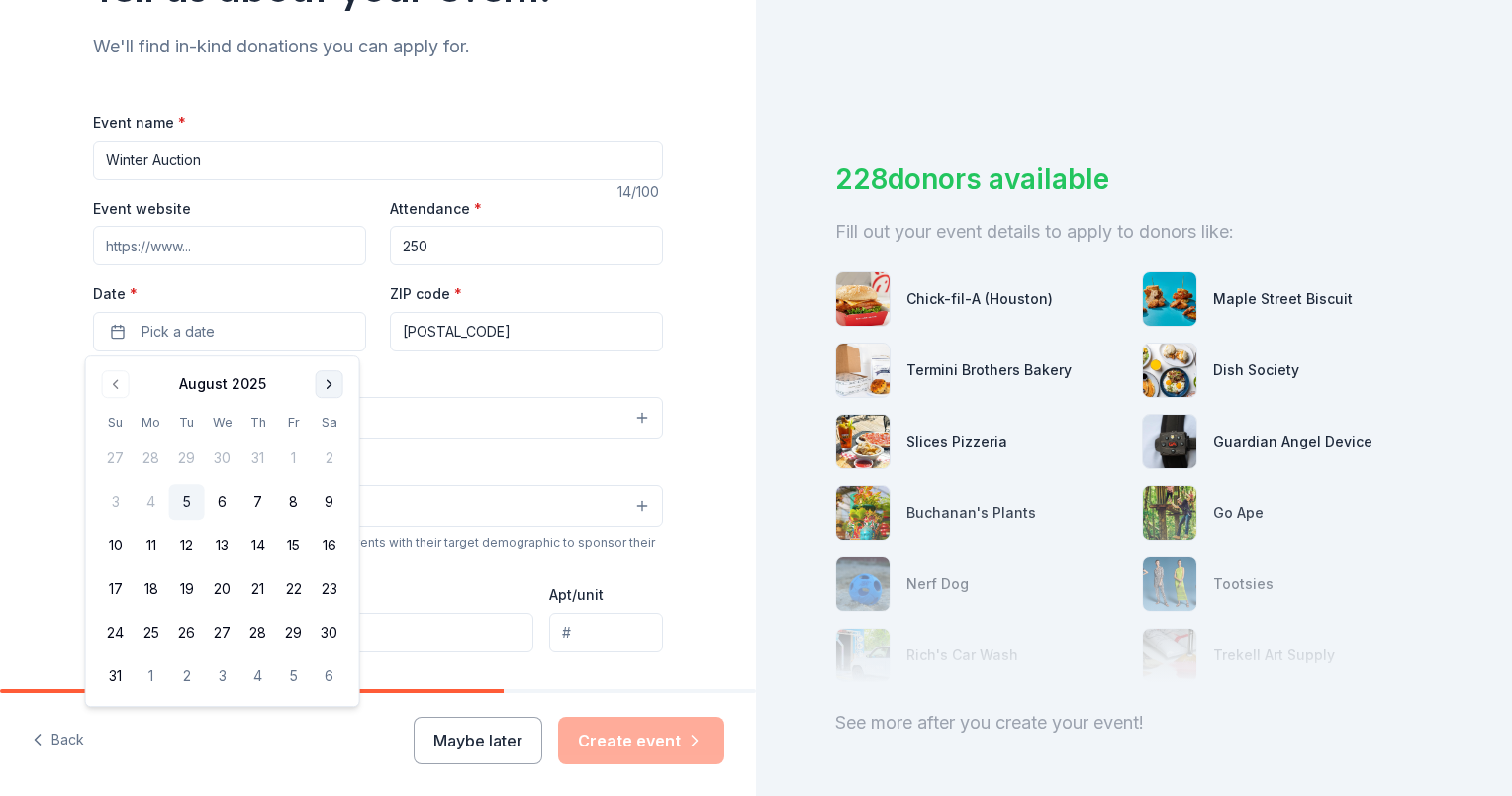 click at bounding box center [330, 384] 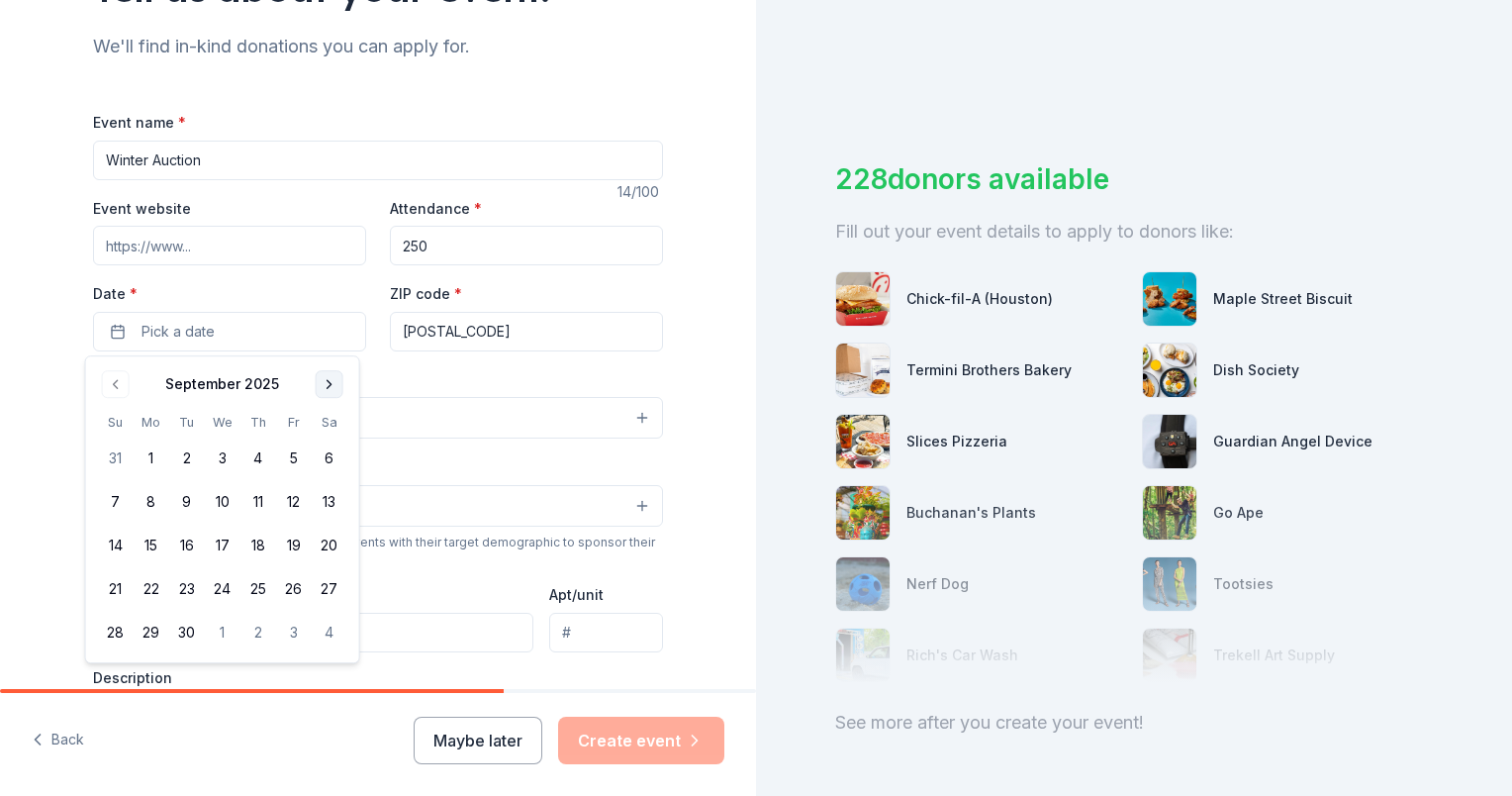 click at bounding box center [330, 384] 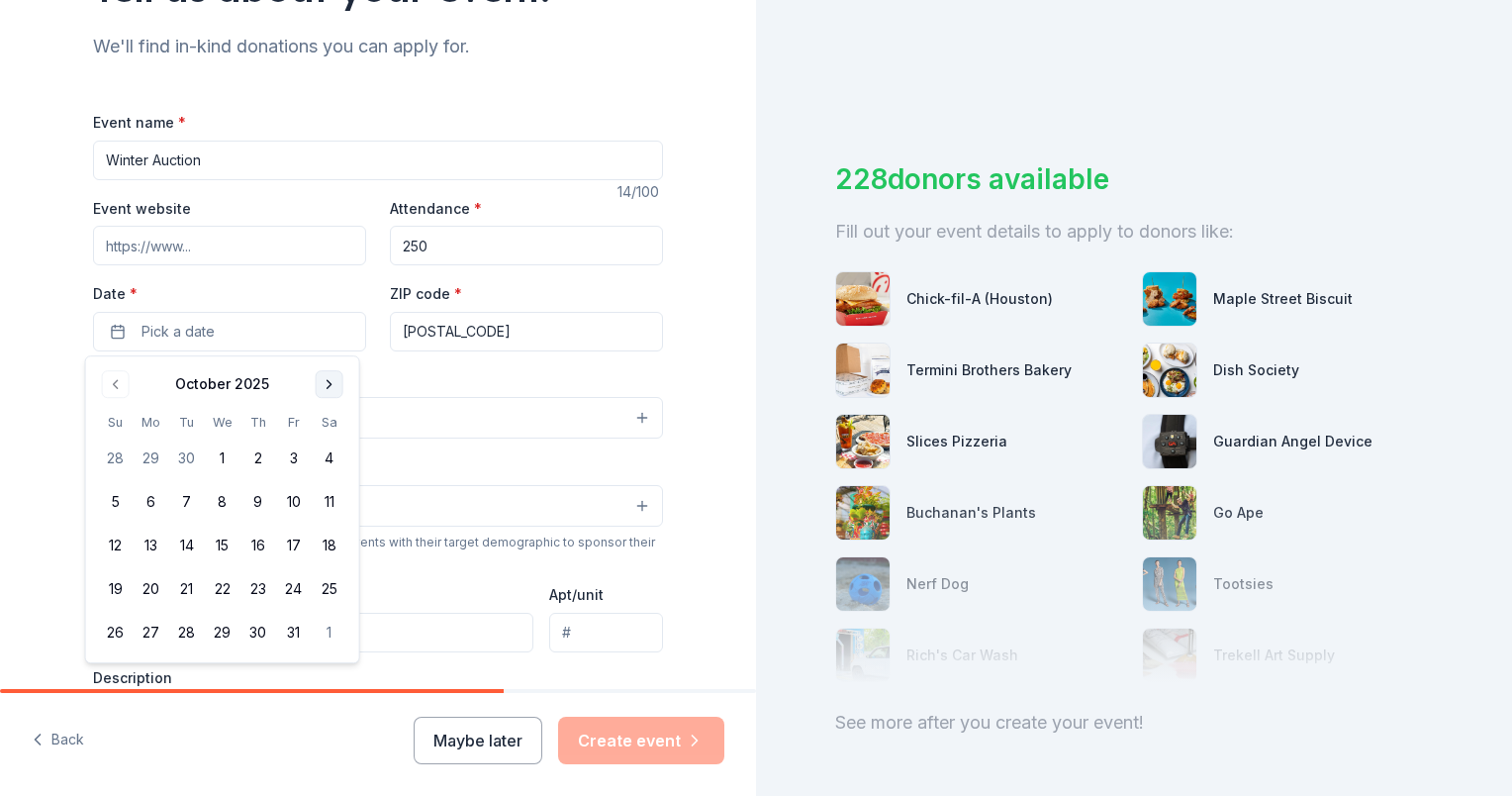 click at bounding box center (330, 384) 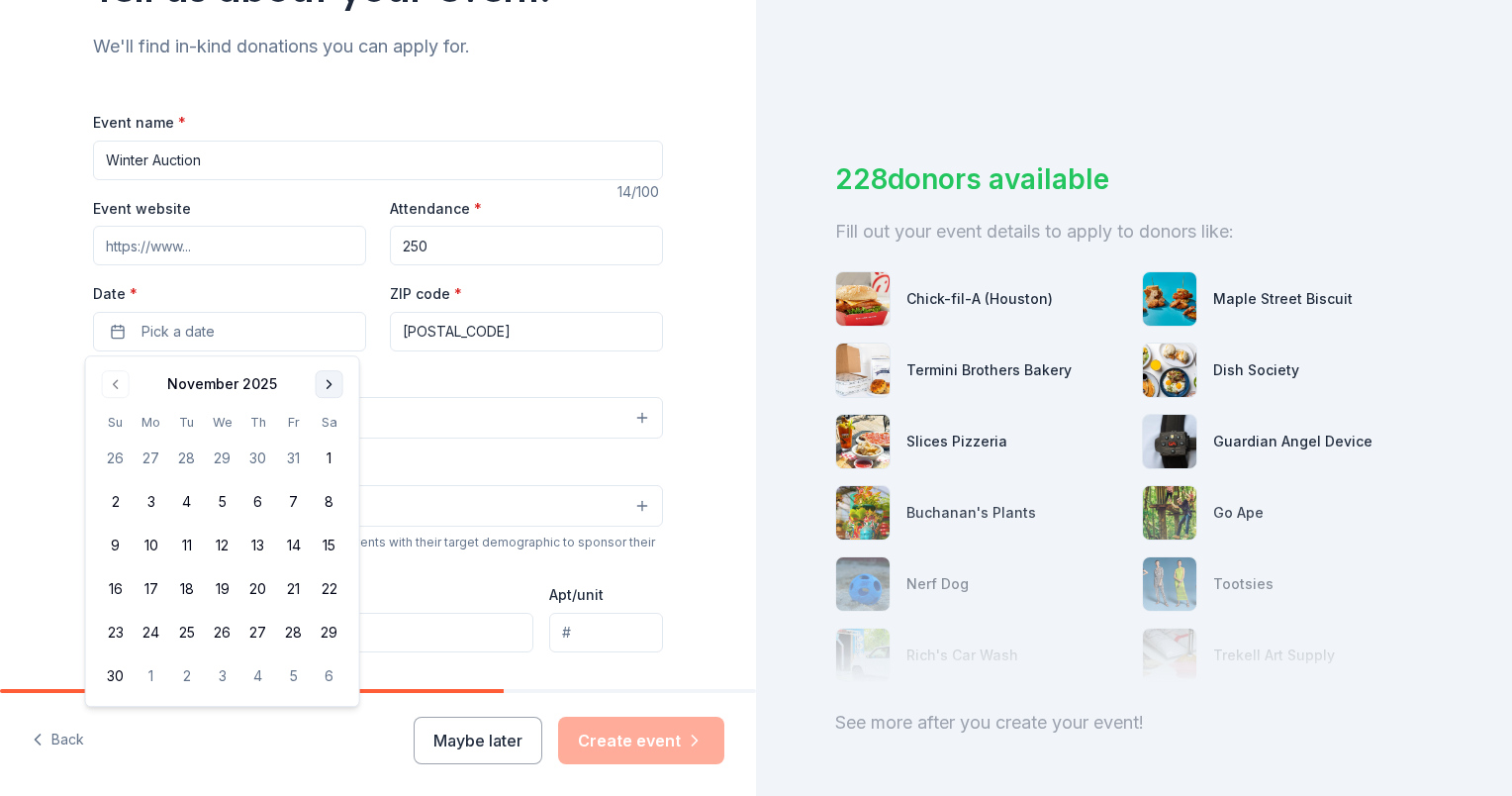 click at bounding box center [330, 384] 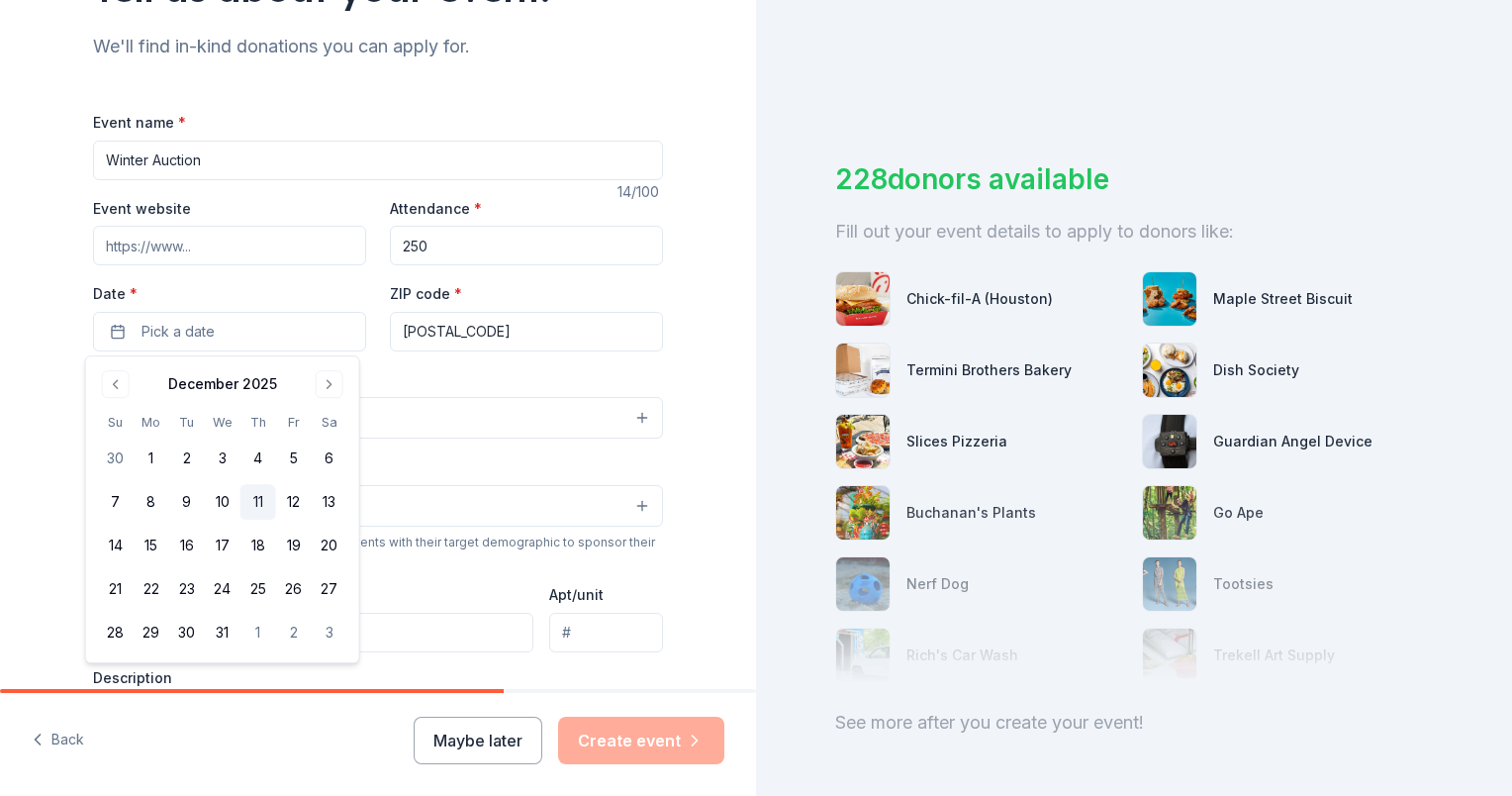 click on "11" at bounding box center [258, 502] 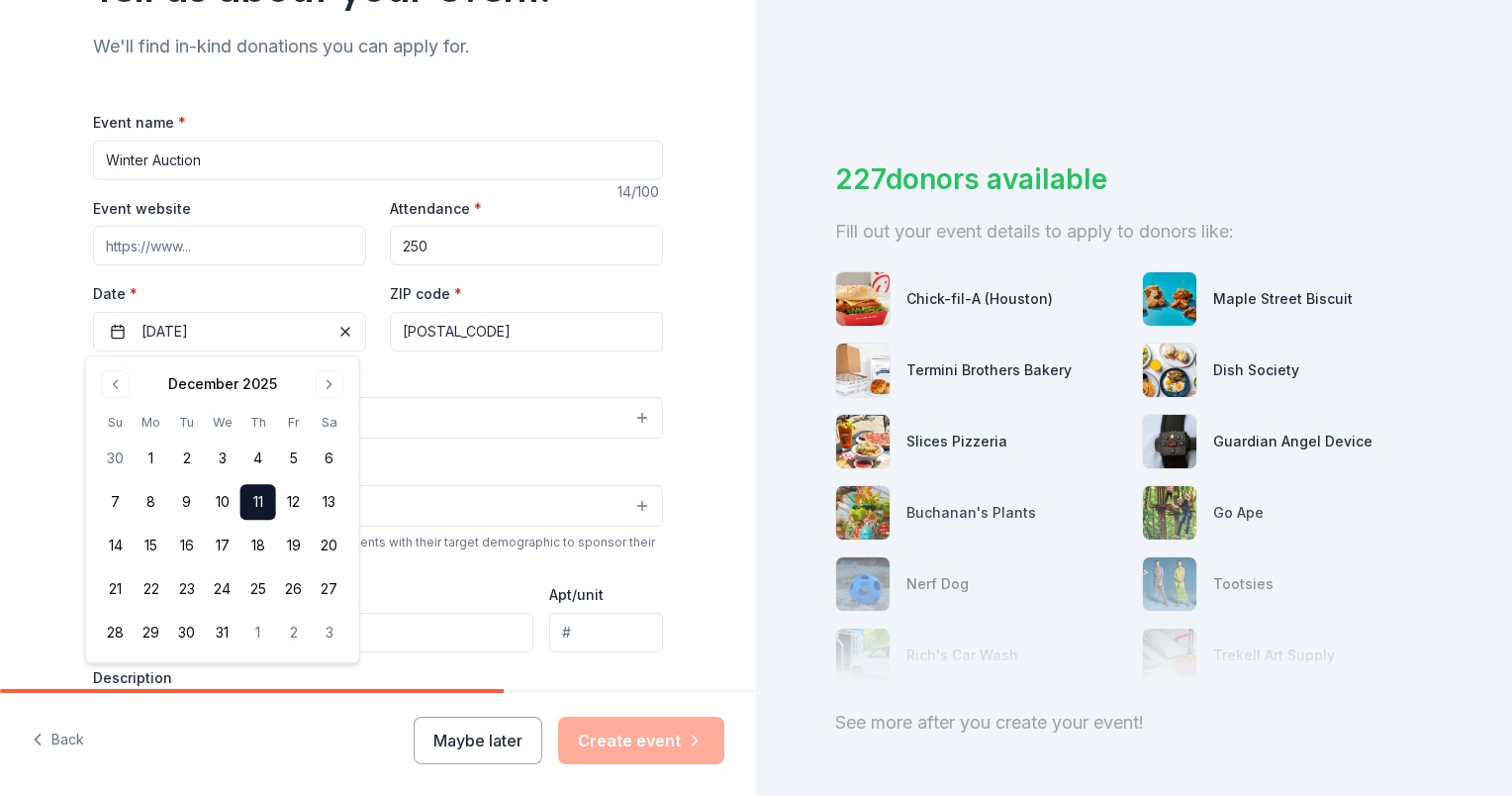 click on "Tell us about your event. We'll find in-kind donations you can apply for. Event name * Winter Auction 14 /100 Event website Attendance * 250 Date * [DATE] ZIP code * [POSTAL_CODE] Event type * Select Demographic Select We use this information to help brands find events with their target demographic to sponsor their products. Mailing address Apt/unit Description What are you looking for? * Auction & raffle Meals Snacks Desserts Alcohol Beverages Send me reminders Email me reminders of donor application deadlines Recurring event" at bounding box center (378, 460) 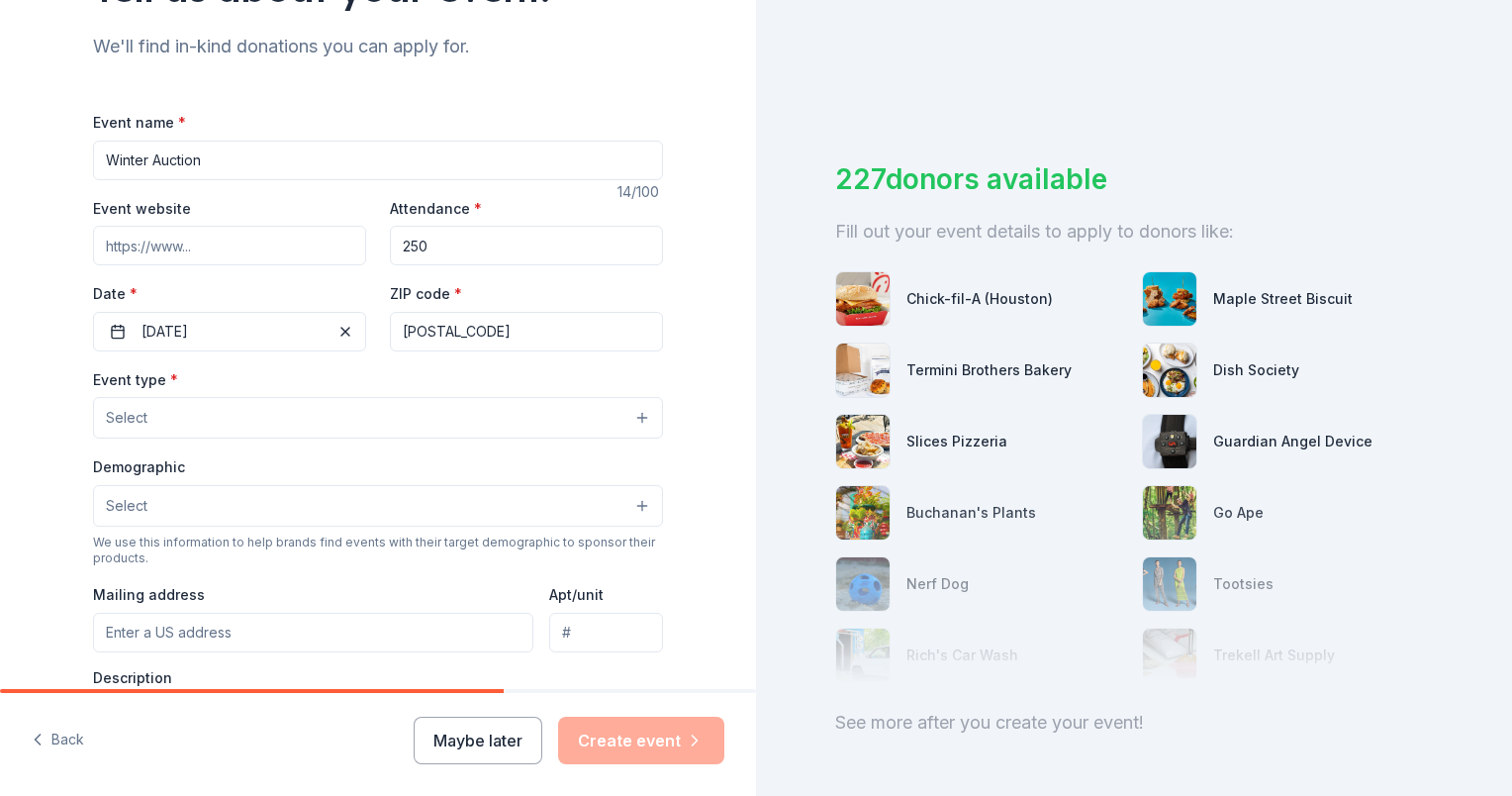 click on "Select" at bounding box center (378, 418) 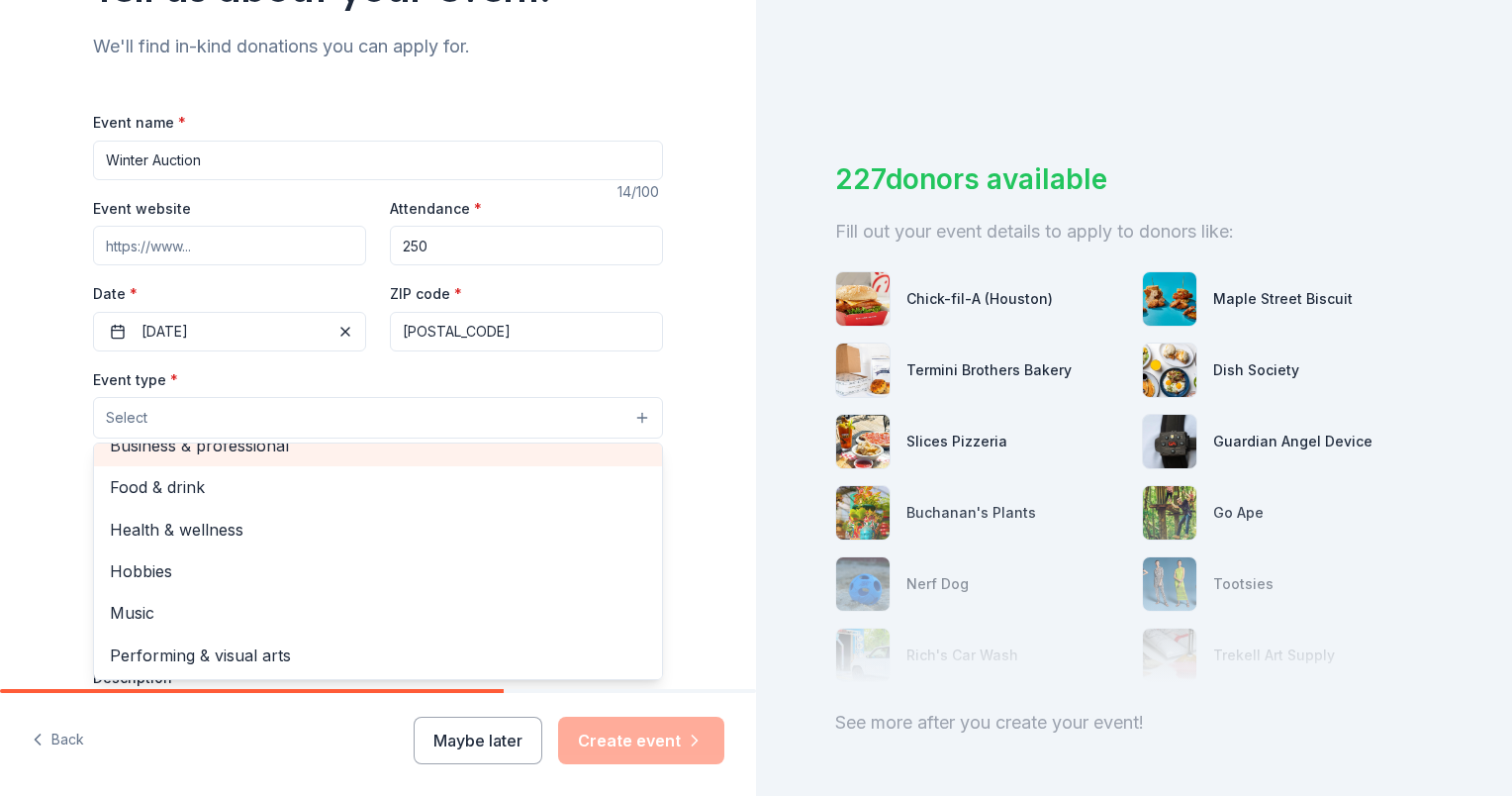 scroll, scrollTop: 0, scrollLeft: 0, axis: both 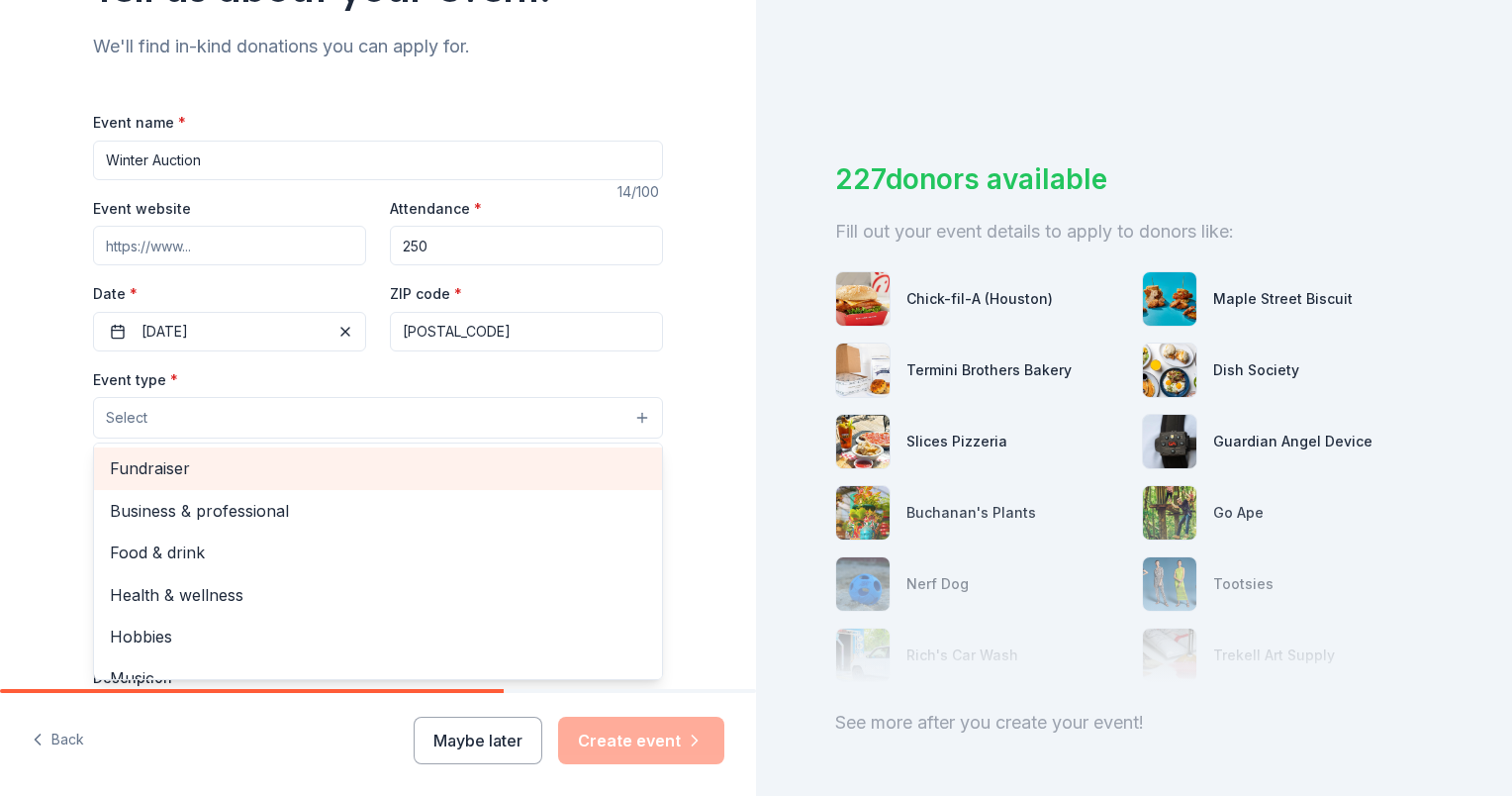 click on "Fundraiser" at bounding box center [378, 468] 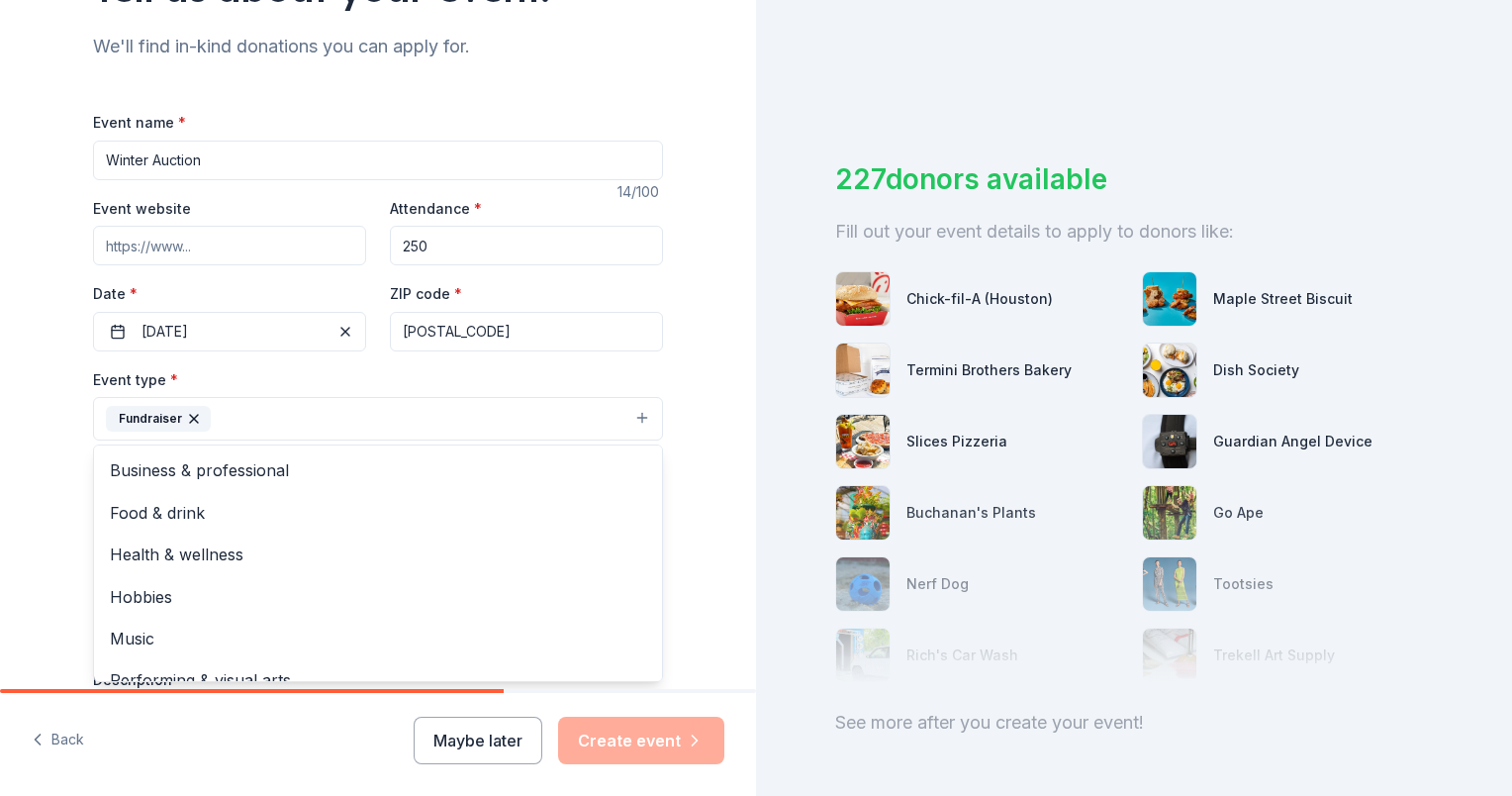 click on "Tell us about your event. We'll find in-kind donations you can apply for. Event name * Winter Auction 14 /100 Event website Attendance * 250 Date * [DATE] ZIP code * [POSTAL_CODE] Event type * Fundraiser Business & professional Food & drink Health & wellness Hobbies Music Performing & visual arts Demographic Select We use this information to help brands find events with their target demographic to sponsor their products. Mailing address Apt/unit Description What are you looking for? * Auction & raffle Meals Snacks Desserts Alcohol Beverages Send me reminders Email me reminders of donor application deadlines Recurring event" at bounding box center [378, 461] 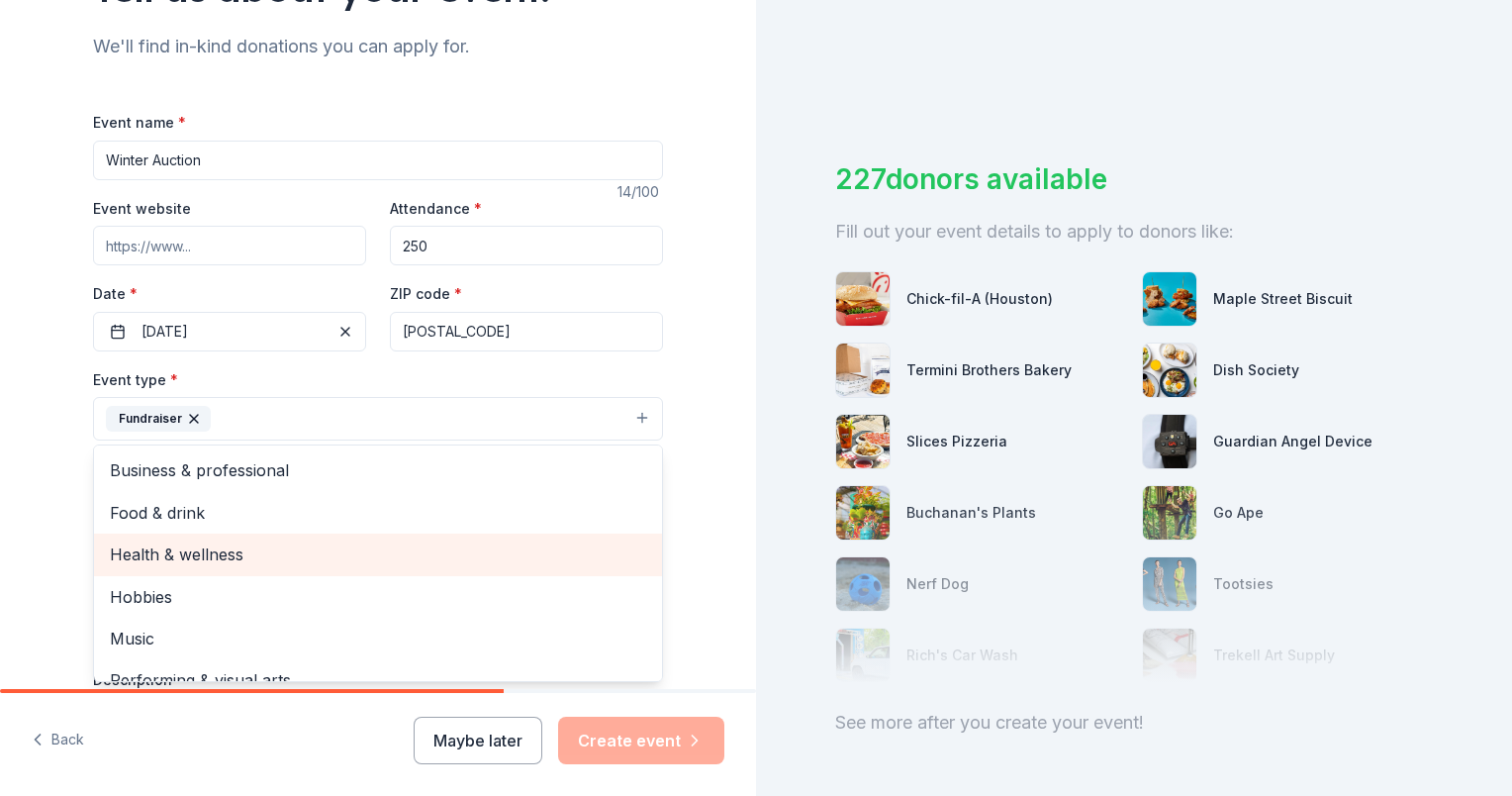 scroll, scrollTop: 24, scrollLeft: 0, axis: vertical 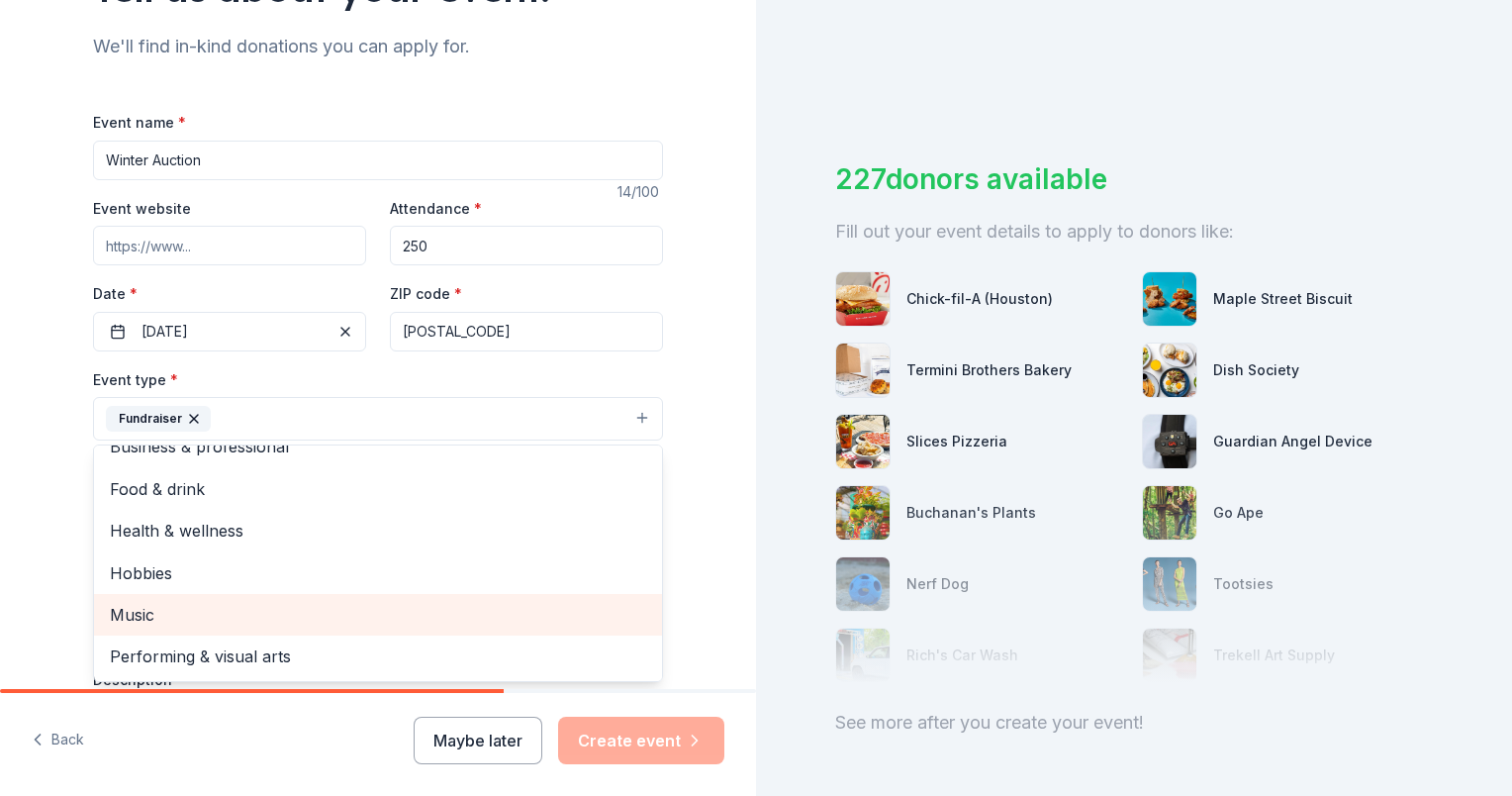 click on "Music" at bounding box center (378, 615) 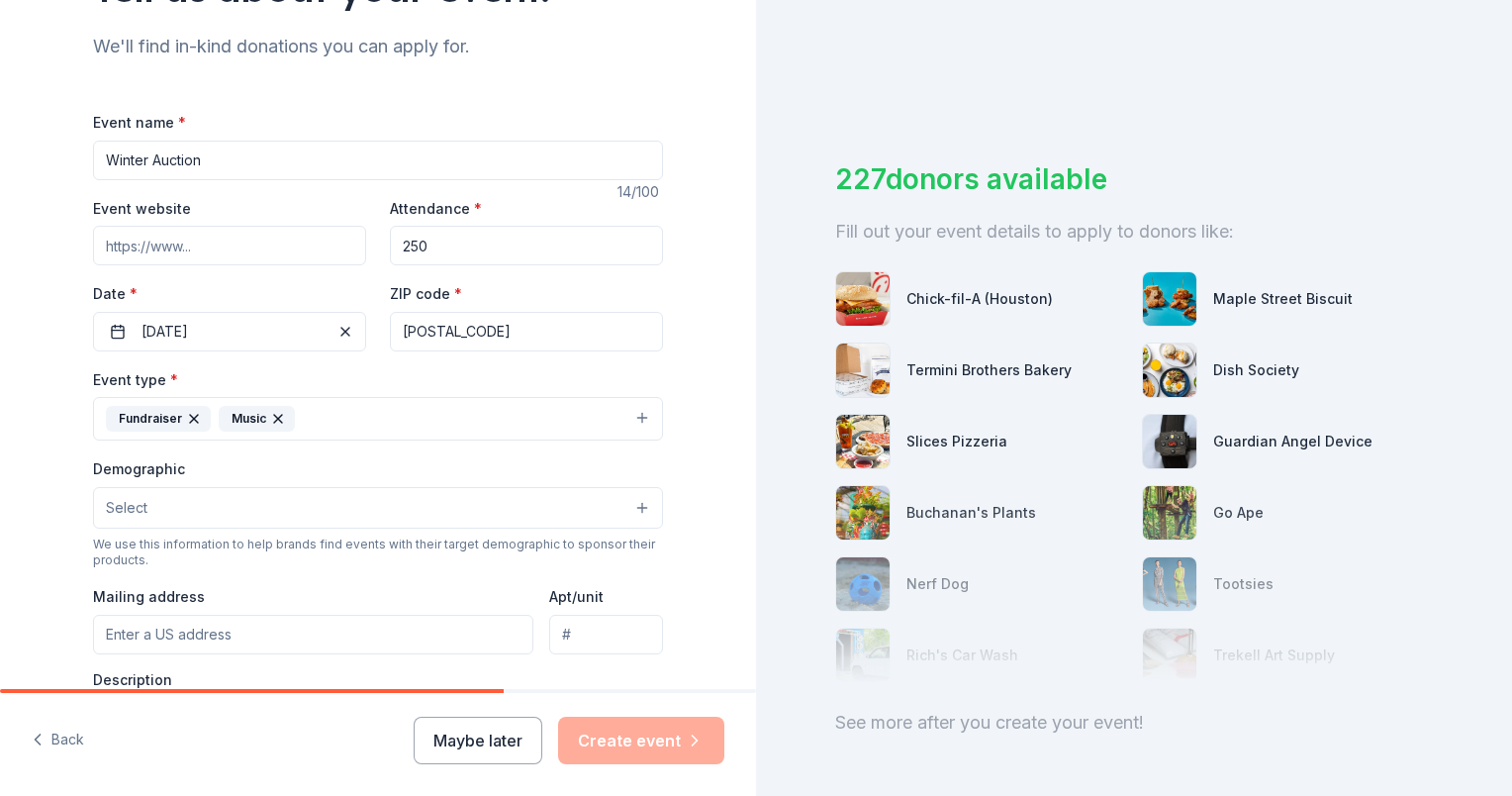 click on "Fundraiser Music" at bounding box center (378, 419) 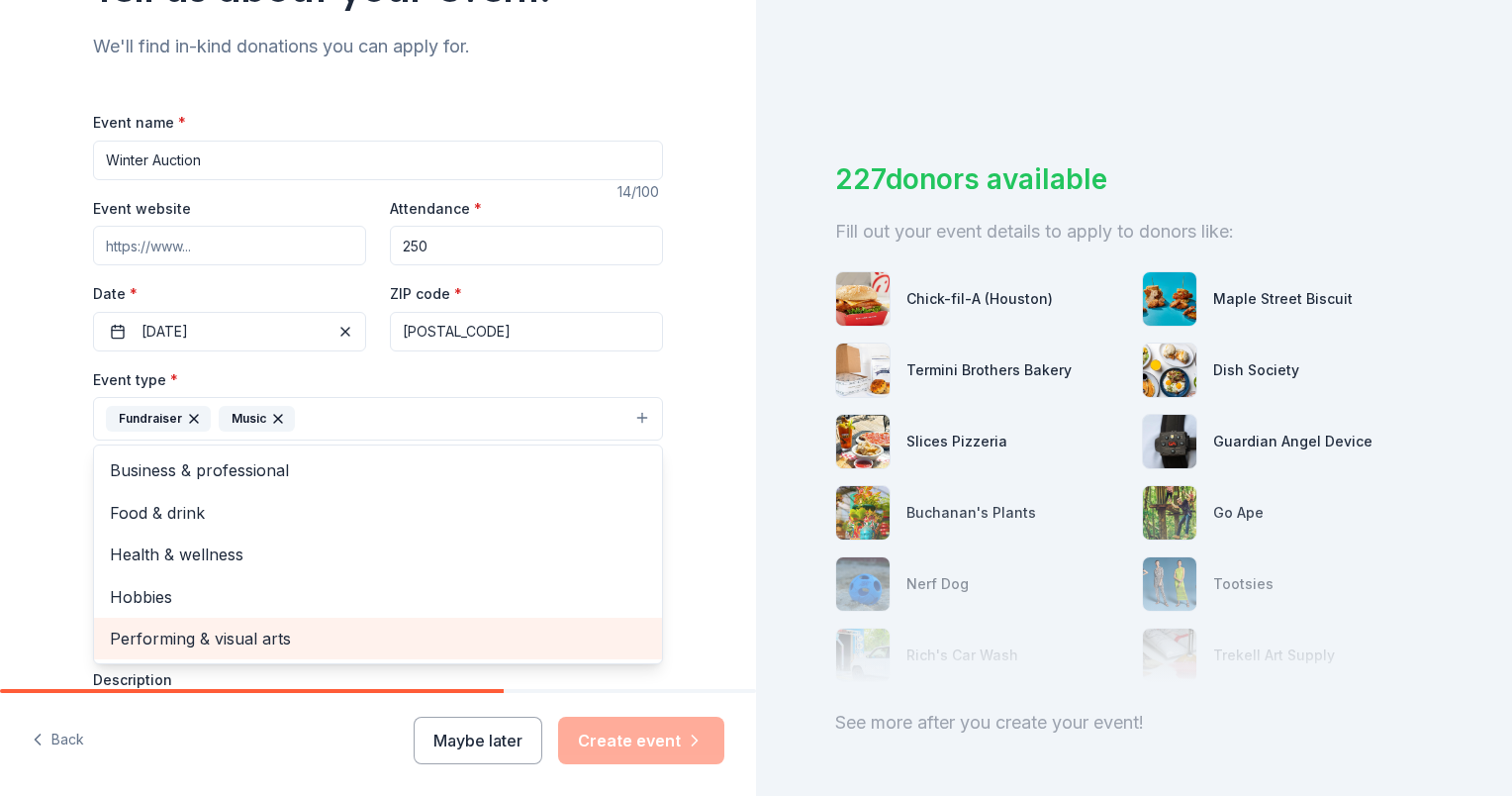 click on "Performing & visual arts" at bounding box center (378, 639) 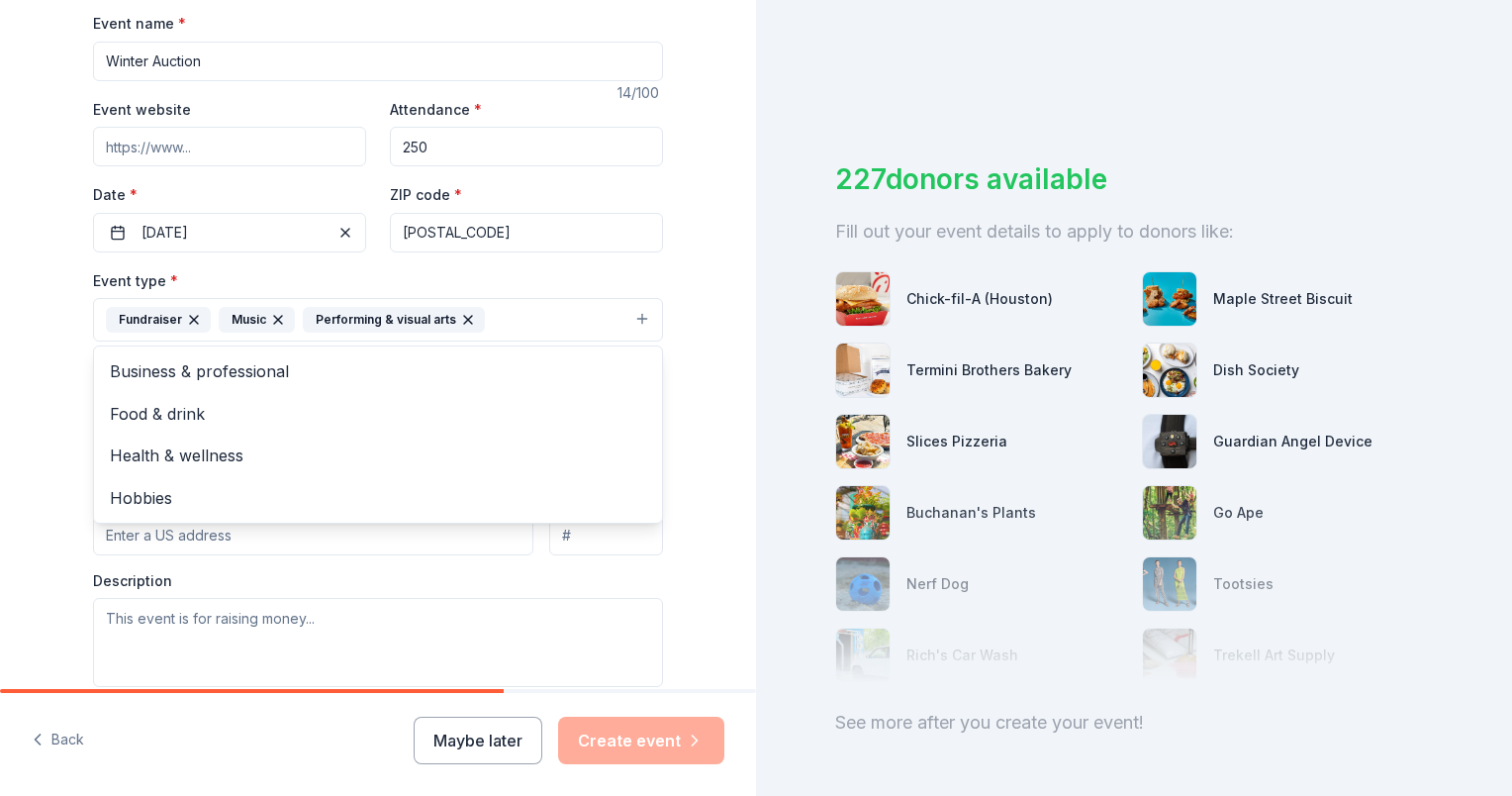 scroll, scrollTop: 297, scrollLeft: 0, axis: vertical 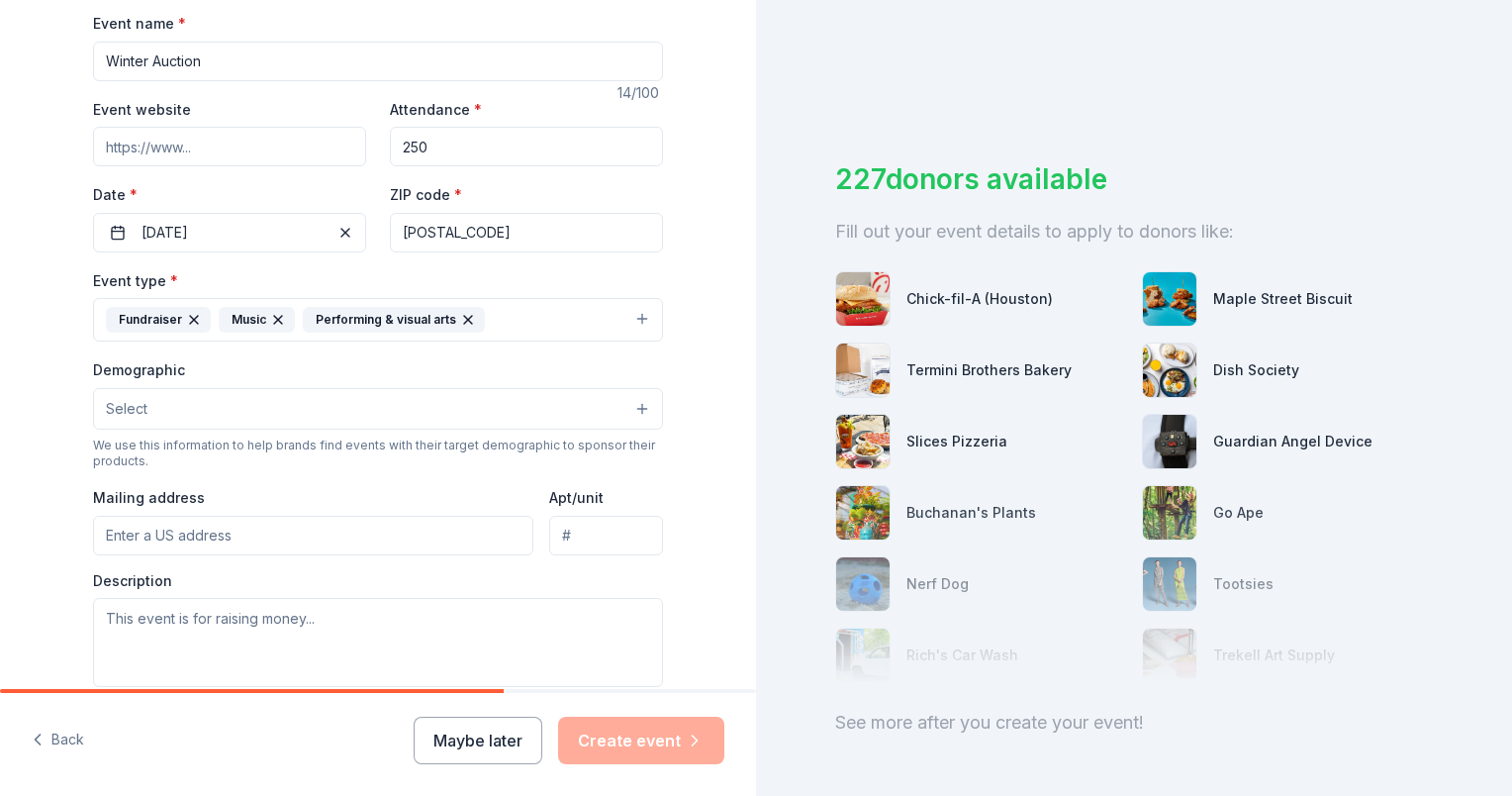 click on "Event website" at bounding box center [230, 147] 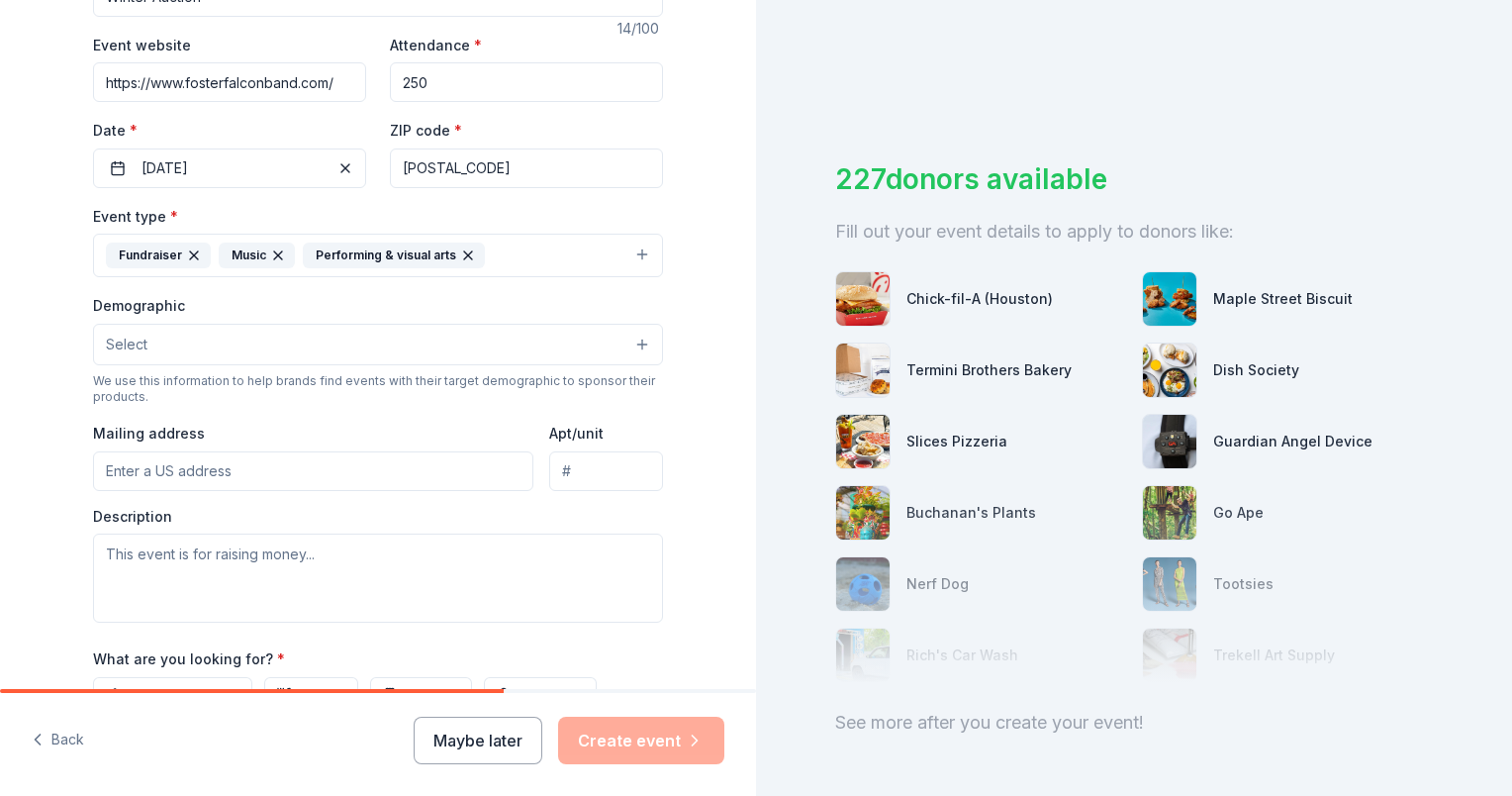 scroll, scrollTop: 396, scrollLeft: 0, axis: vertical 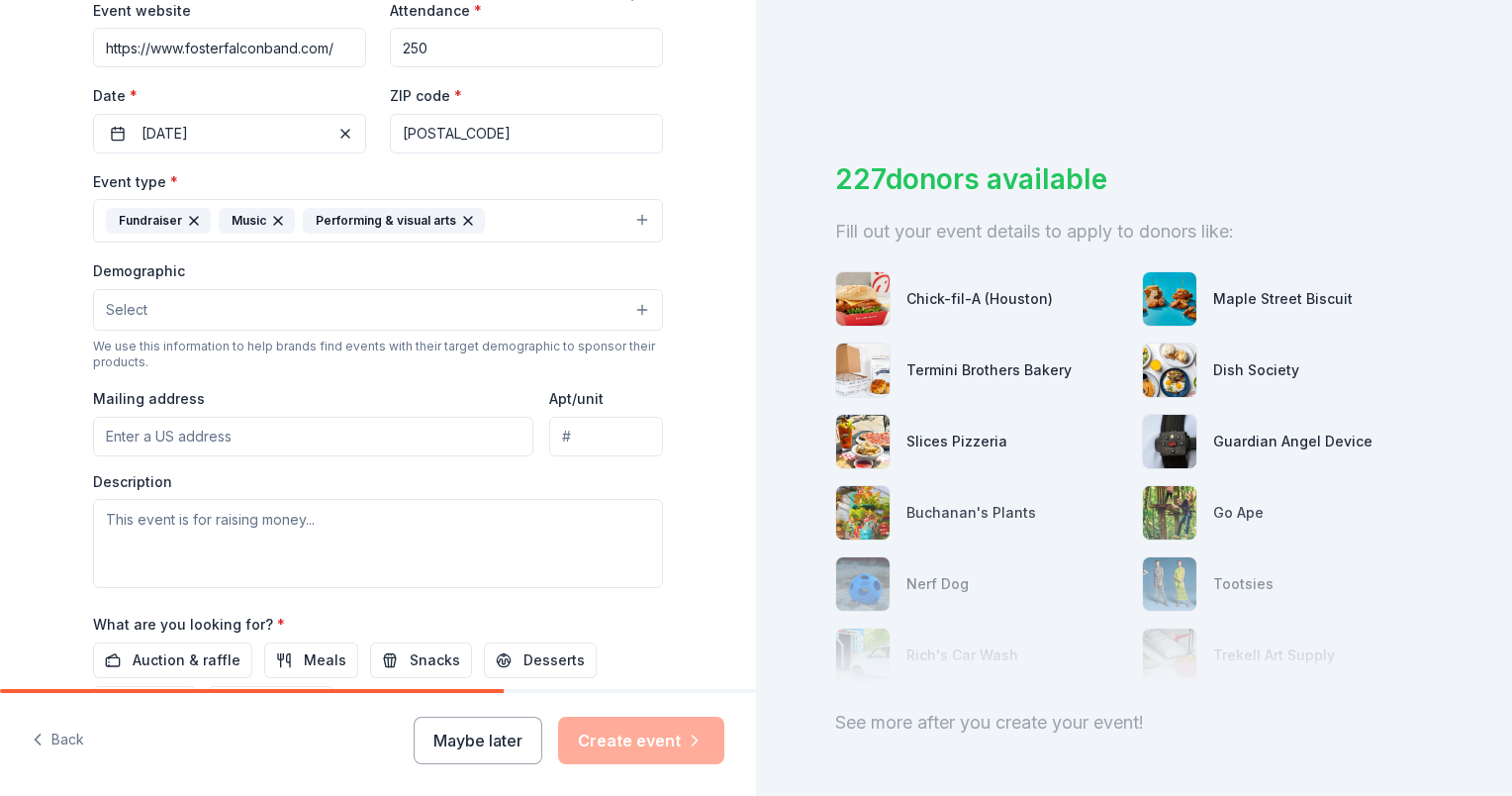 type on "https://www.fosterfalconband.com/" 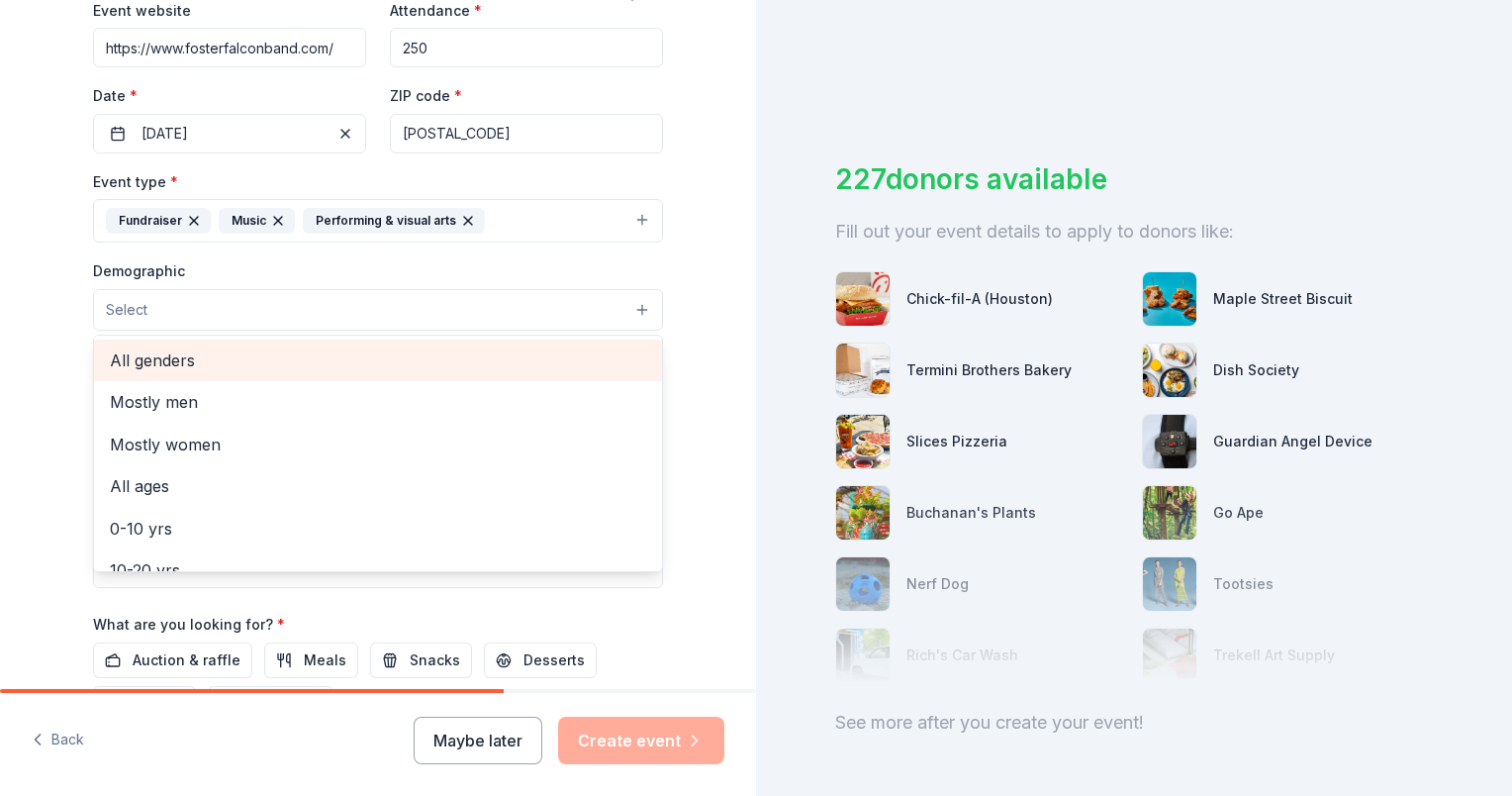 click on "All genders" at bounding box center [378, 360] 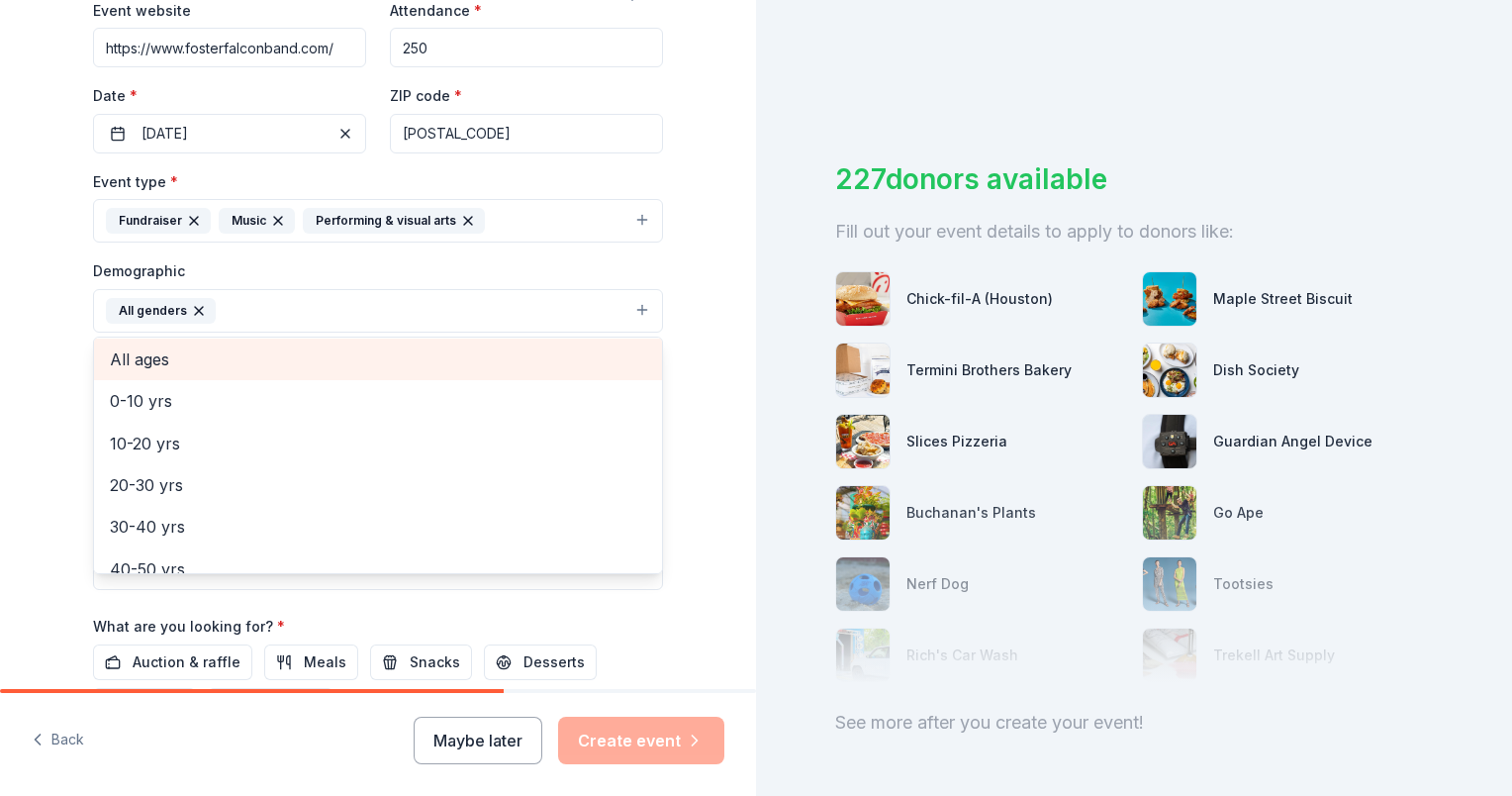 click on "All ages" at bounding box center [378, 359] 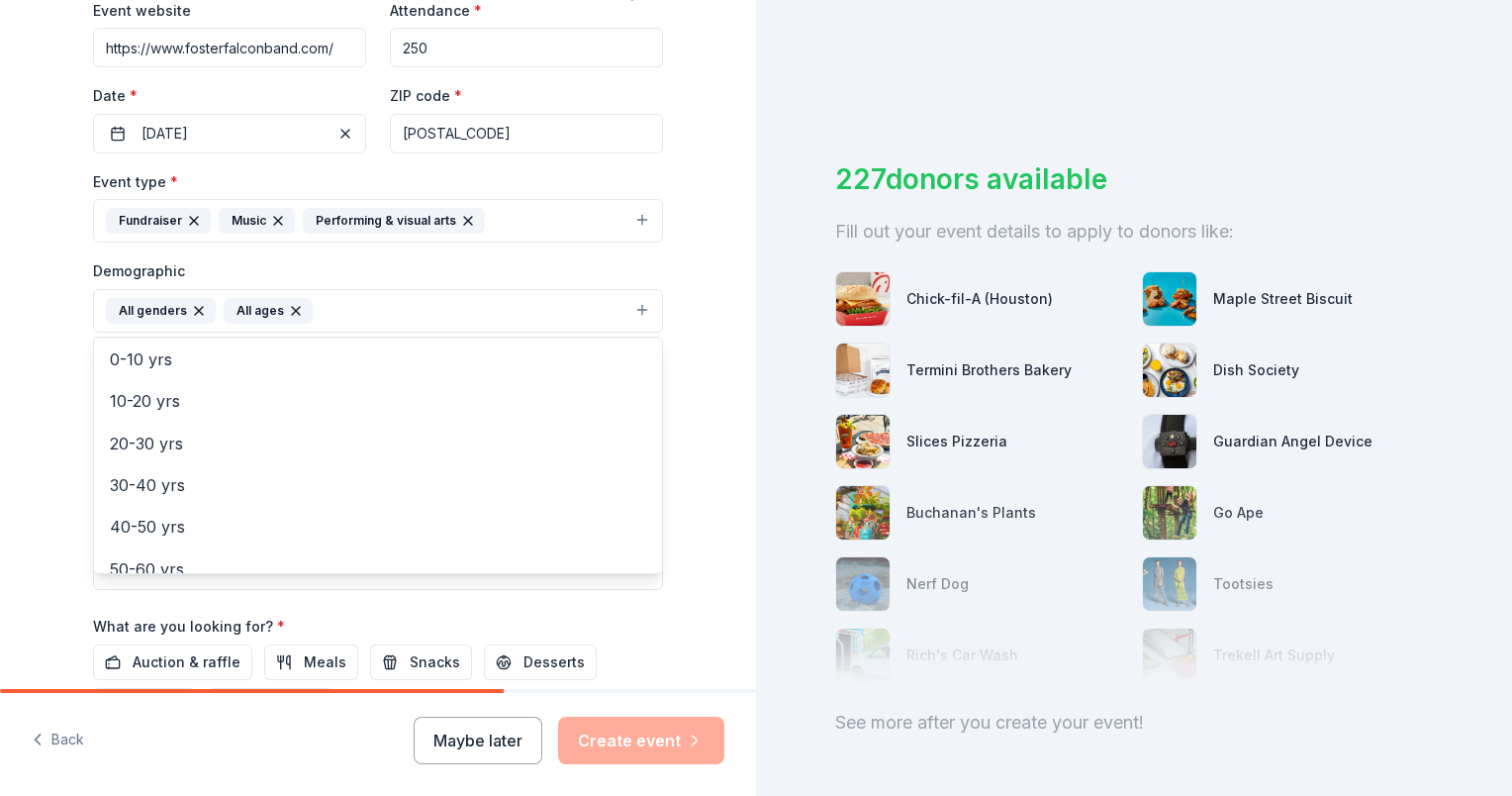 scroll, scrollTop: 46, scrollLeft: 0, axis: vertical 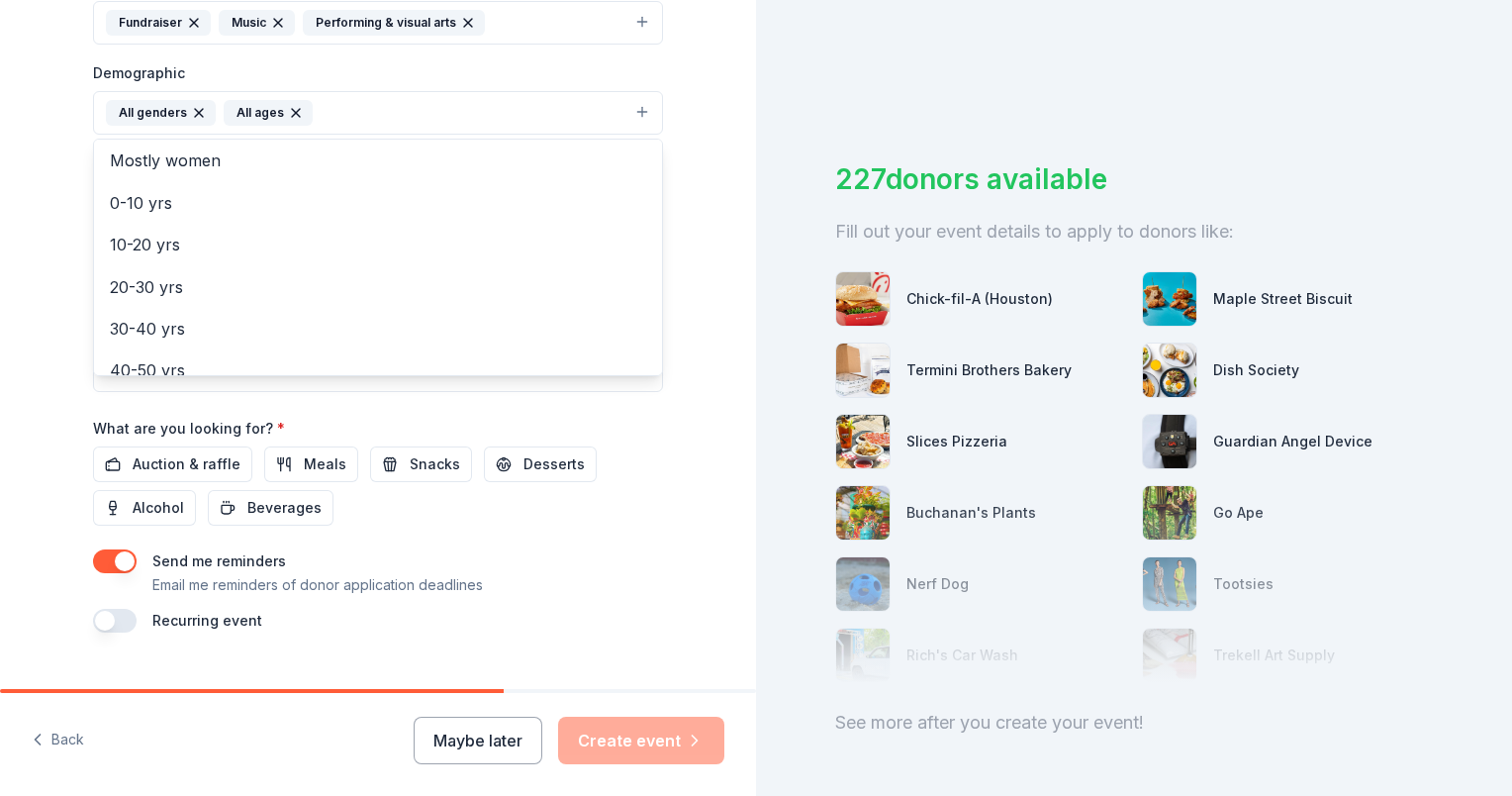 click on "Tell us about your event. We'll find in-kind donations you can apply for. Event name * Winter Auction 14 /100 Event website https://www.fosterfalconband.com/ Attendance * 250 Date * 12/11/2025 ZIP code * [ZIP] Event type * Fundraiser Music Performing & visual arts Demographic All genders All ages Mostly men Mostly women 0-10 yrs 10-20 yrs 20-30 yrs 30-40 yrs 40-50 yrs 50-60 yrs 60-70 yrs 70-80 yrs 80+ yrs We use this information to help brands find events with their target demographic to sponsor their products. Mailing address Apt/unit Description What are you looking for? * Auction & raffle Meals Snacks Desserts Alcohol Beverages Send me reminders Email me reminders of donor application deadlines Recurring event" at bounding box center (378, 66) 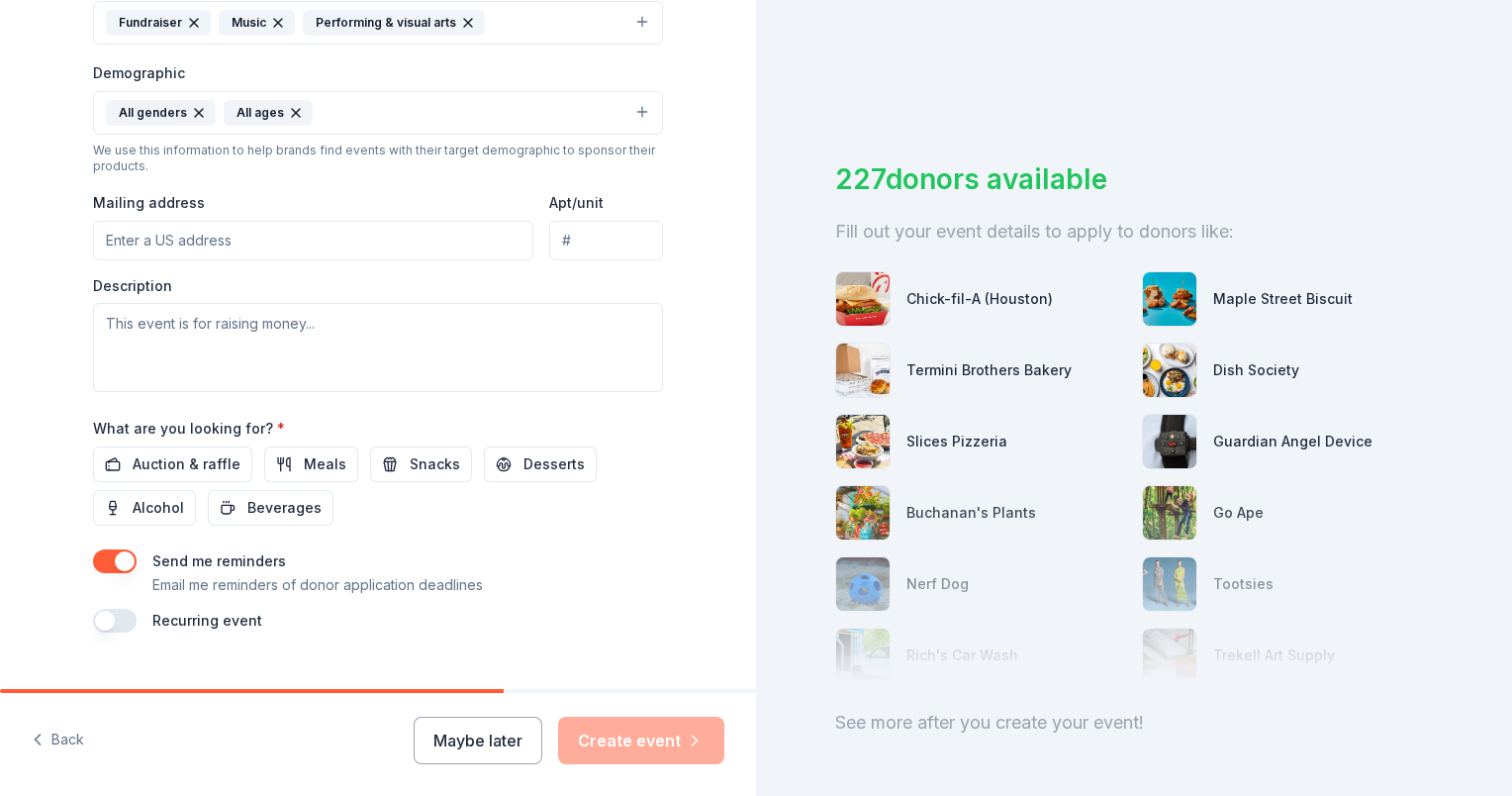 click on "Mailing address" at bounding box center [313, 241] 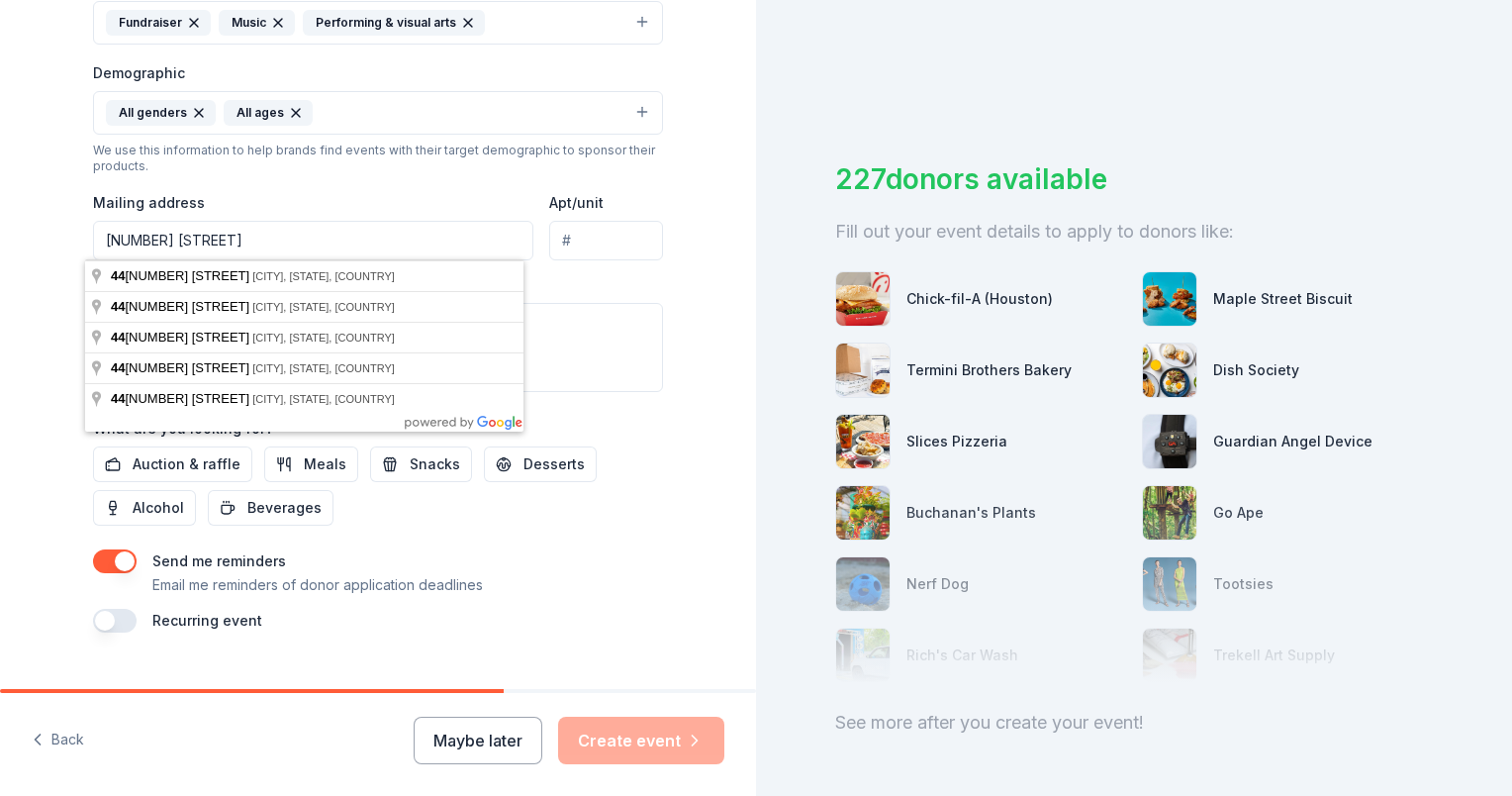 drag, startPoint x: 220, startPoint y: 237, endPoint x: 18, endPoint y: 246, distance: 202.2004 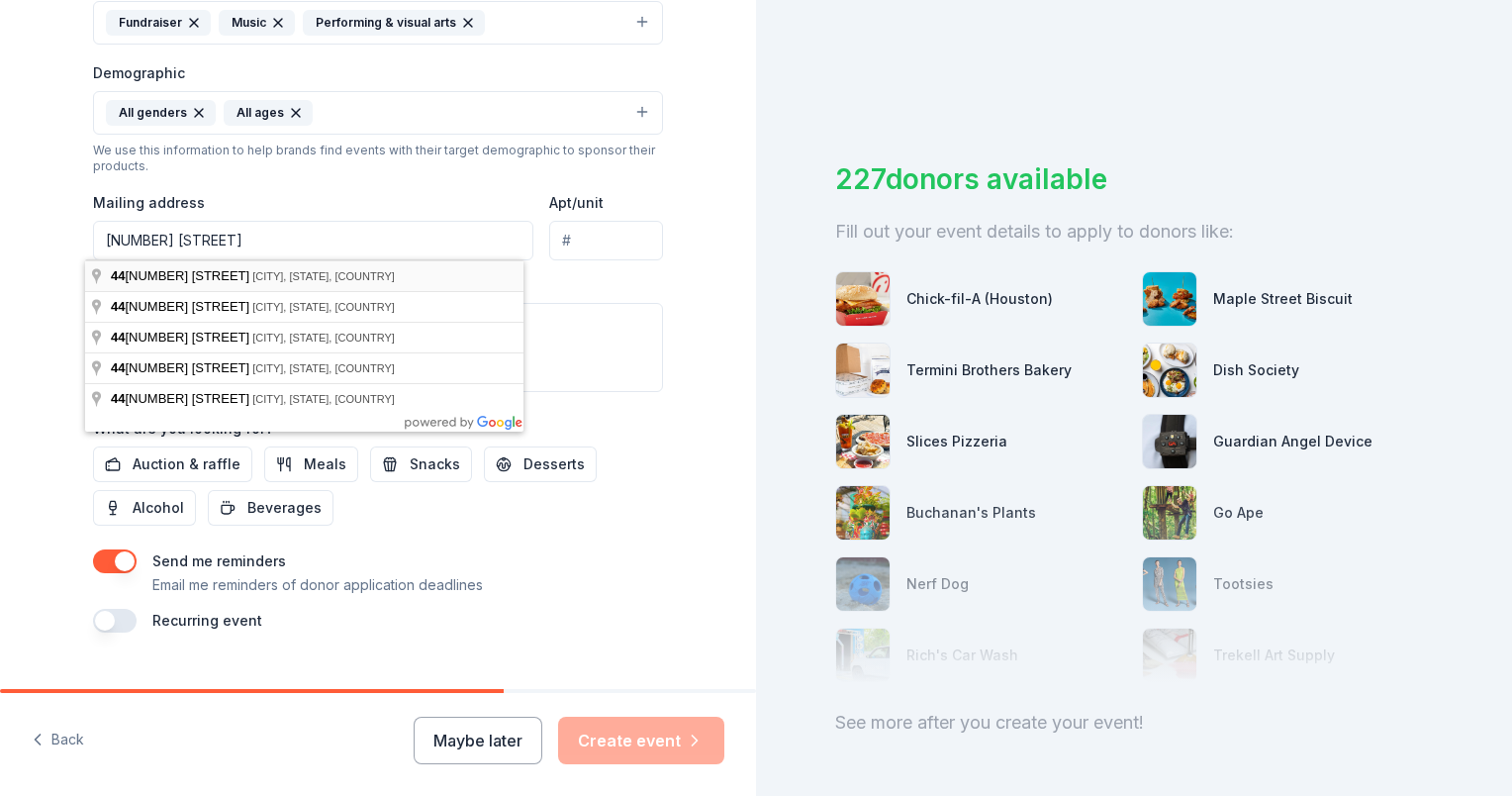 paste on "Farm to Market Rd [NUMBER], [CITY], [STATE] [POSTAL_CODE]" 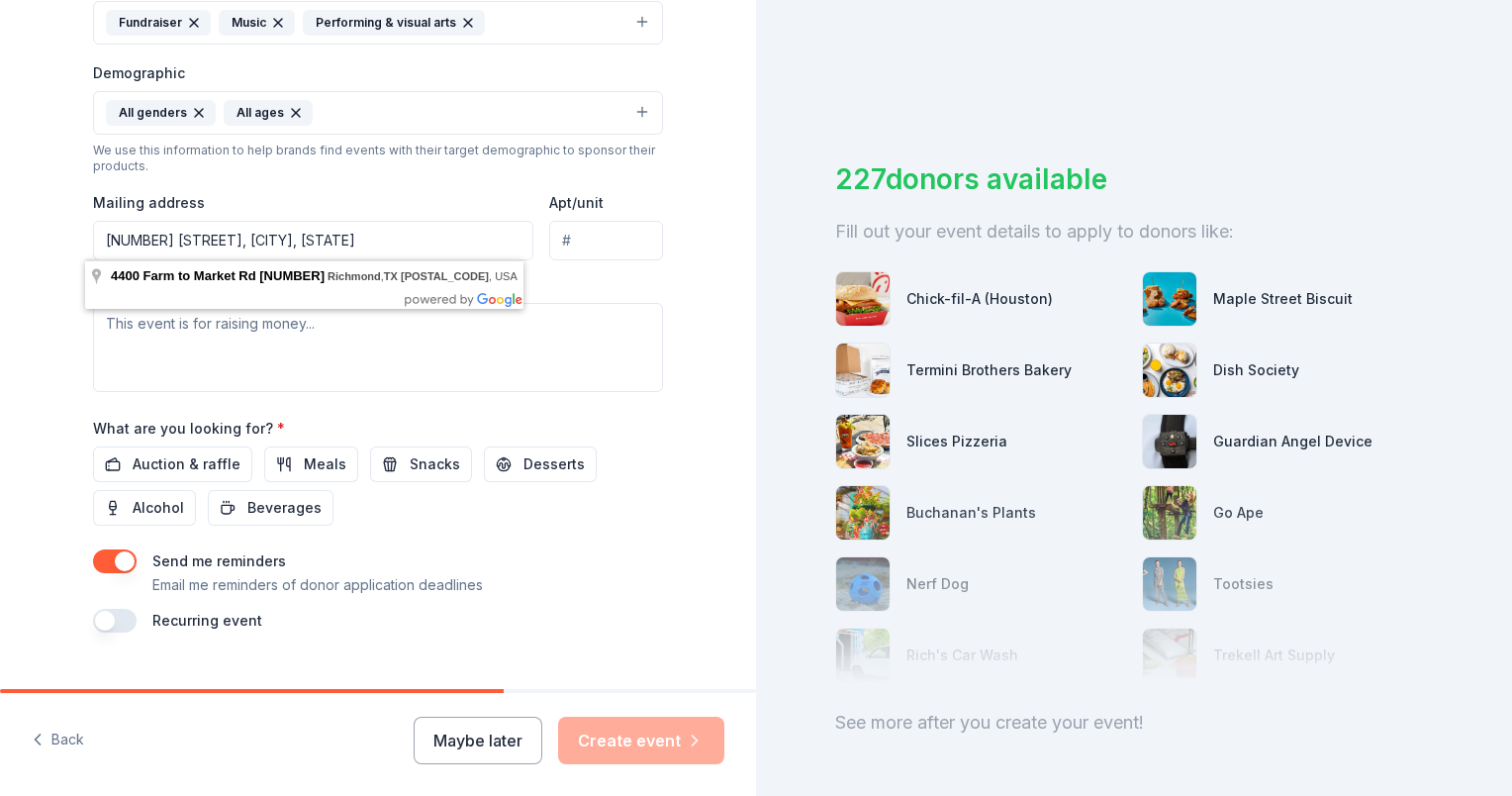 type on "[NUMBER] [STREET], [CITY], [STATE]" 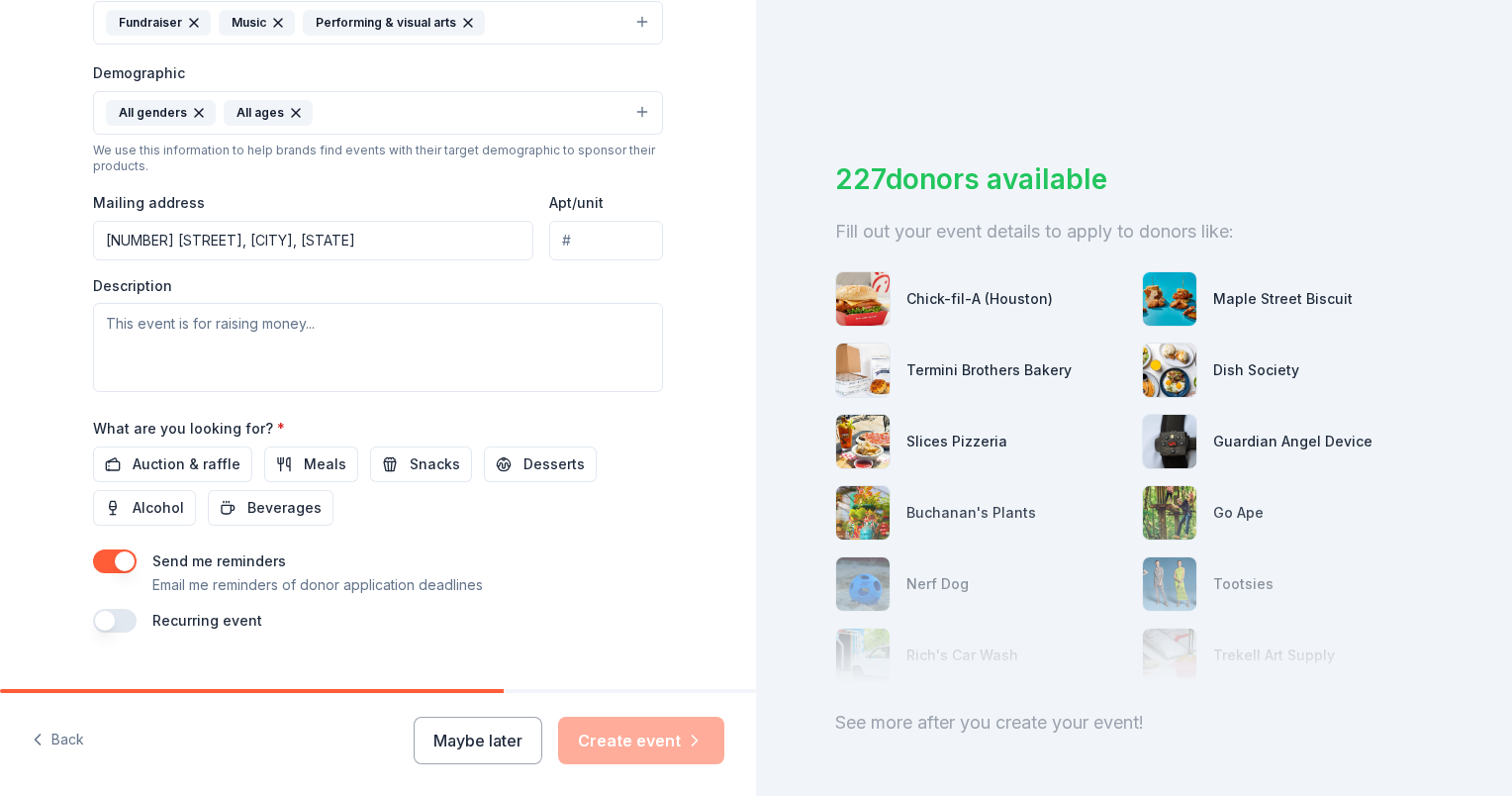 click on "Tell us about your event. We'll find in-kind donations you can apply for. Event name * Winter Auction 14 /100 Event website https://www.fosterfalconband.com/ Attendance * 250 Date * 12/11/2025 ZIP code * [ZIP] Event type * Fundraiser Music Performing & visual arts Demographic All genders All ages We use this information to help brands find events with their target demographic to sponsor their products. Mailing address [NUMBER] [STREET], [CITY], [STATE] Apt/unit Description What are you looking for? * Auction & raffle Meals Snacks Desserts Alcohol Beverages Send me reminders Email me reminders of donor application deadlines Recurring event" at bounding box center [378, 66] 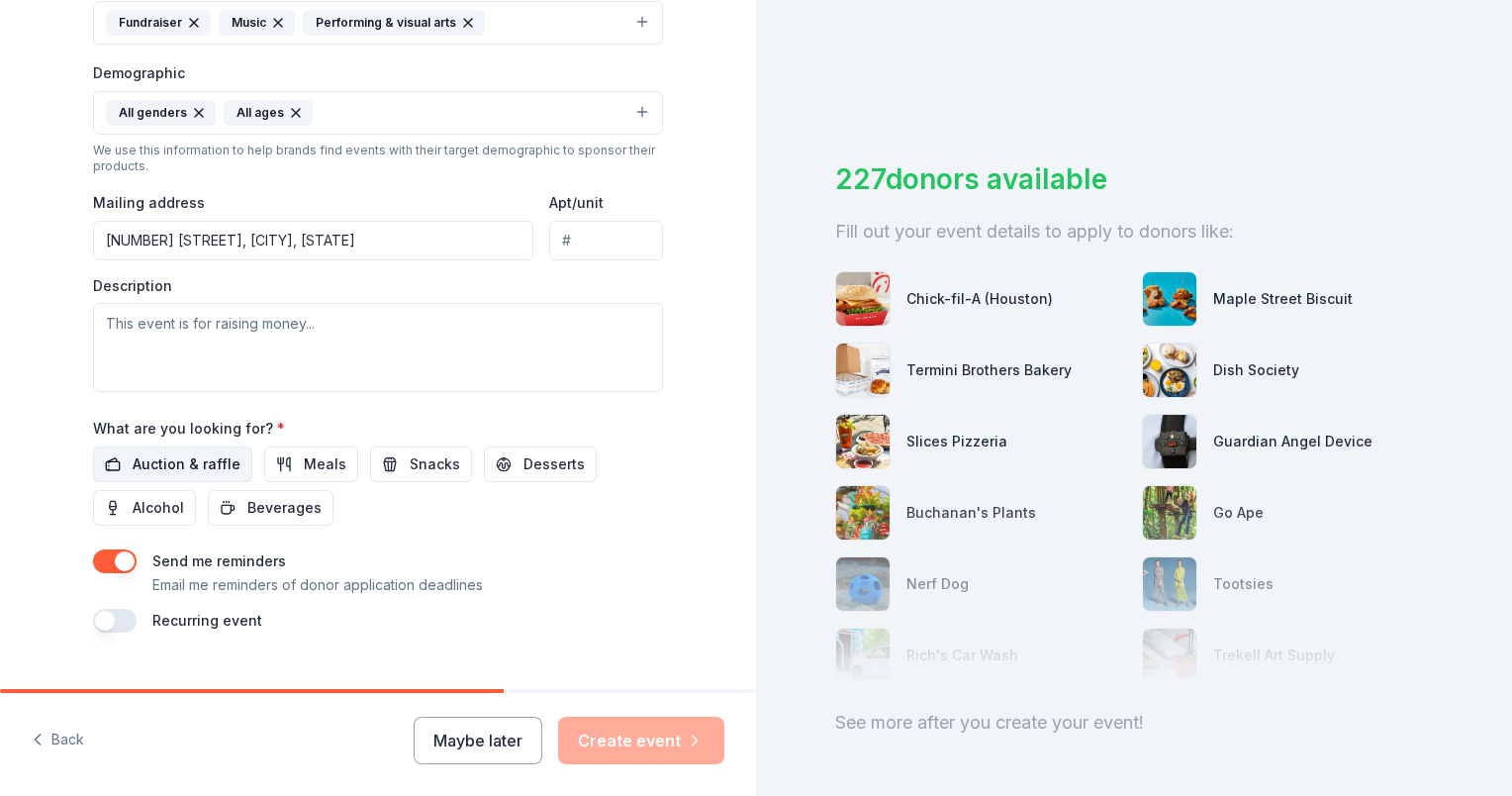 click on "Auction & raffle" at bounding box center (186, 464) 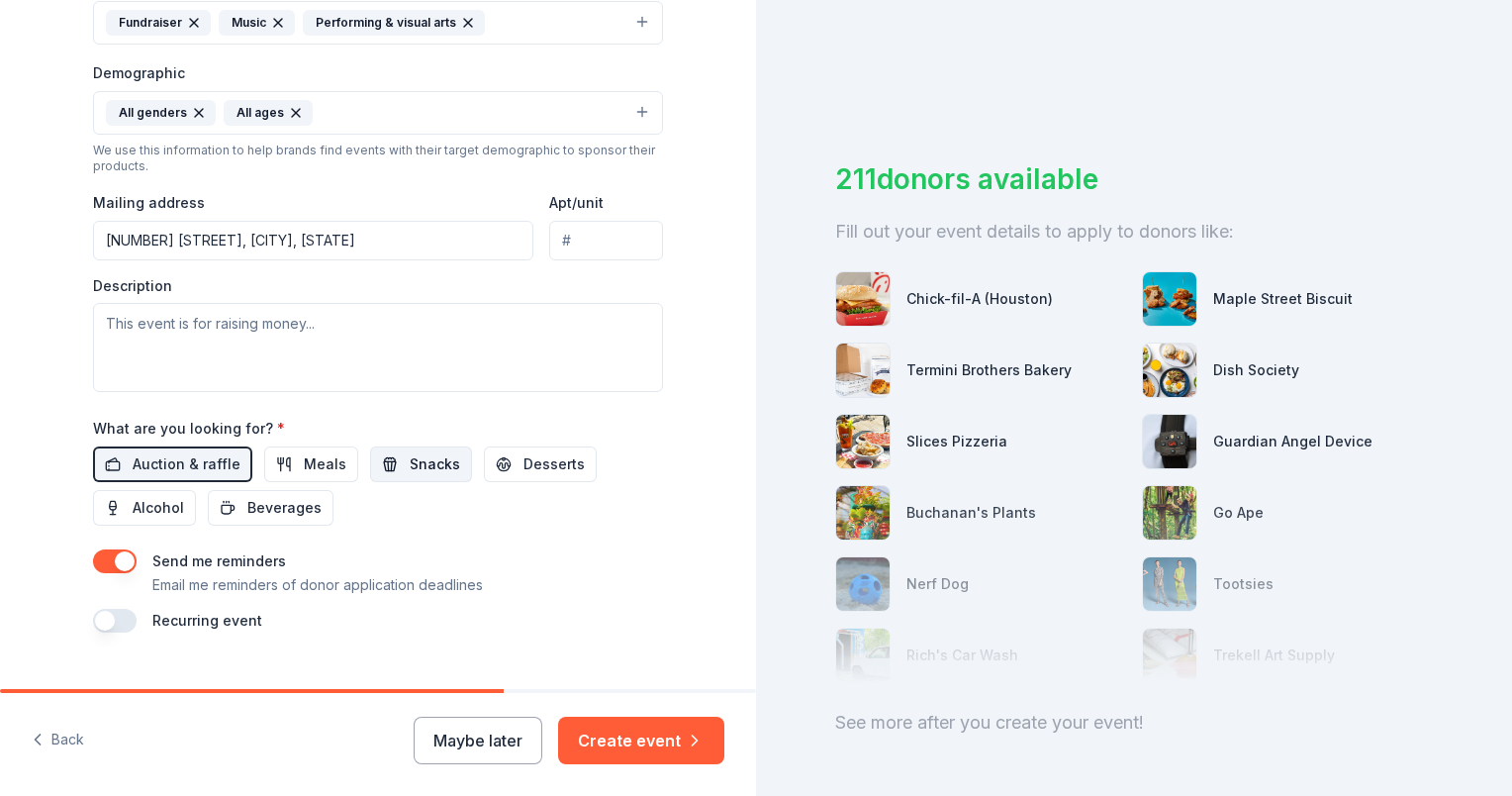 click on "Snacks" at bounding box center [434, 464] 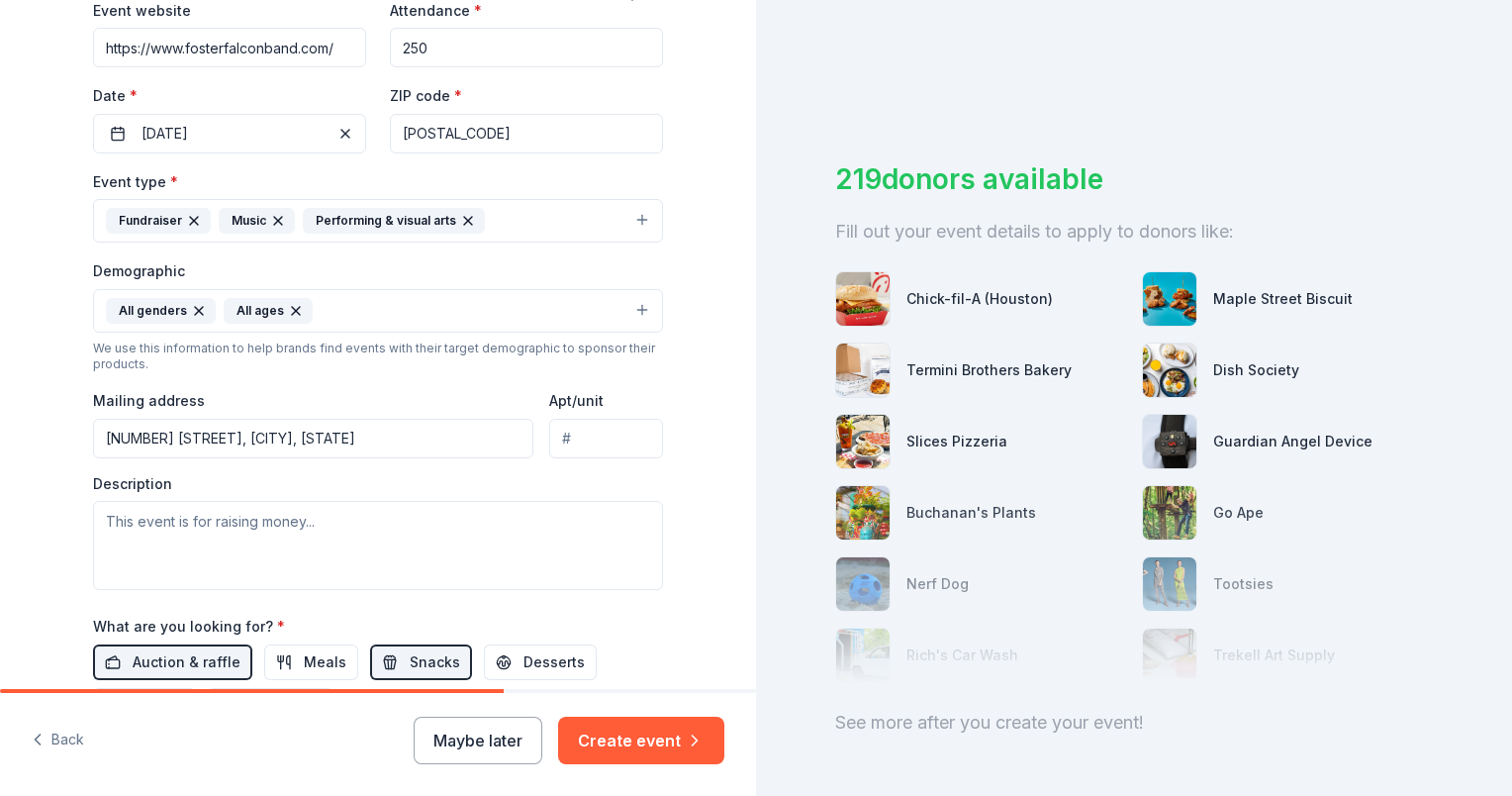 scroll, scrollTop: 632, scrollLeft: 0, axis: vertical 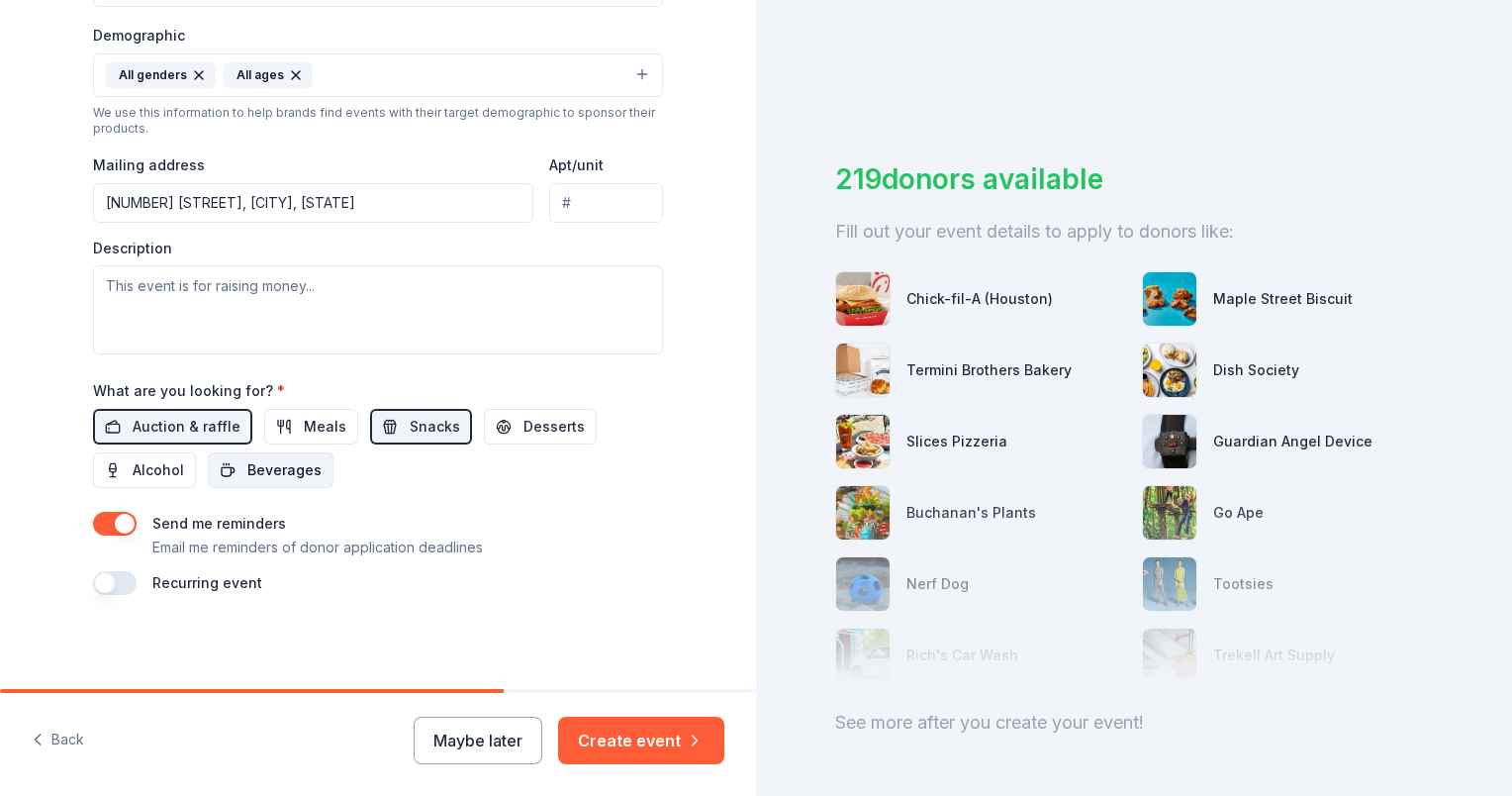 click on "Beverages" at bounding box center (284, 470) 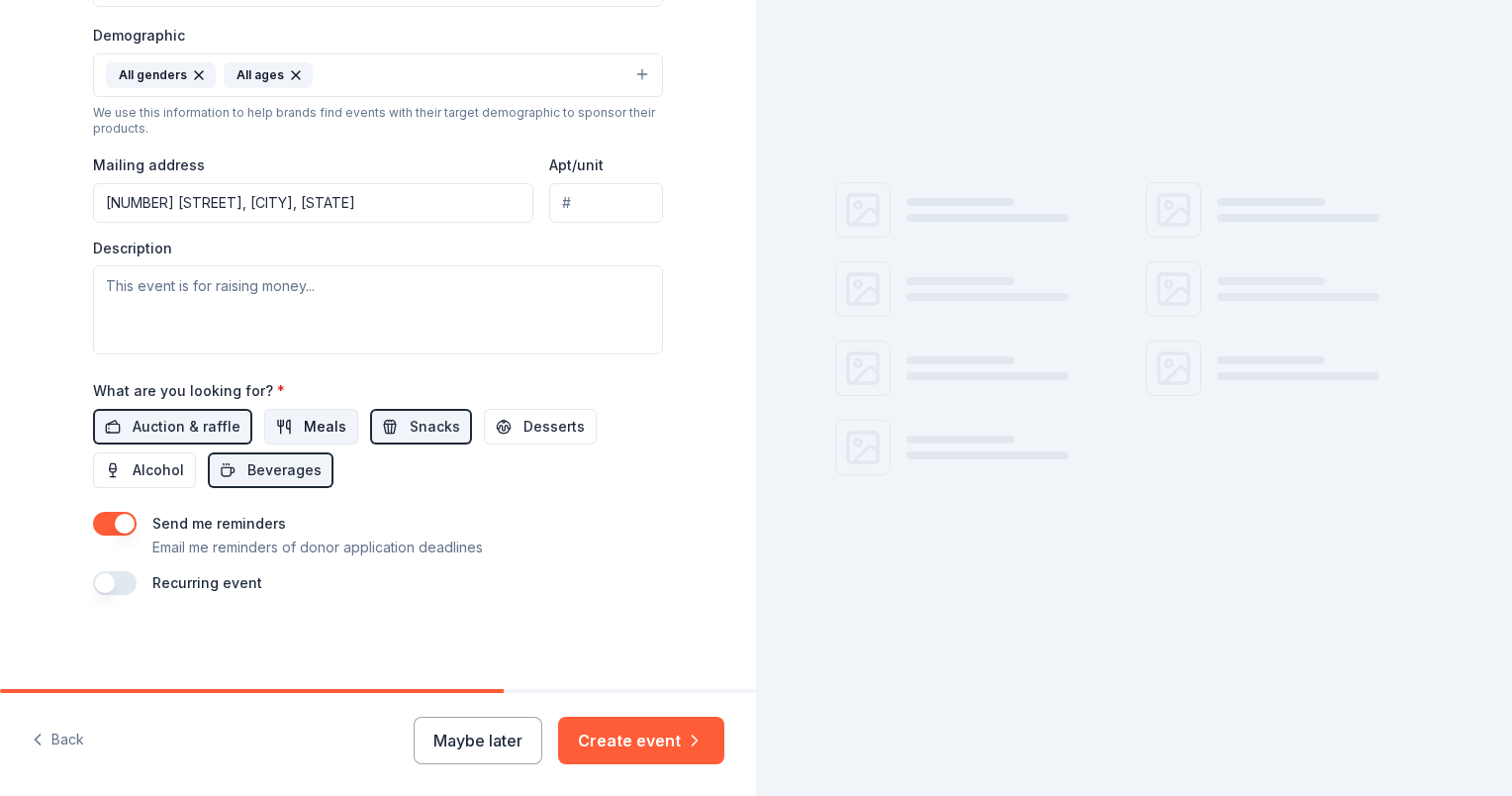 click on "Meals" at bounding box center (325, 427) 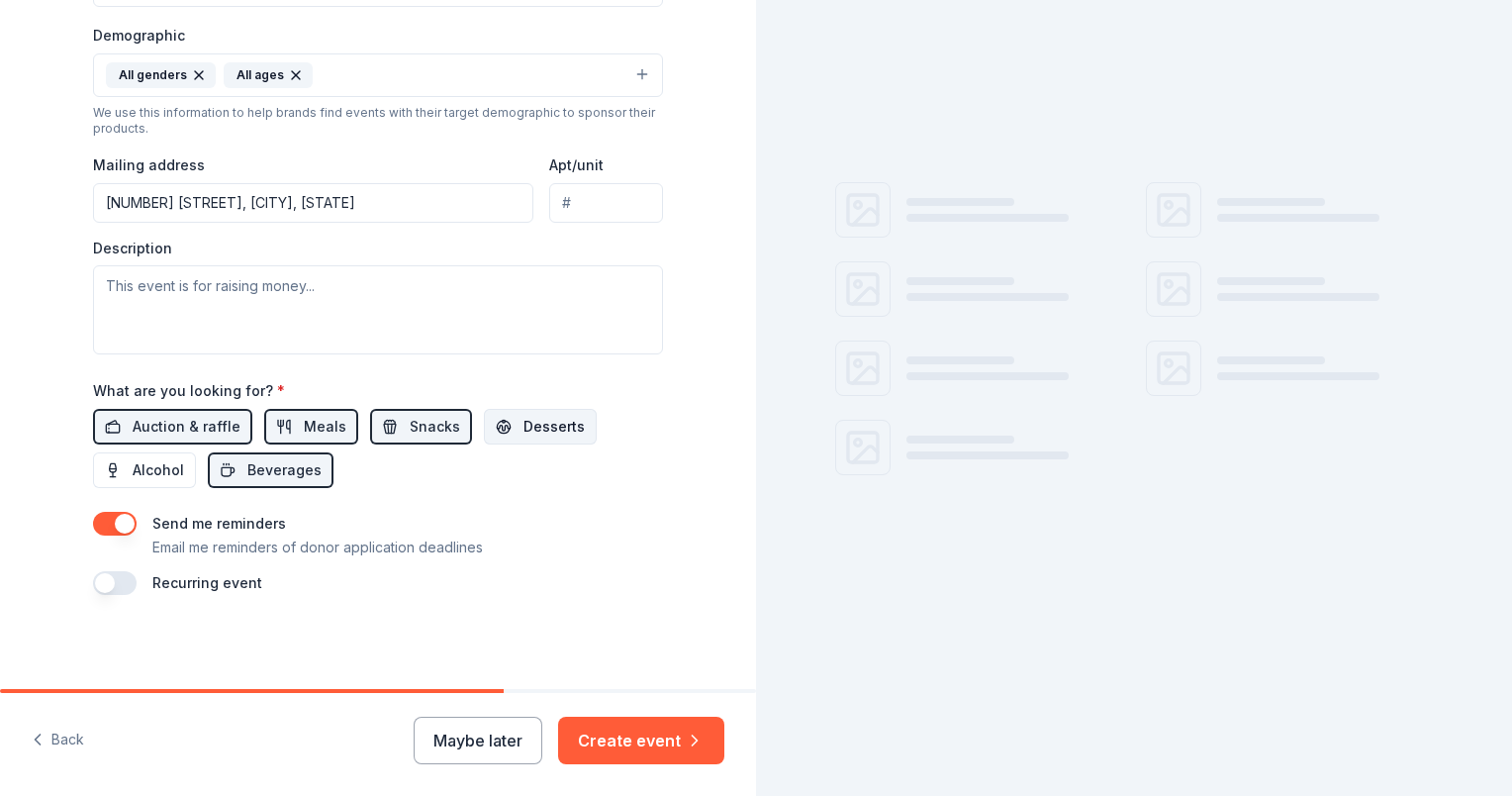 click on "Desserts" at bounding box center (554, 427) 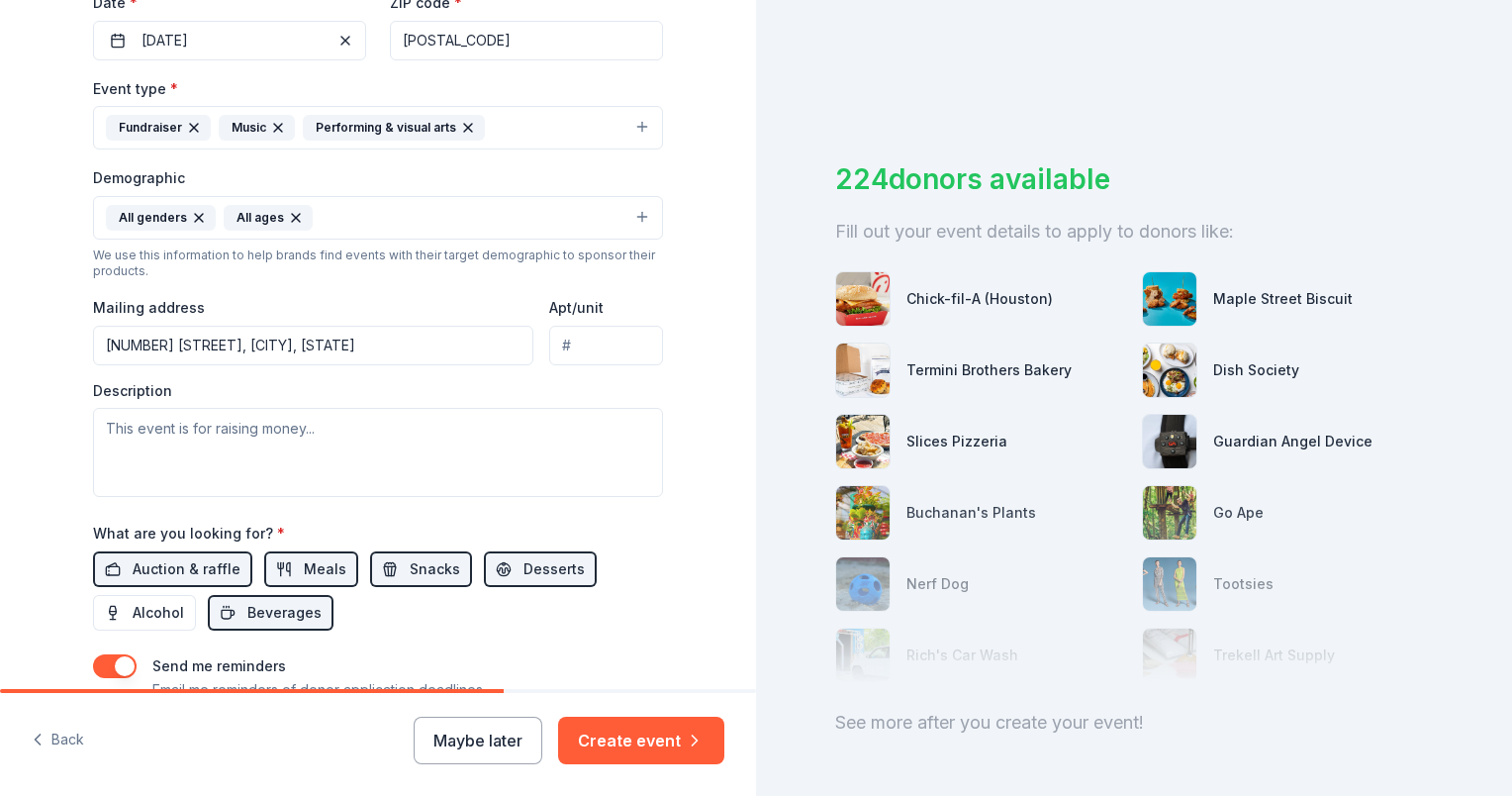 scroll, scrollTop: 632, scrollLeft: 0, axis: vertical 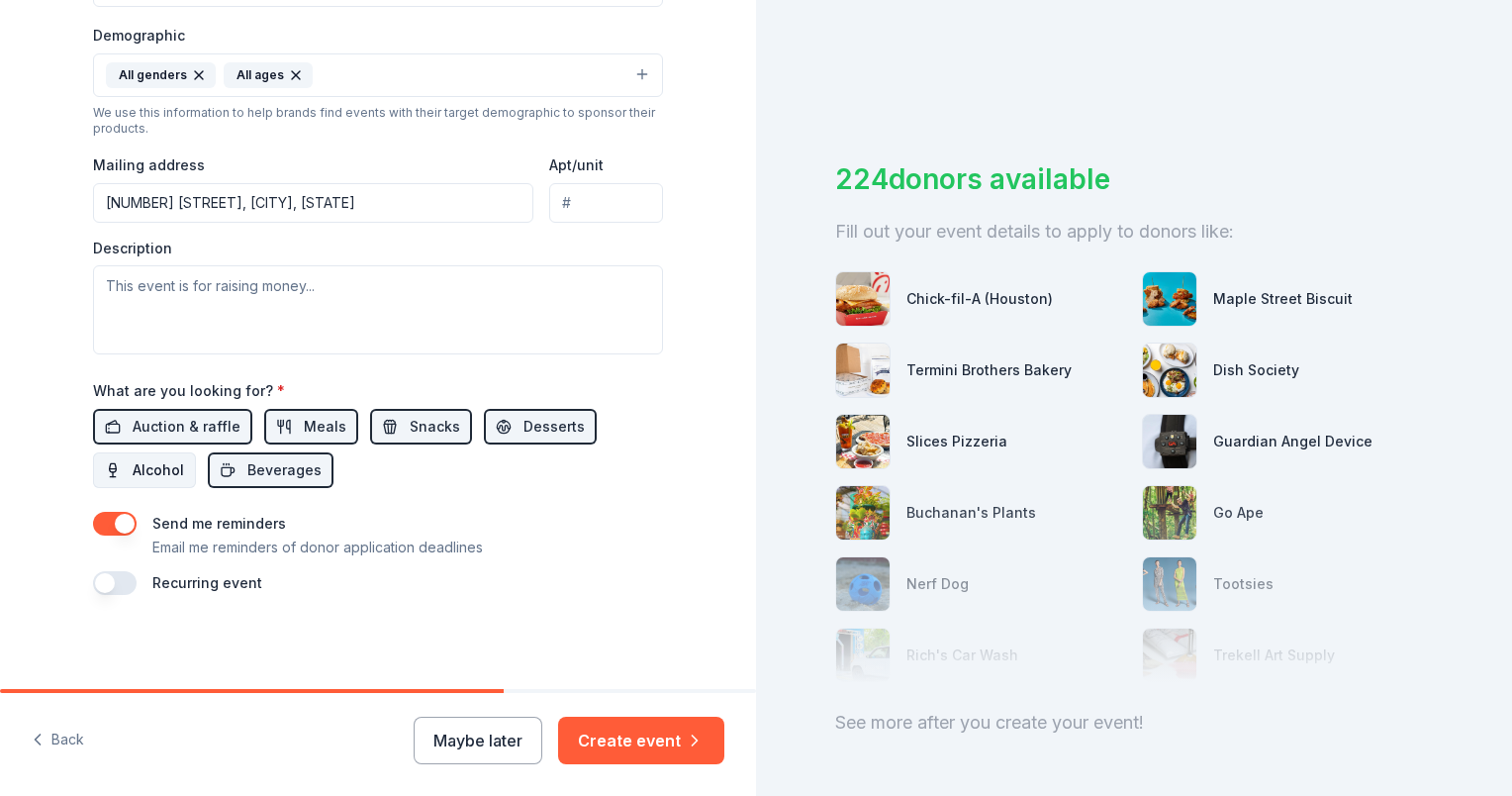 click on "Alcohol" at bounding box center (144, 470) 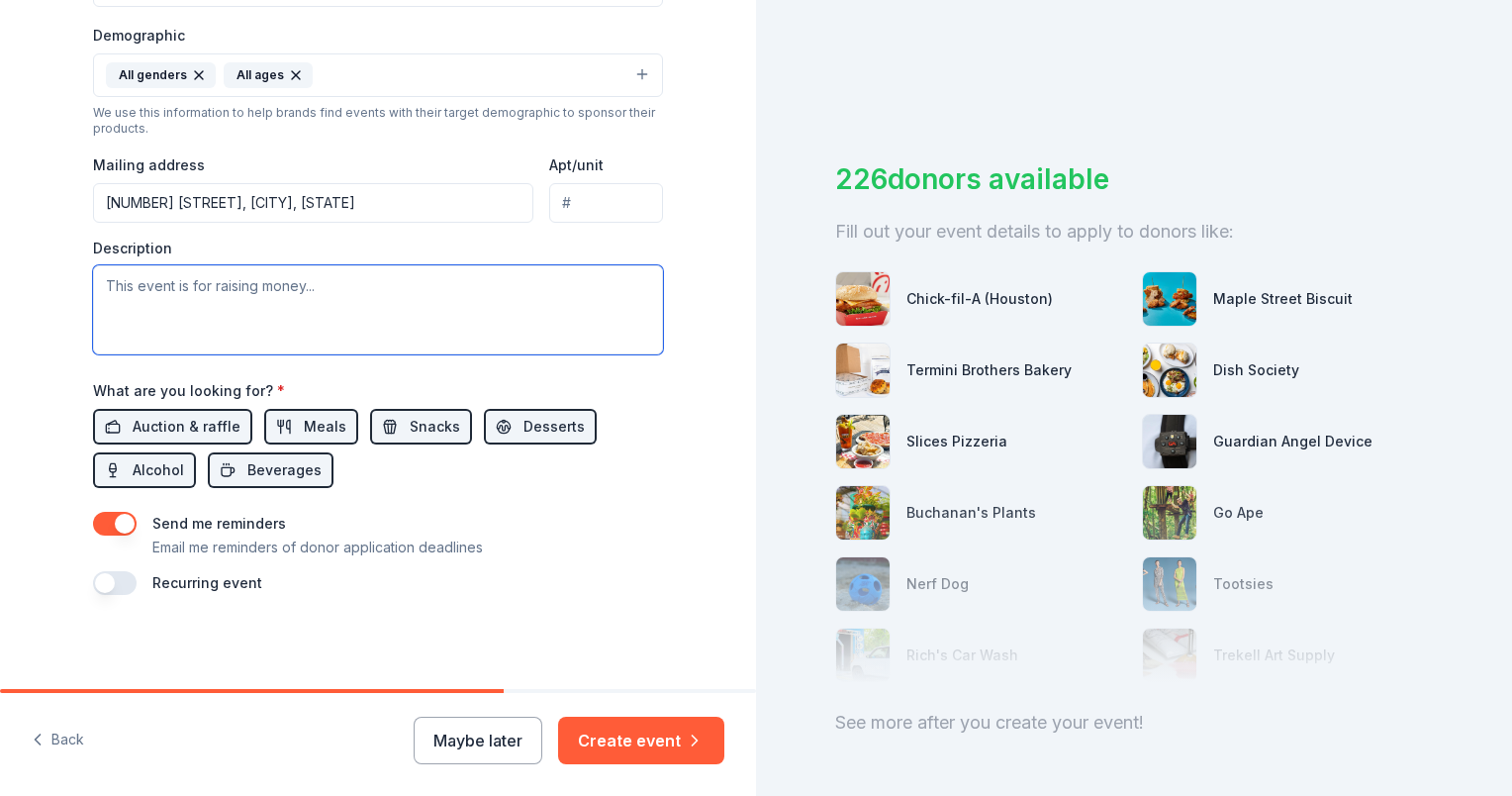 click at bounding box center (378, 310) 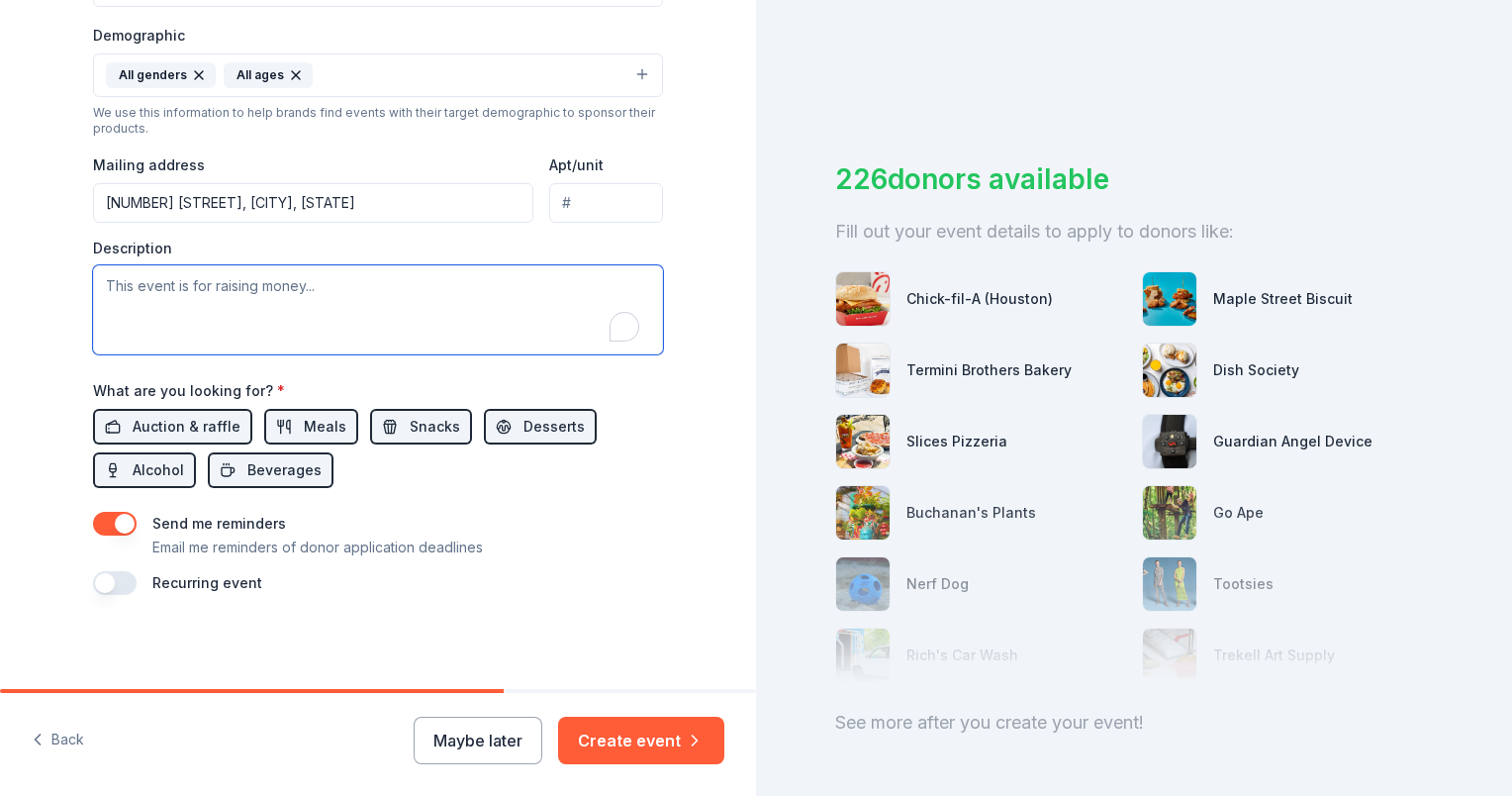 scroll, scrollTop: 632, scrollLeft: 0, axis: vertical 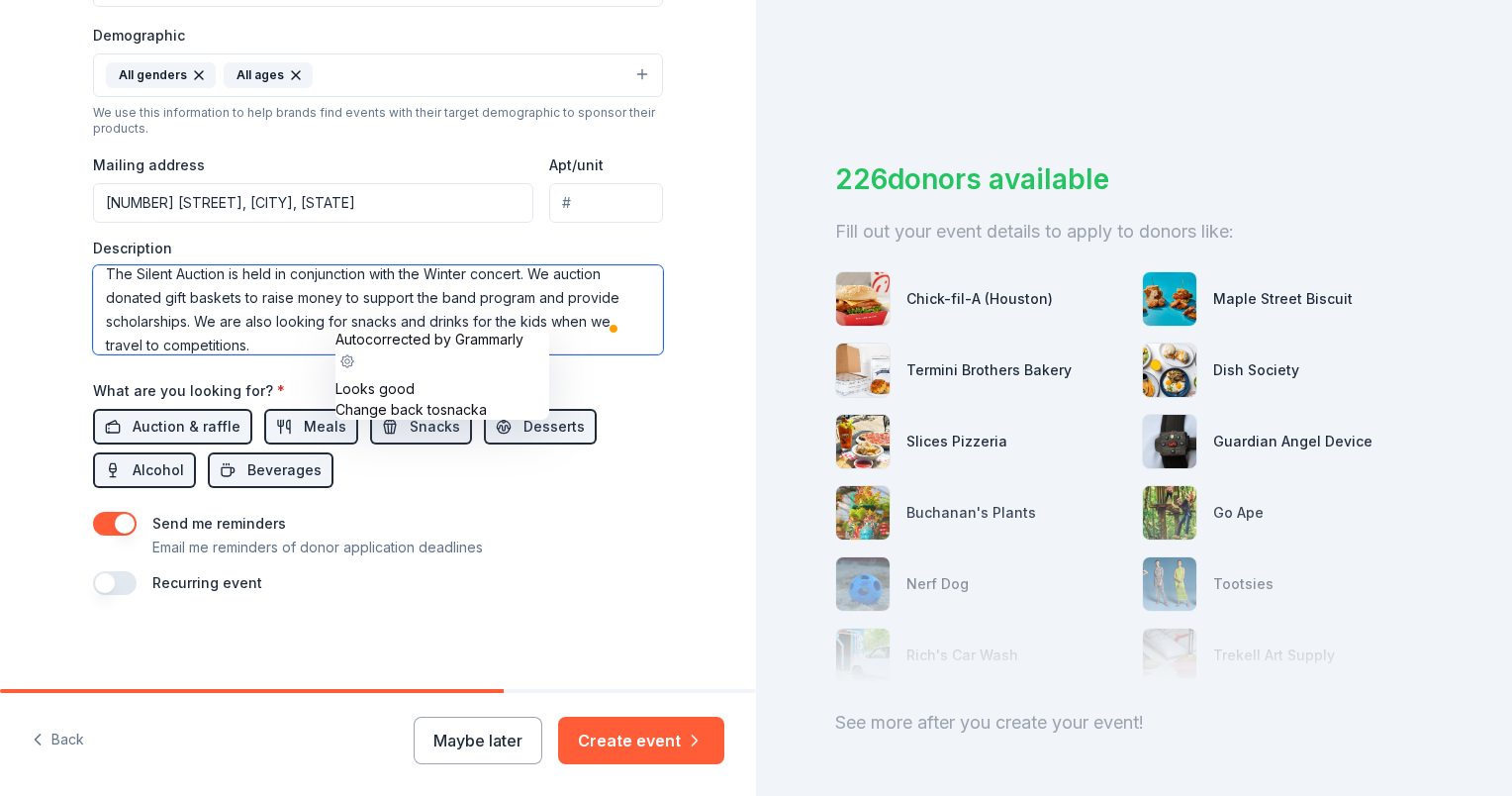 click on "The Silent Auction is held in conjunction with the Winter concert. We auction donated gift baskets to raise money to support the band program and provide scholarships. We are also looking for snacks and drinks for the kids when we travel to competitions." at bounding box center [378, 310] 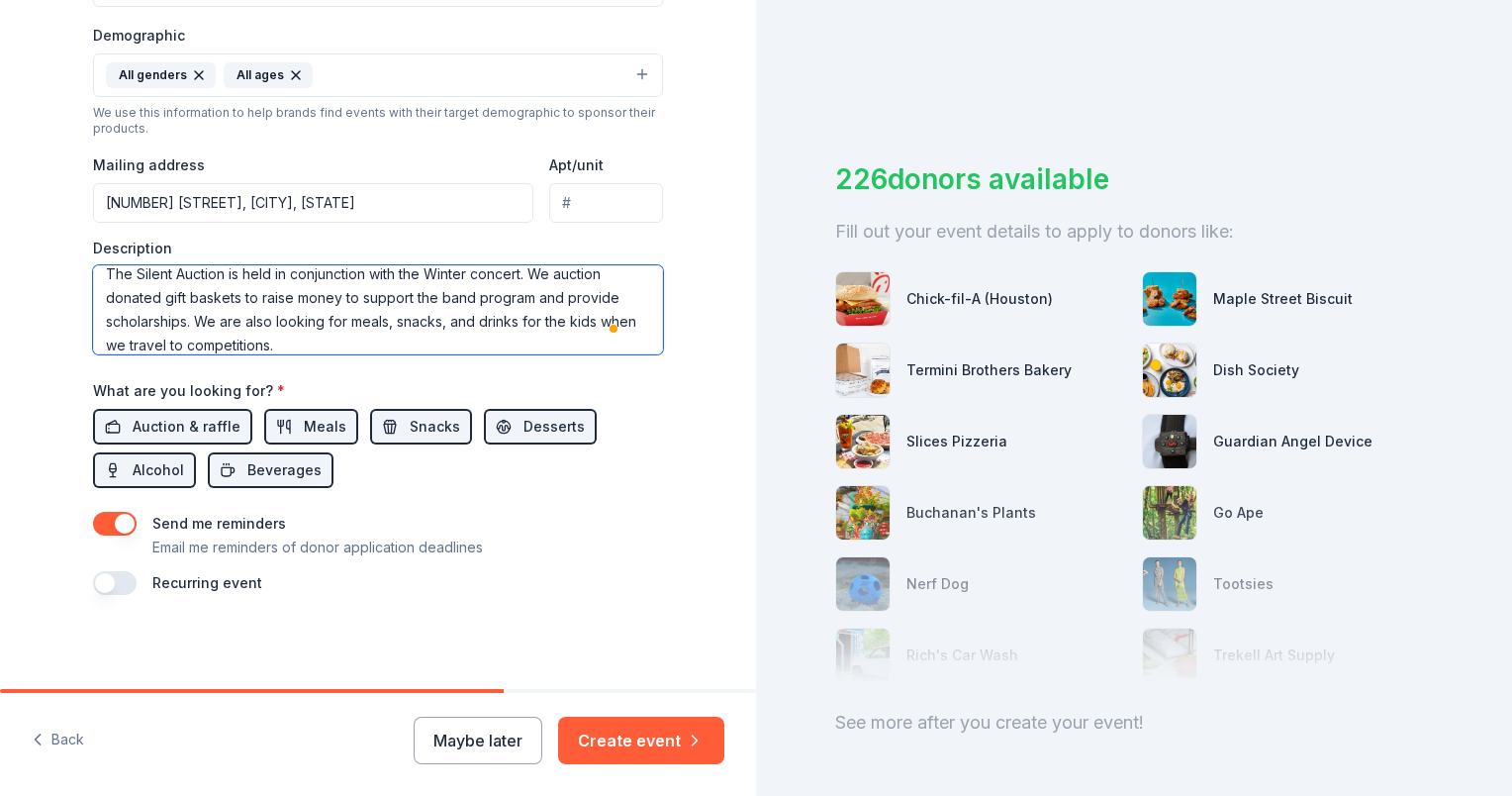 click on "The Silent Auction is held in conjunction with the Winter concert. We auction donated gift baskets to raise money to support the band program and provide scholarships. We are also looking for meals, snacks, and drinks for the kids when we travel to competitions." at bounding box center [378, 310] 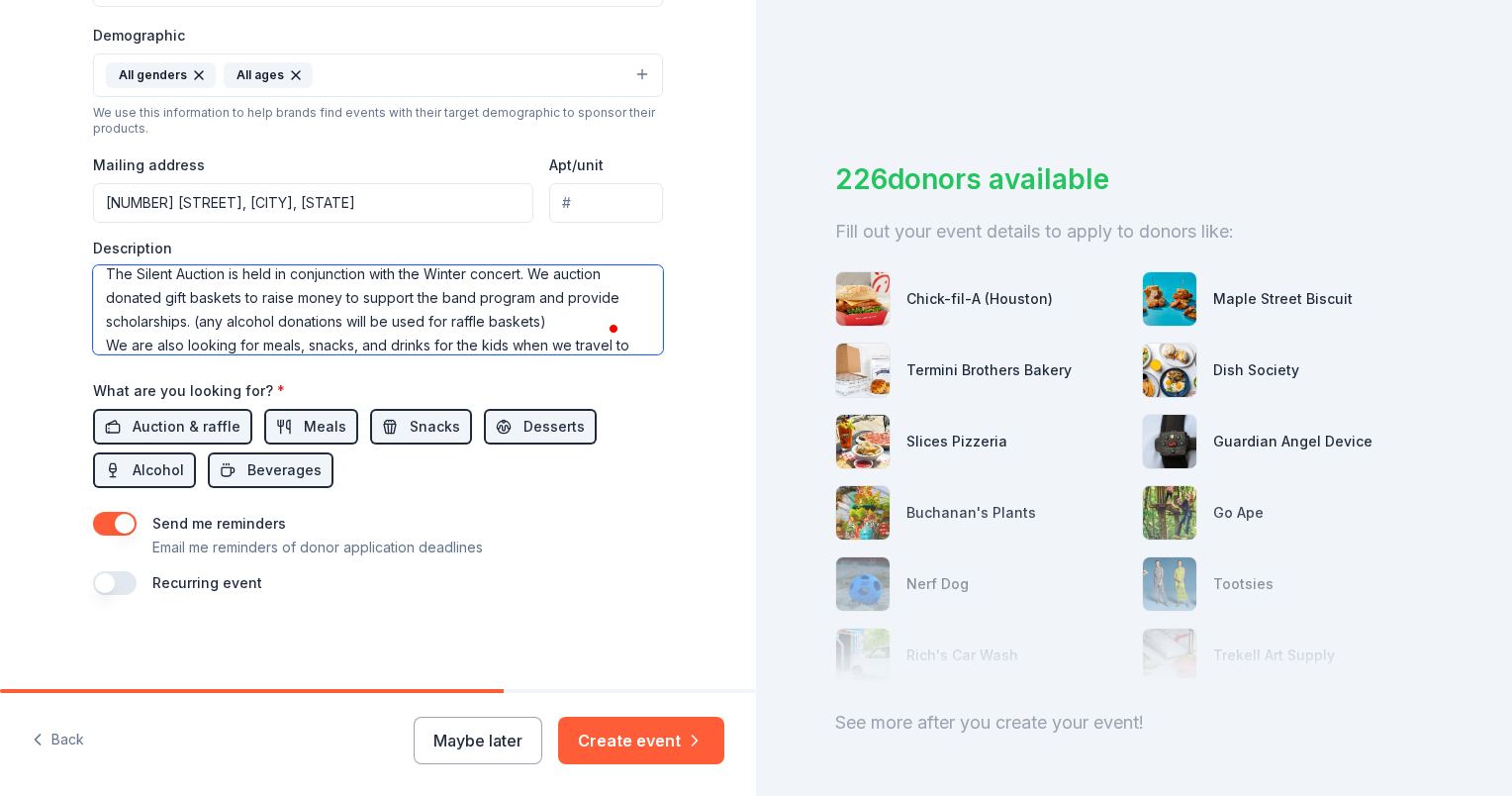 scroll, scrollTop: 47, scrollLeft: 0, axis: vertical 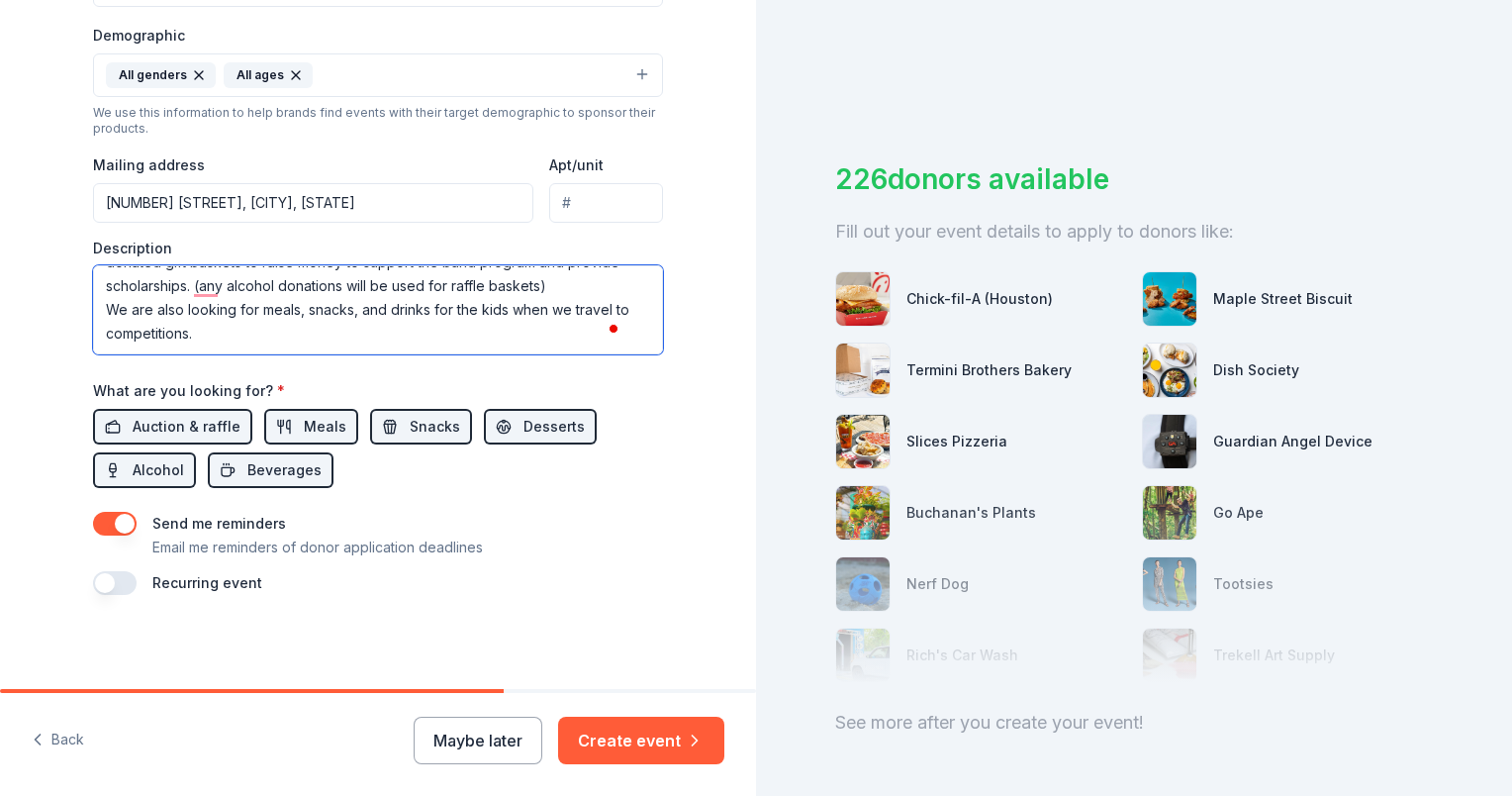 type on "The Silent Auction is held in conjunction with the Winter concert. We auction donated gift baskets to raise money to support the band program and provide scholarships. (any alcohol donations will be used for raffle baskets)
We are also looking for meals, snacks, and drinks for the kids when we travel to competitions." 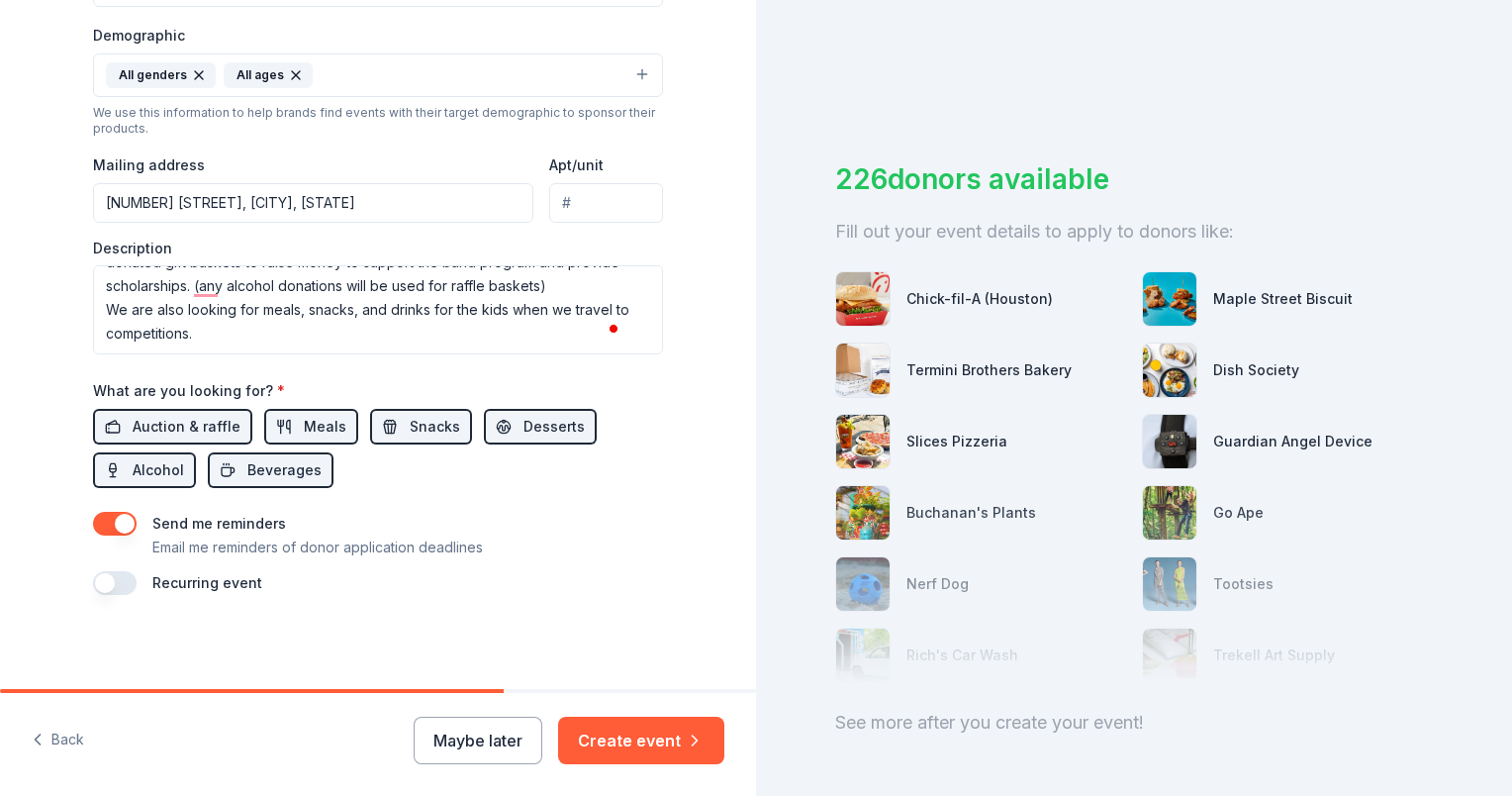 drag, startPoint x: 97, startPoint y: 579, endPoint x: 127, endPoint y: 591, distance: 32.31099 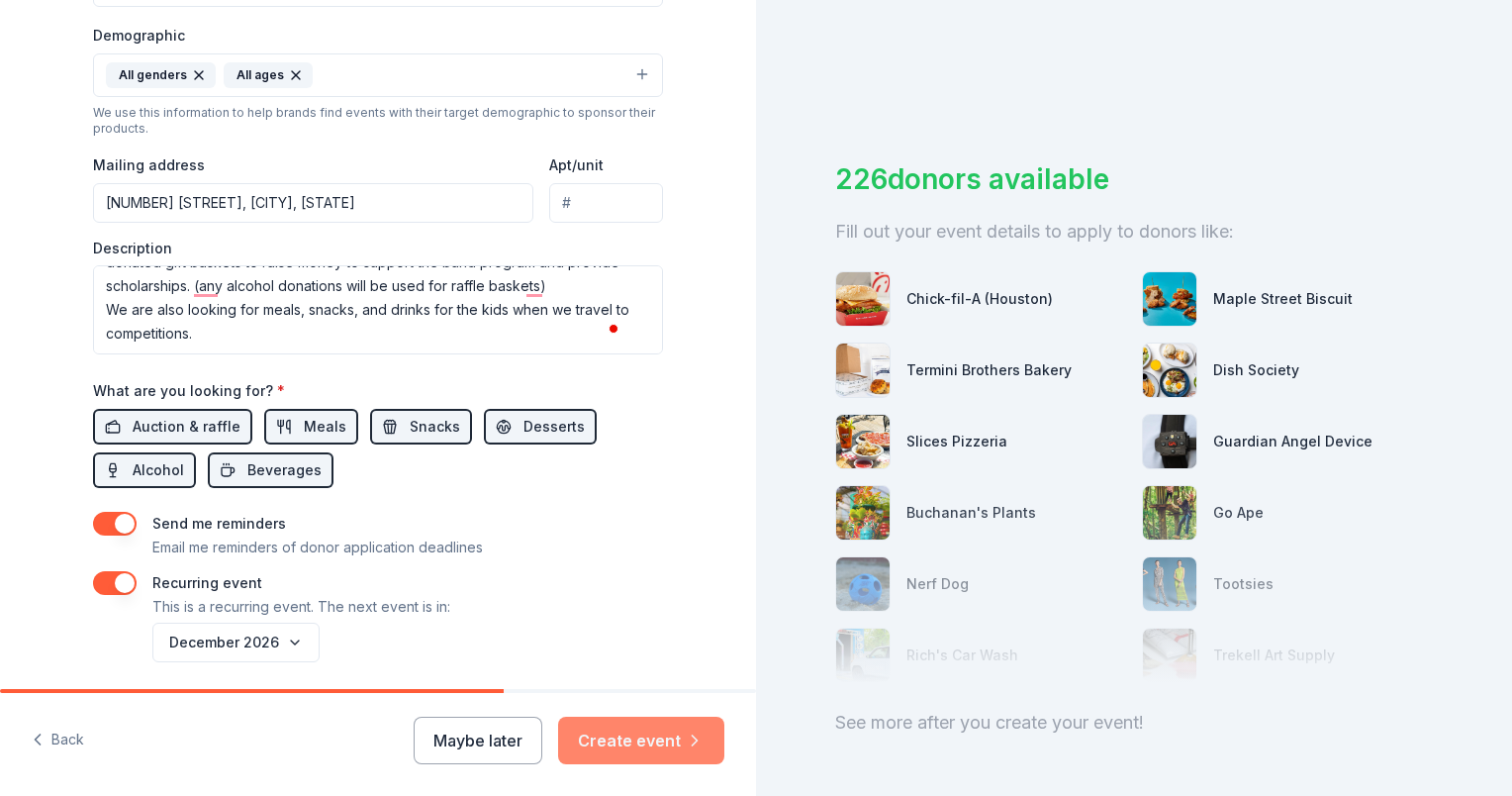click on "Create event" at bounding box center [641, 741] 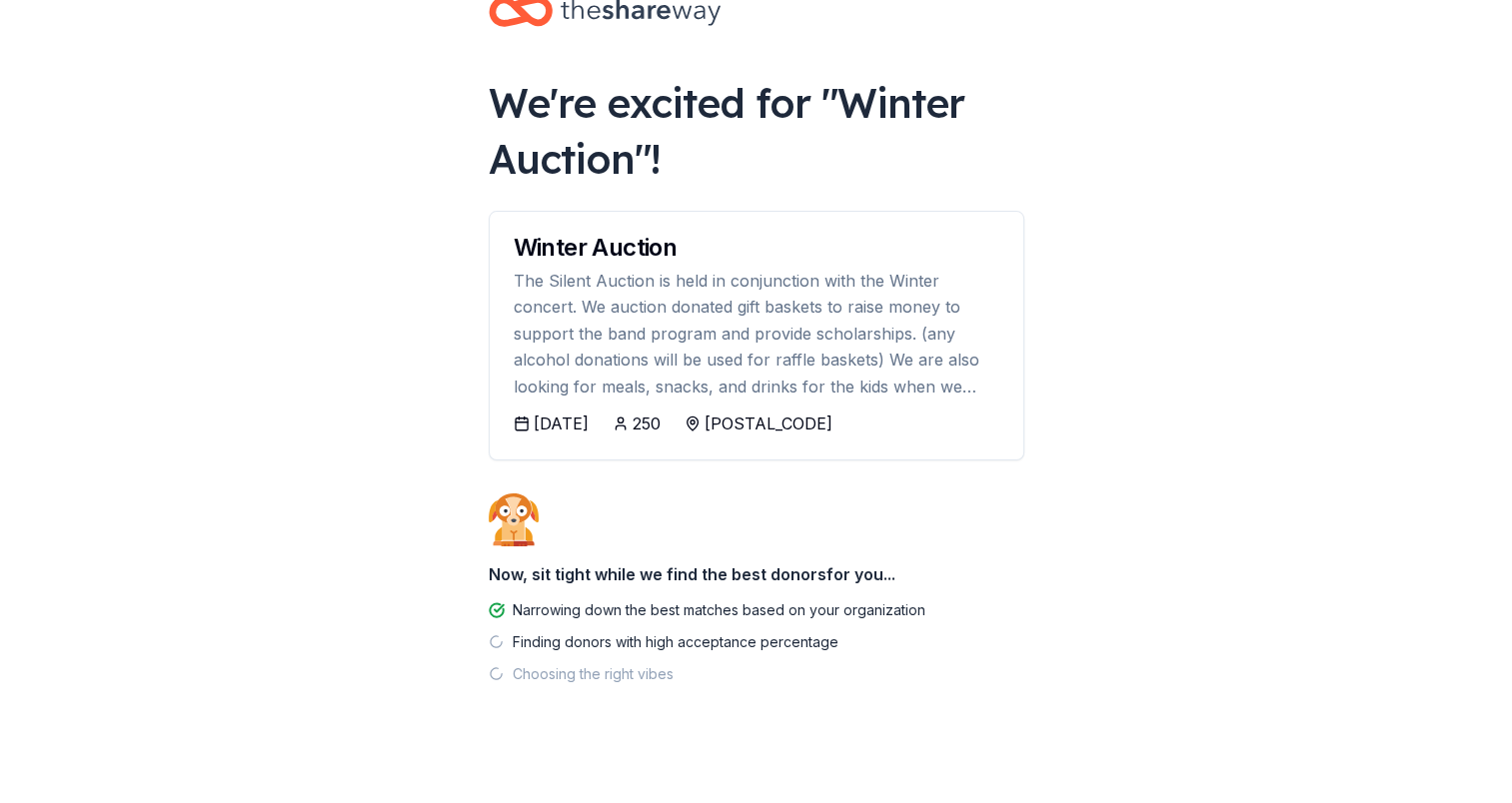 scroll, scrollTop: 67, scrollLeft: 0, axis: vertical 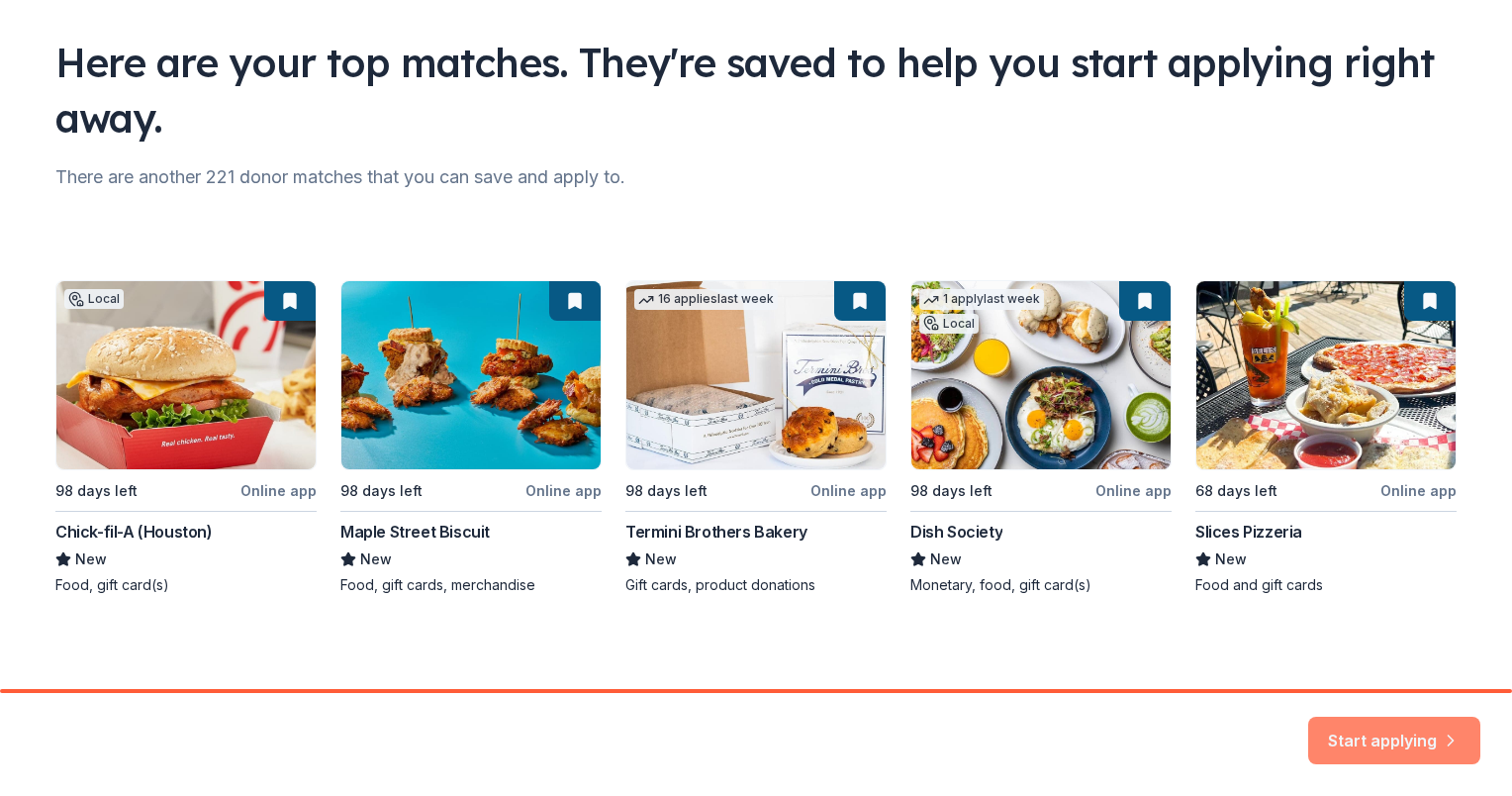 click on "Start applying" at bounding box center [1394, 729] 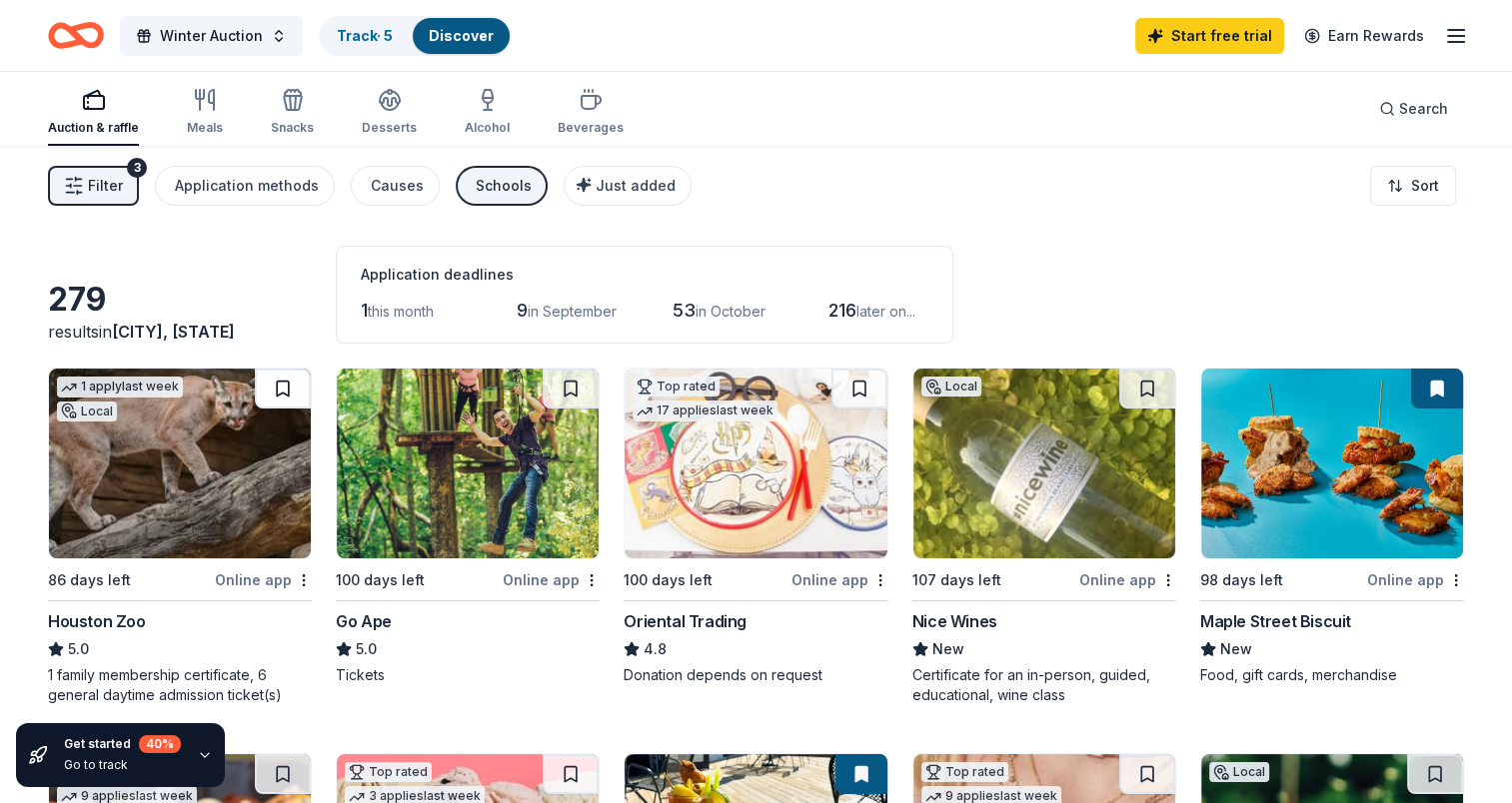 click at bounding box center (283, 389) 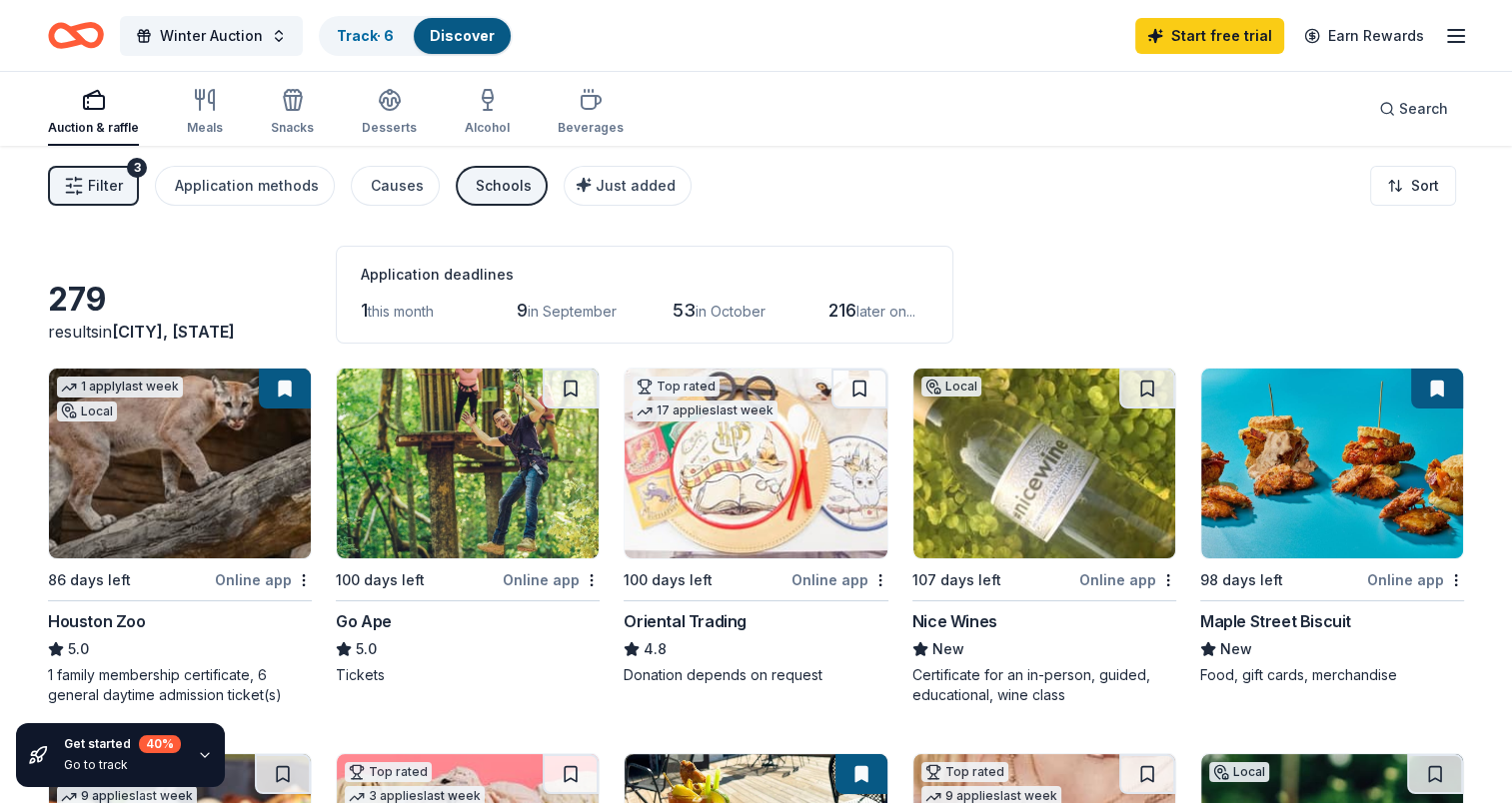click at bounding box center [571, 389] 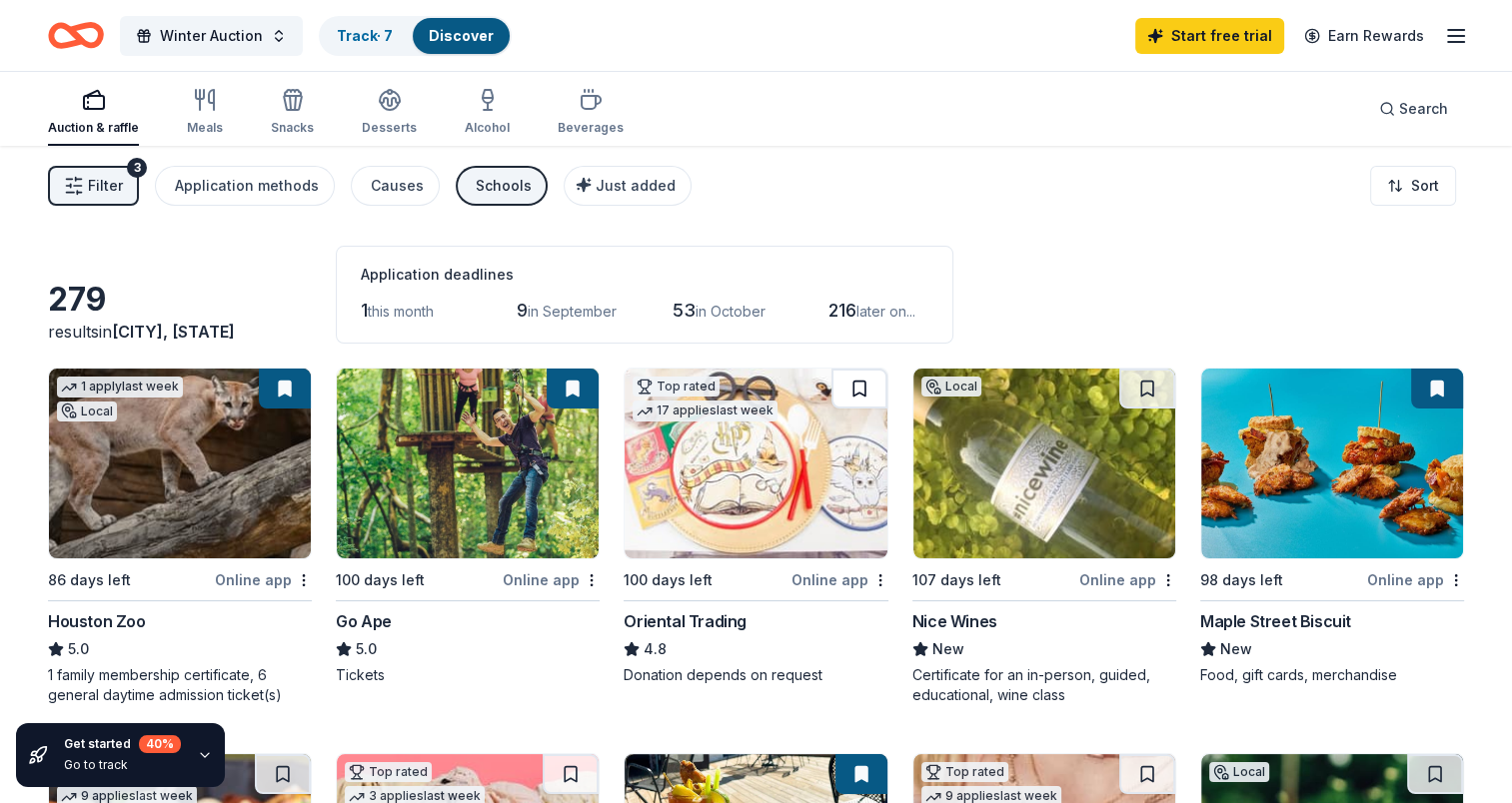 click at bounding box center (859, 389) 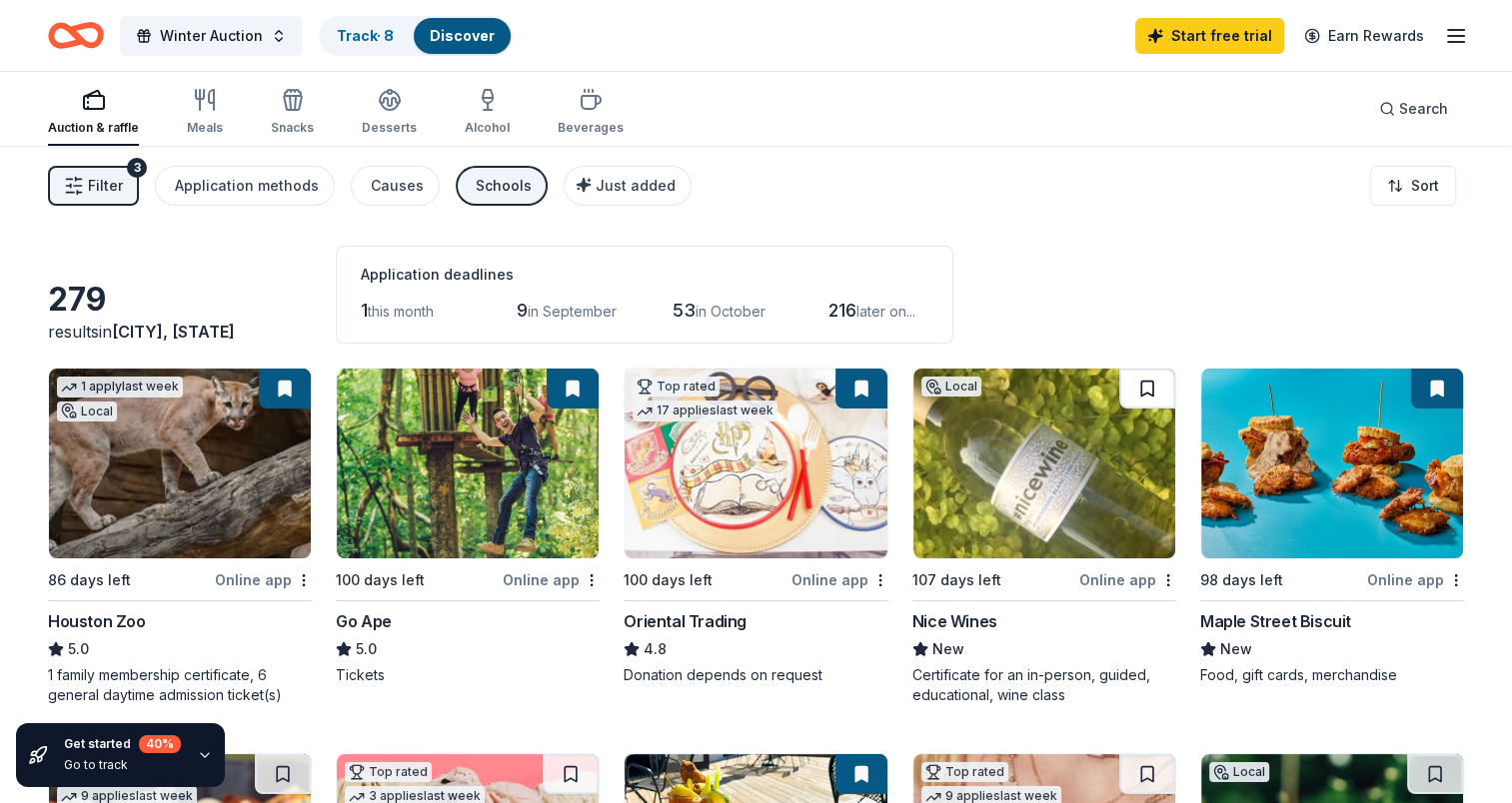 click at bounding box center (1147, 389) 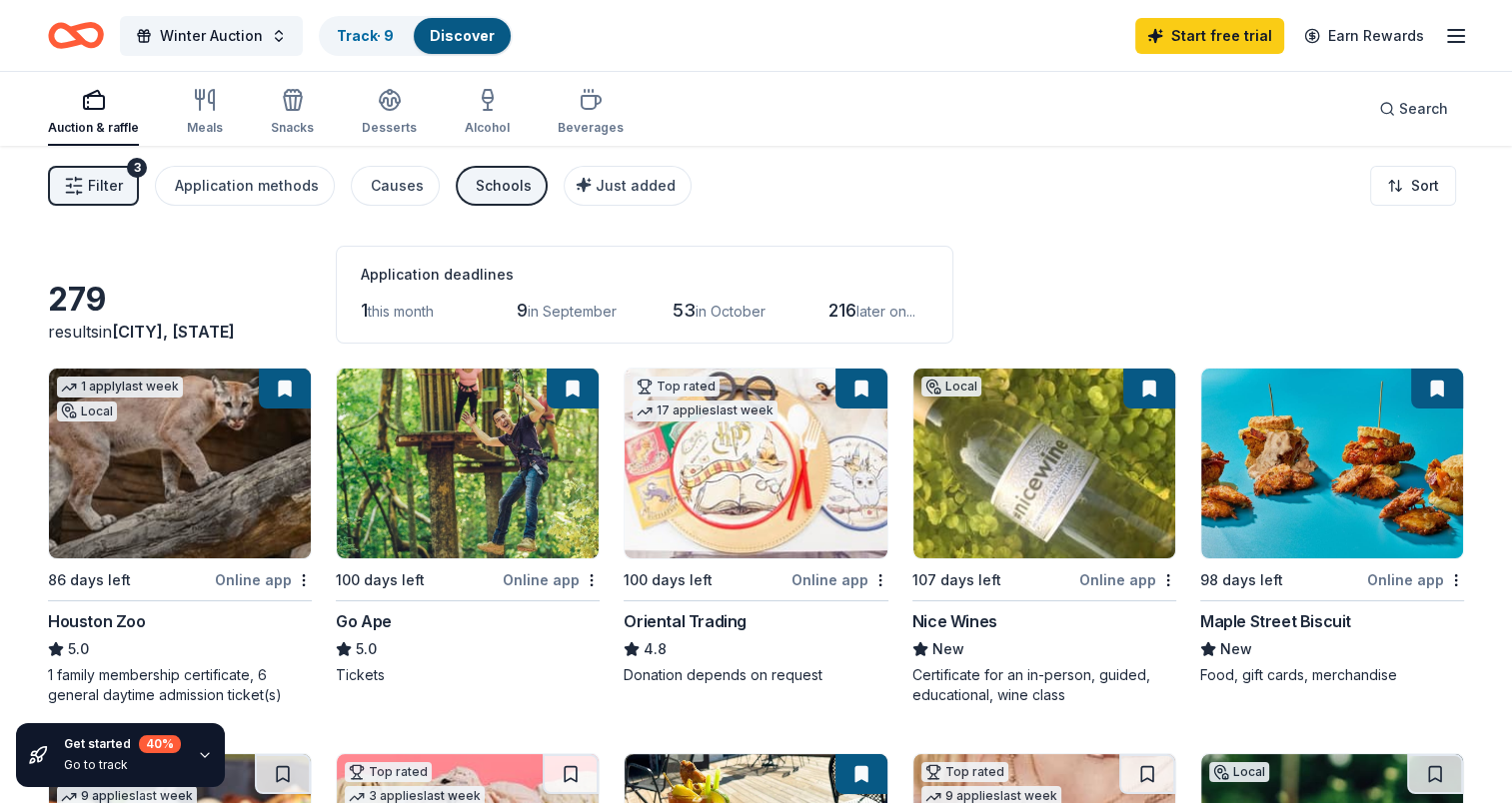 drag, startPoint x: 1437, startPoint y: 388, endPoint x: 1400, endPoint y: 398, distance: 38.327536 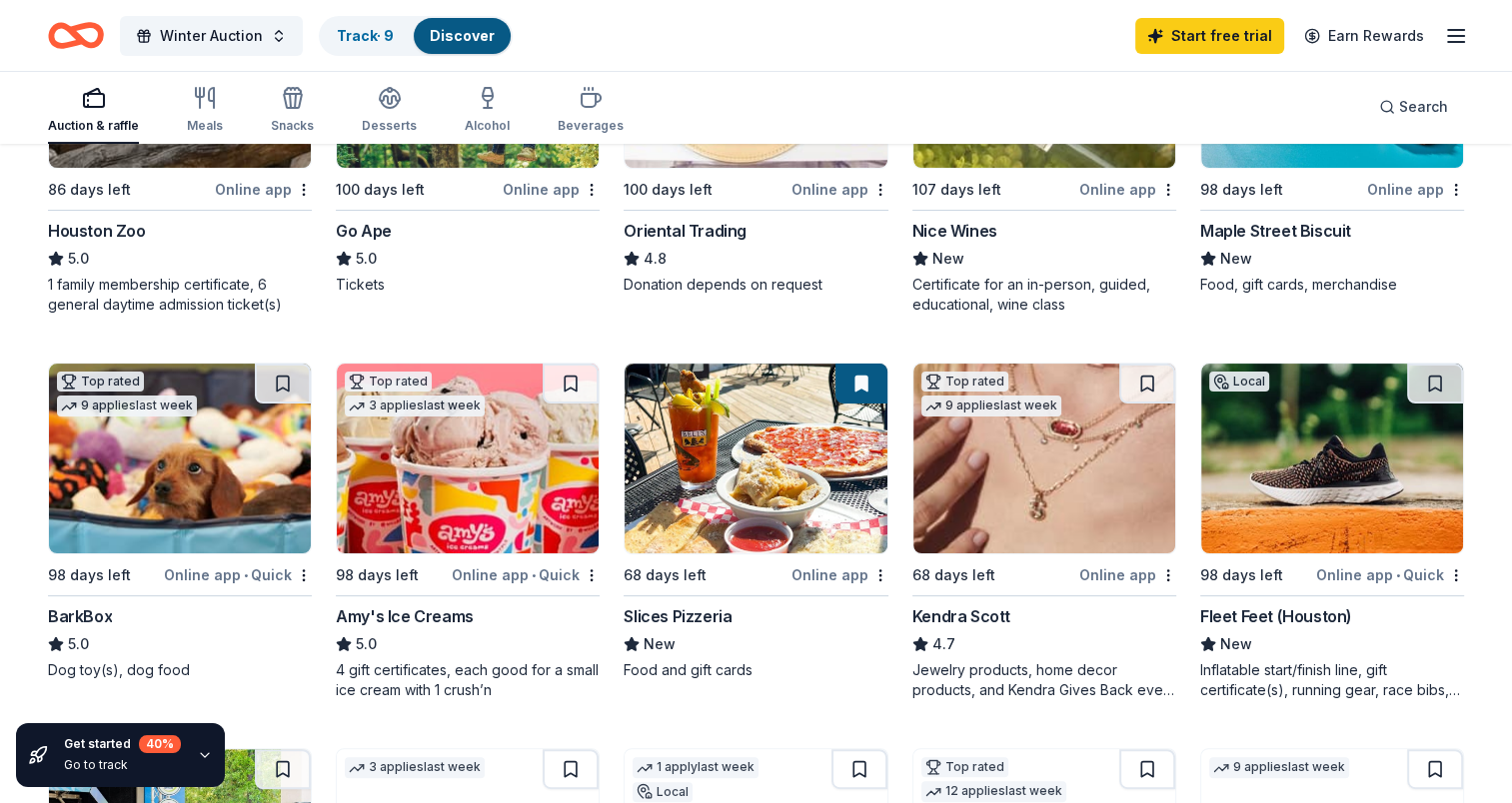 scroll, scrollTop: 499, scrollLeft: 0, axis: vertical 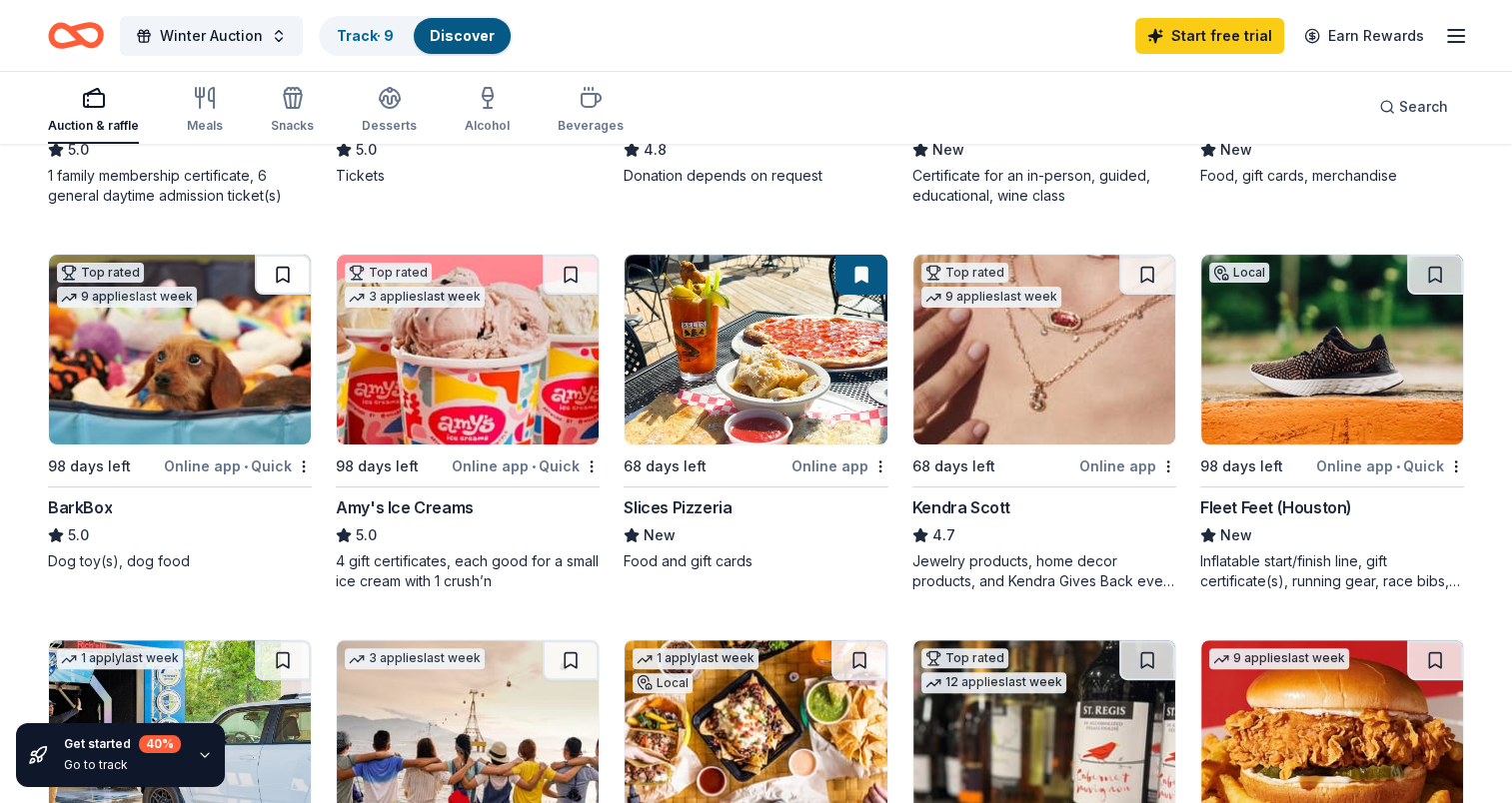 click at bounding box center (283, 275) 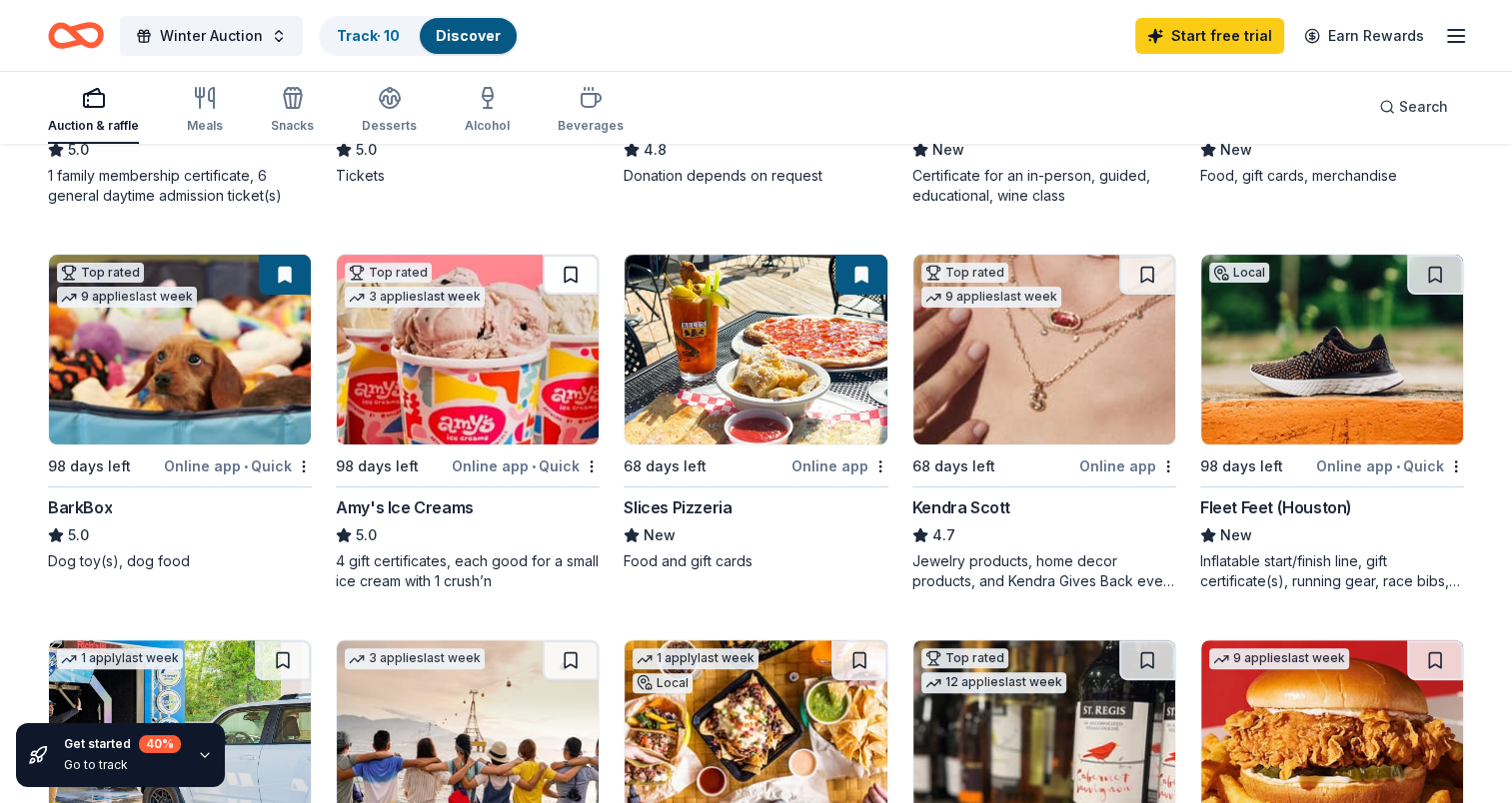 click at bounding box center [571, 275] 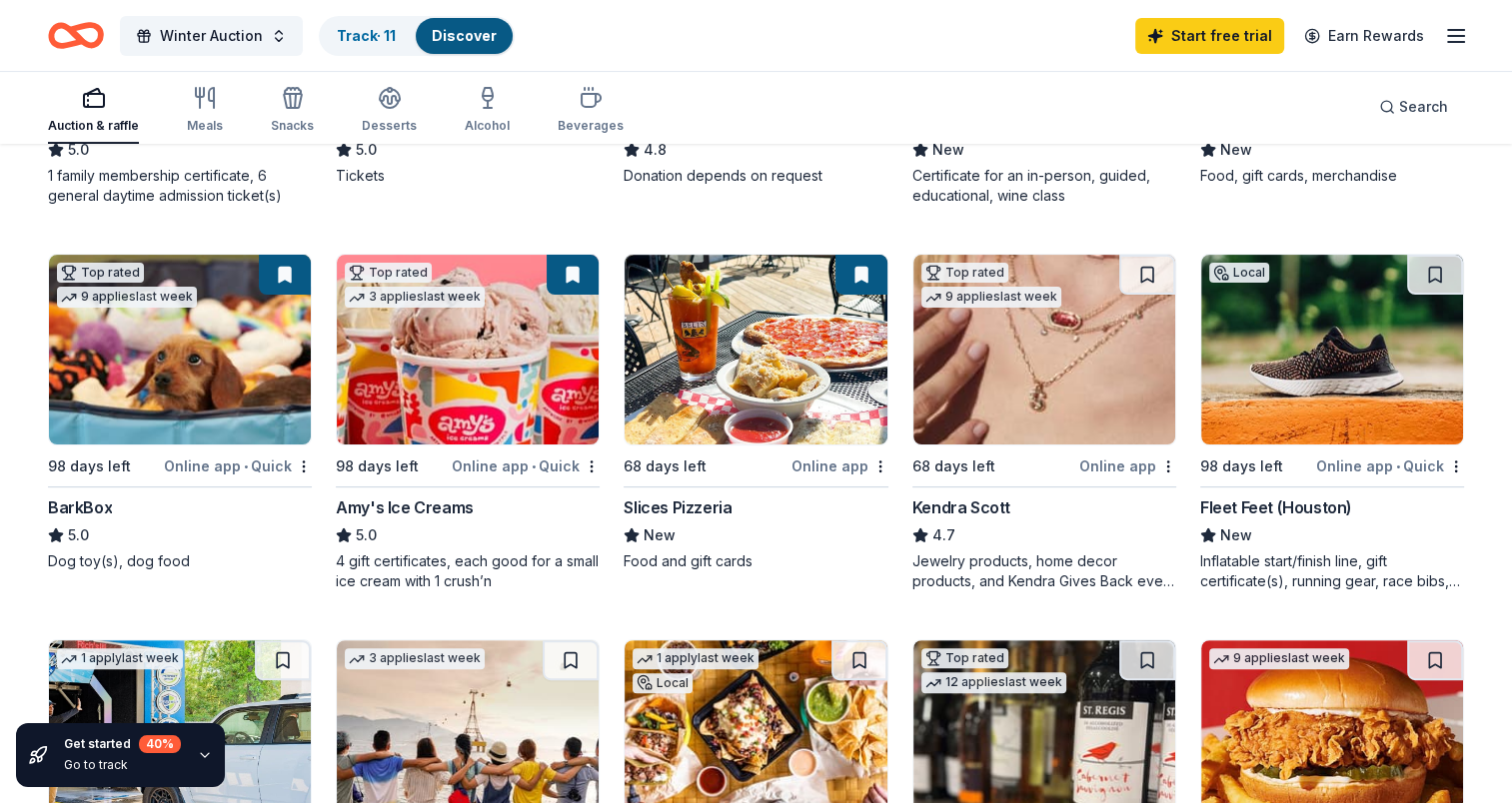 click at bounding box center [861, 275] 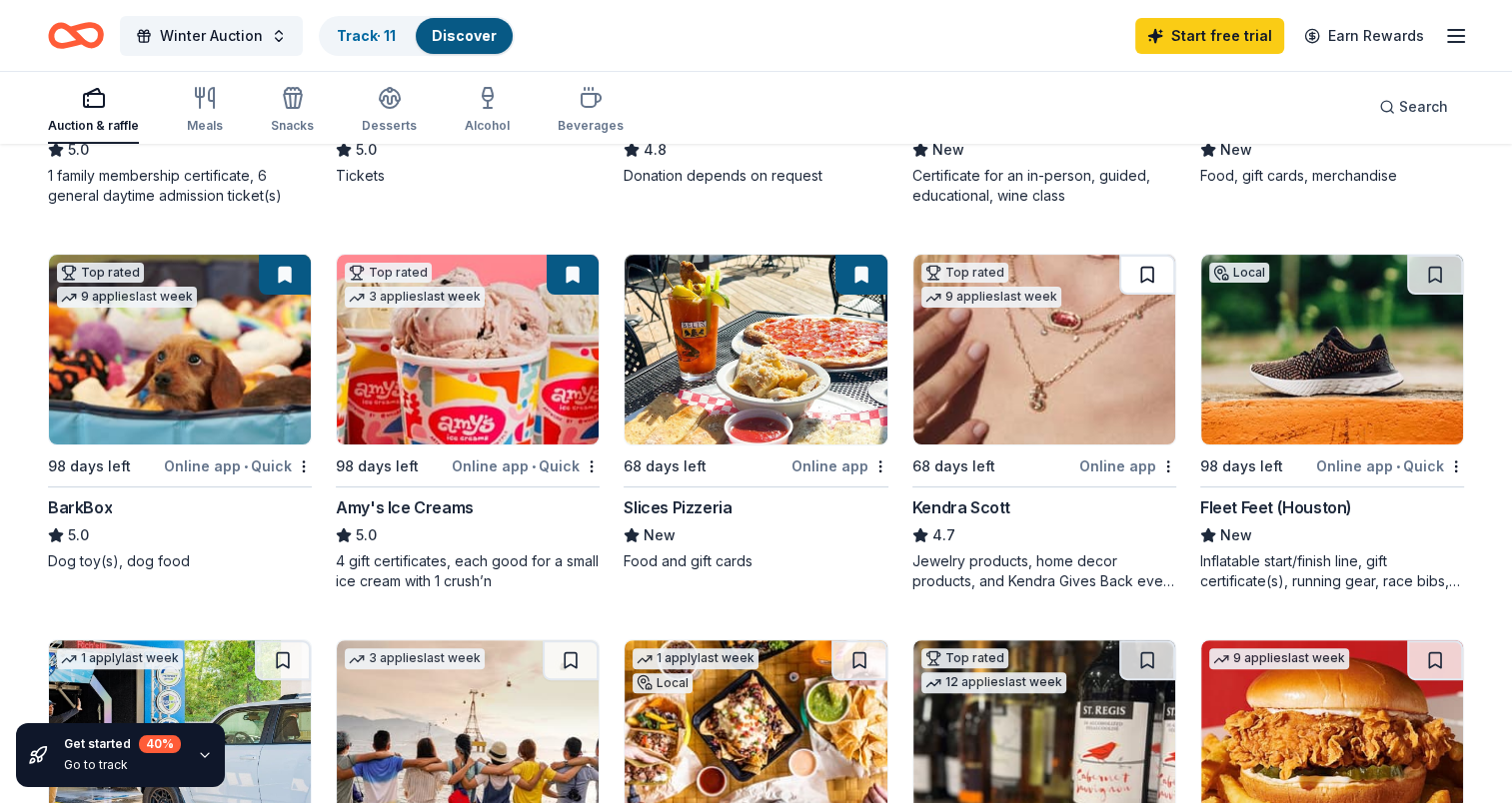 click at bounding box center [1147, 275] 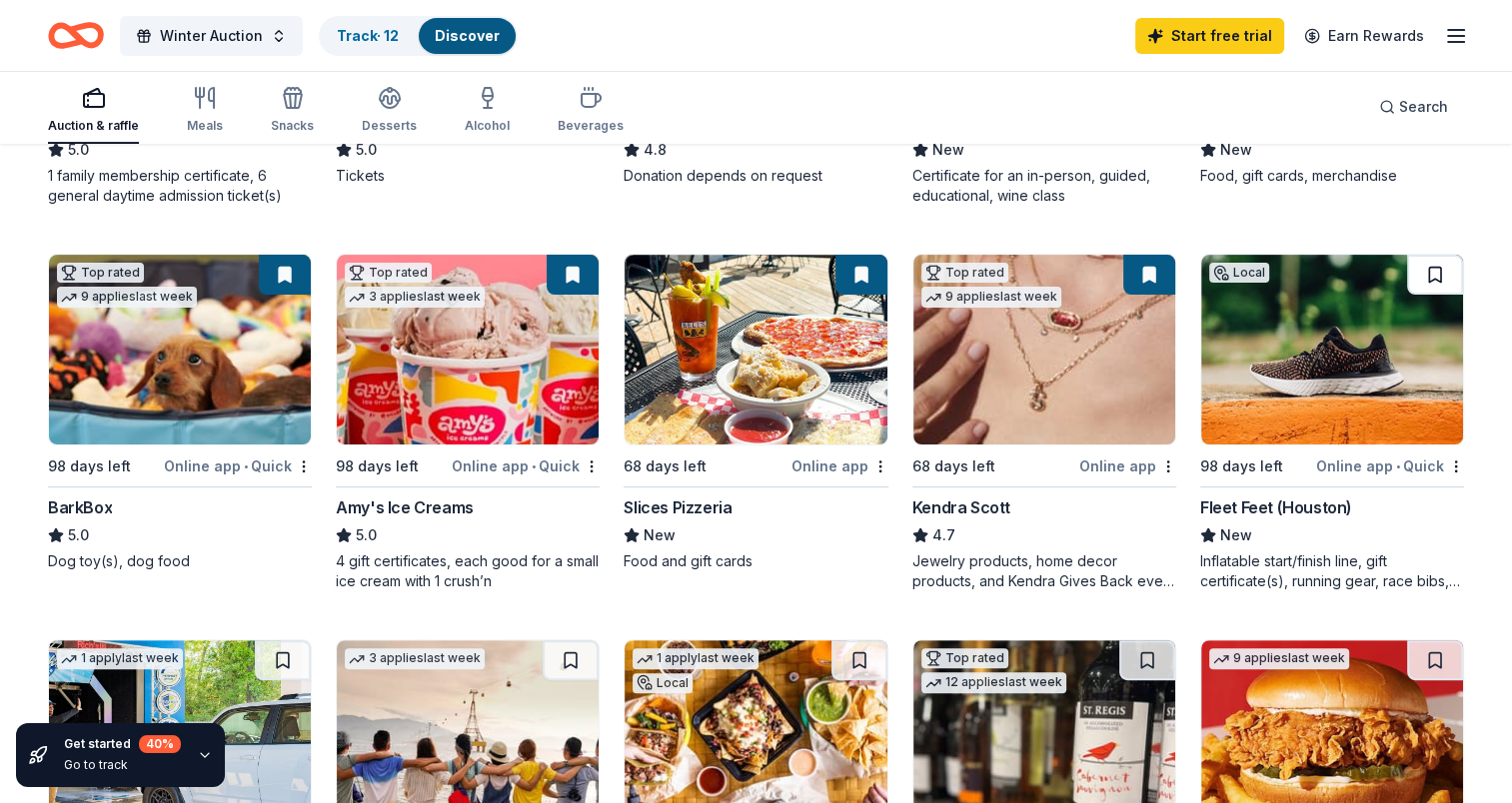 click at bounding box center [1435, 275] 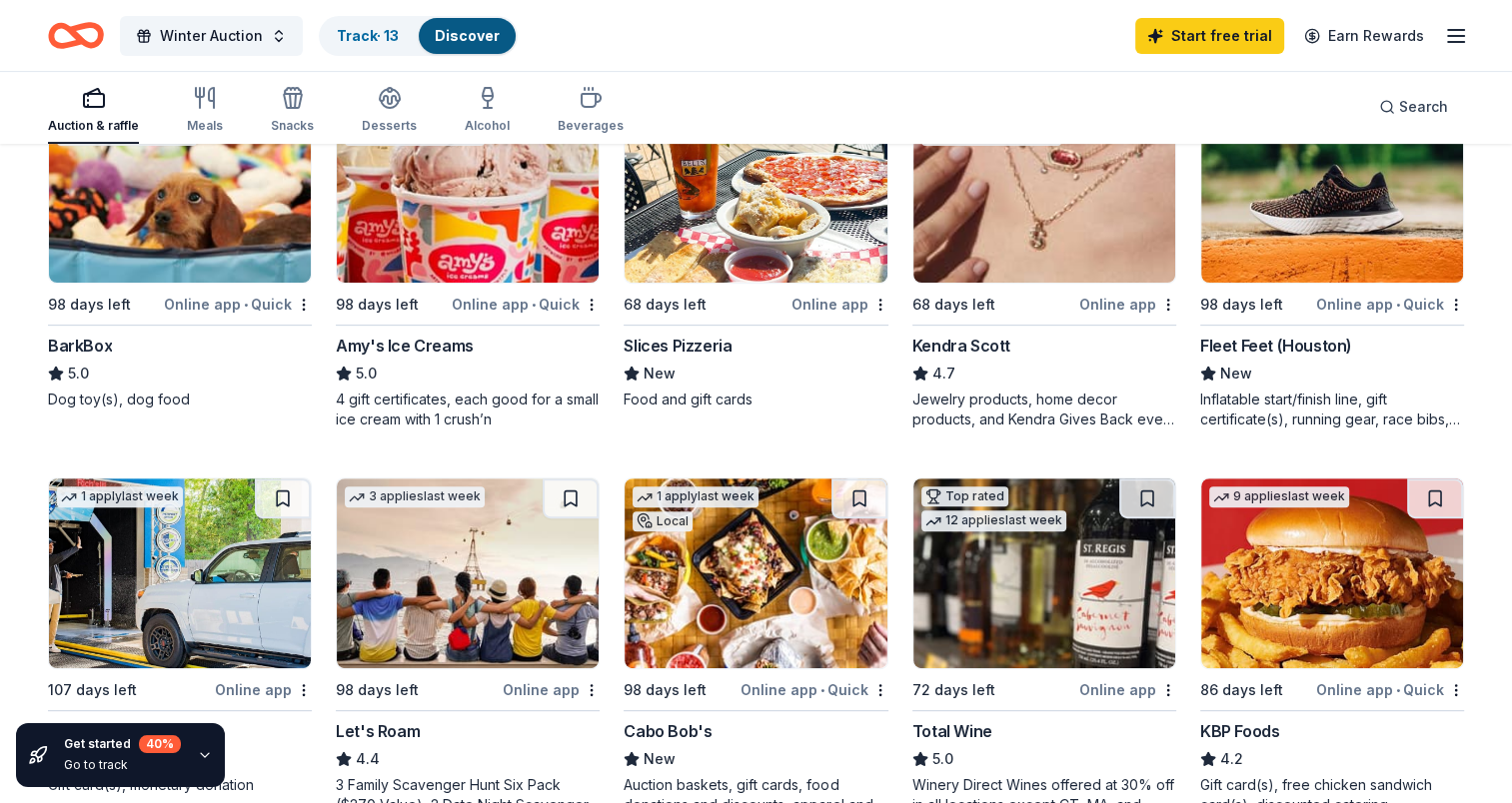 scroll, scrollTop: 899, scrollLeft: 0, axis: vertical 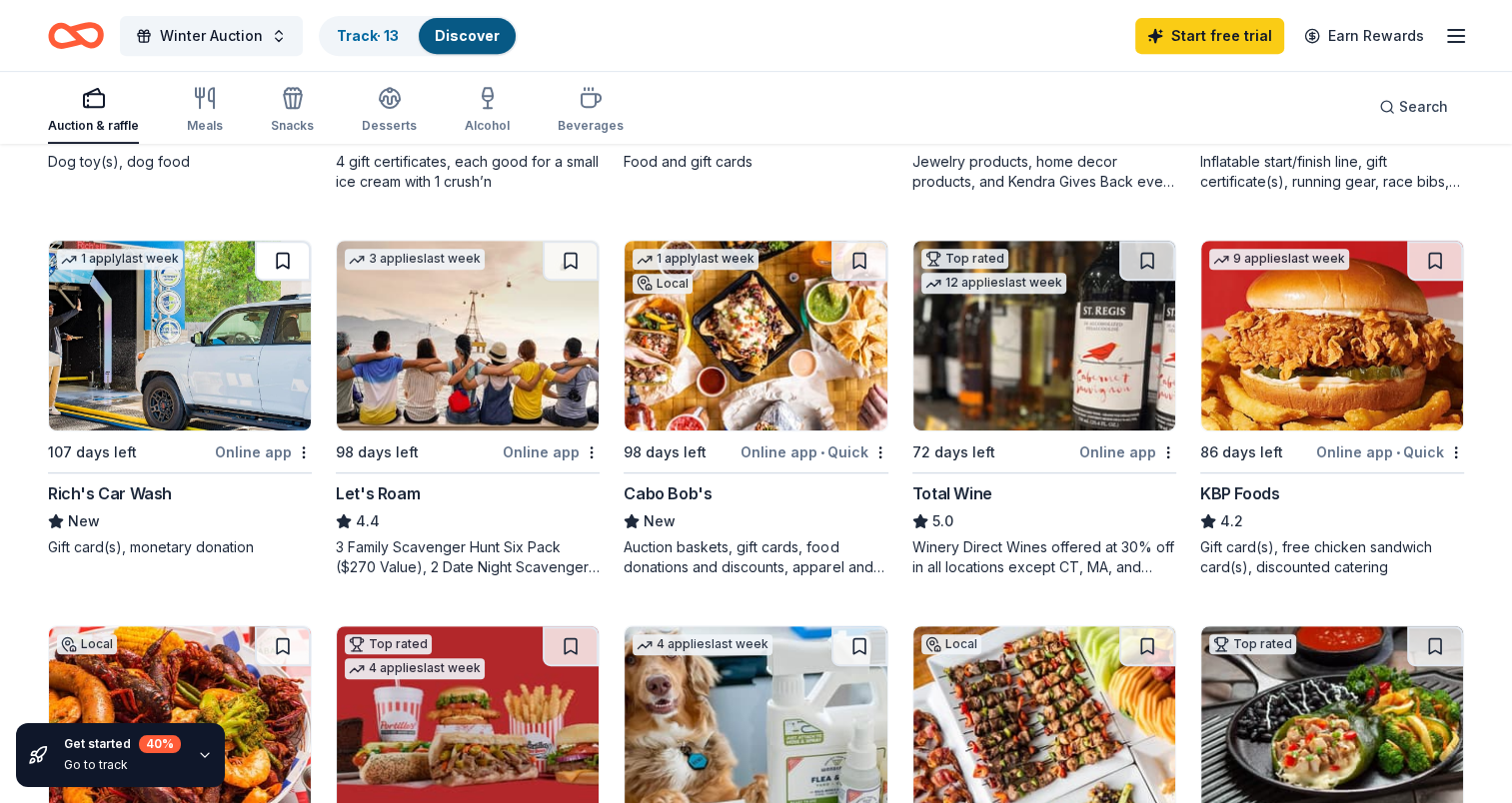 click at bounding box center [283, 261] 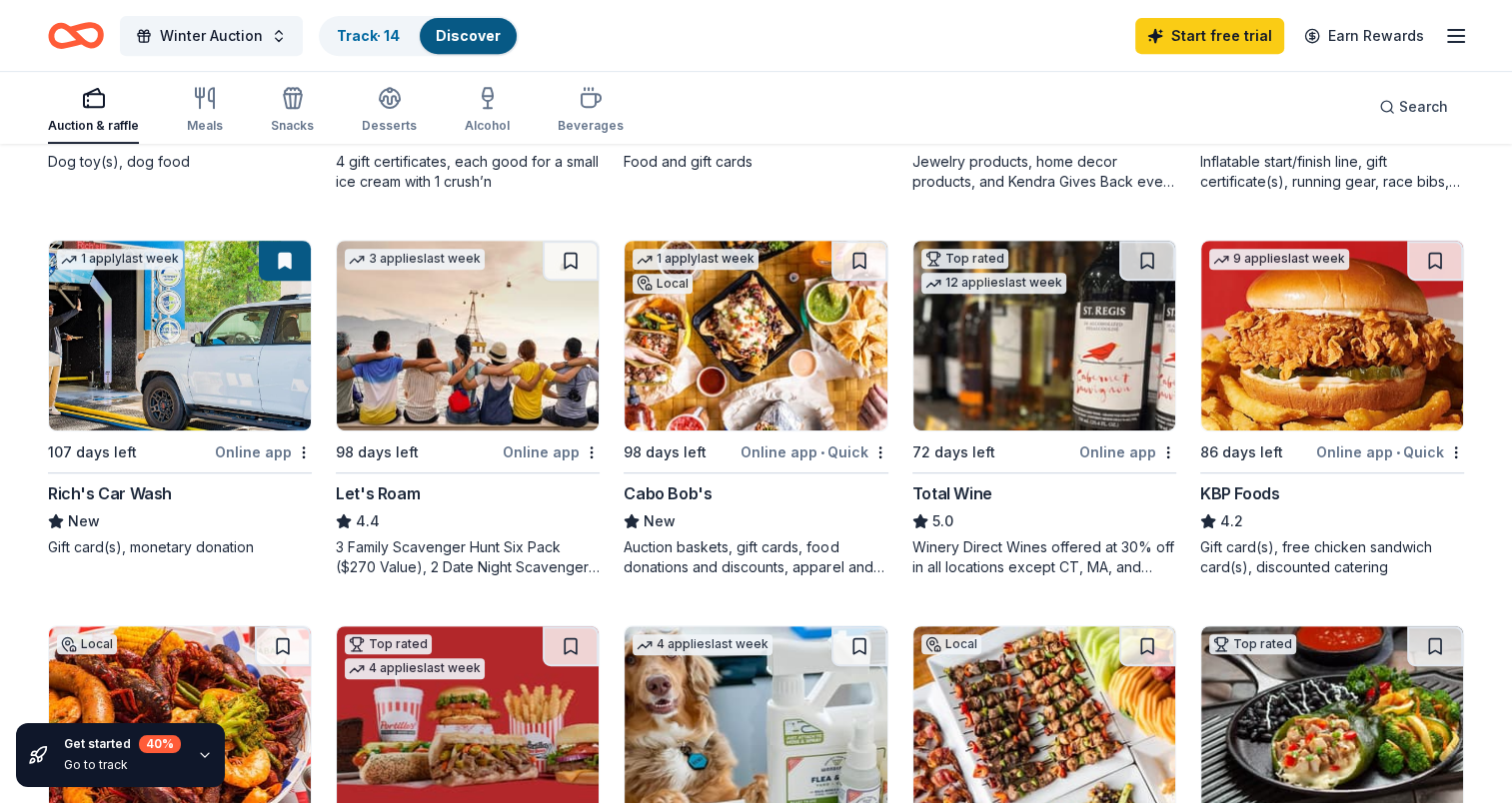 drag, startPoint x: 565, startPoint y: 254, endPoint x: 609, endPoint y: 247, distance: 44.553339 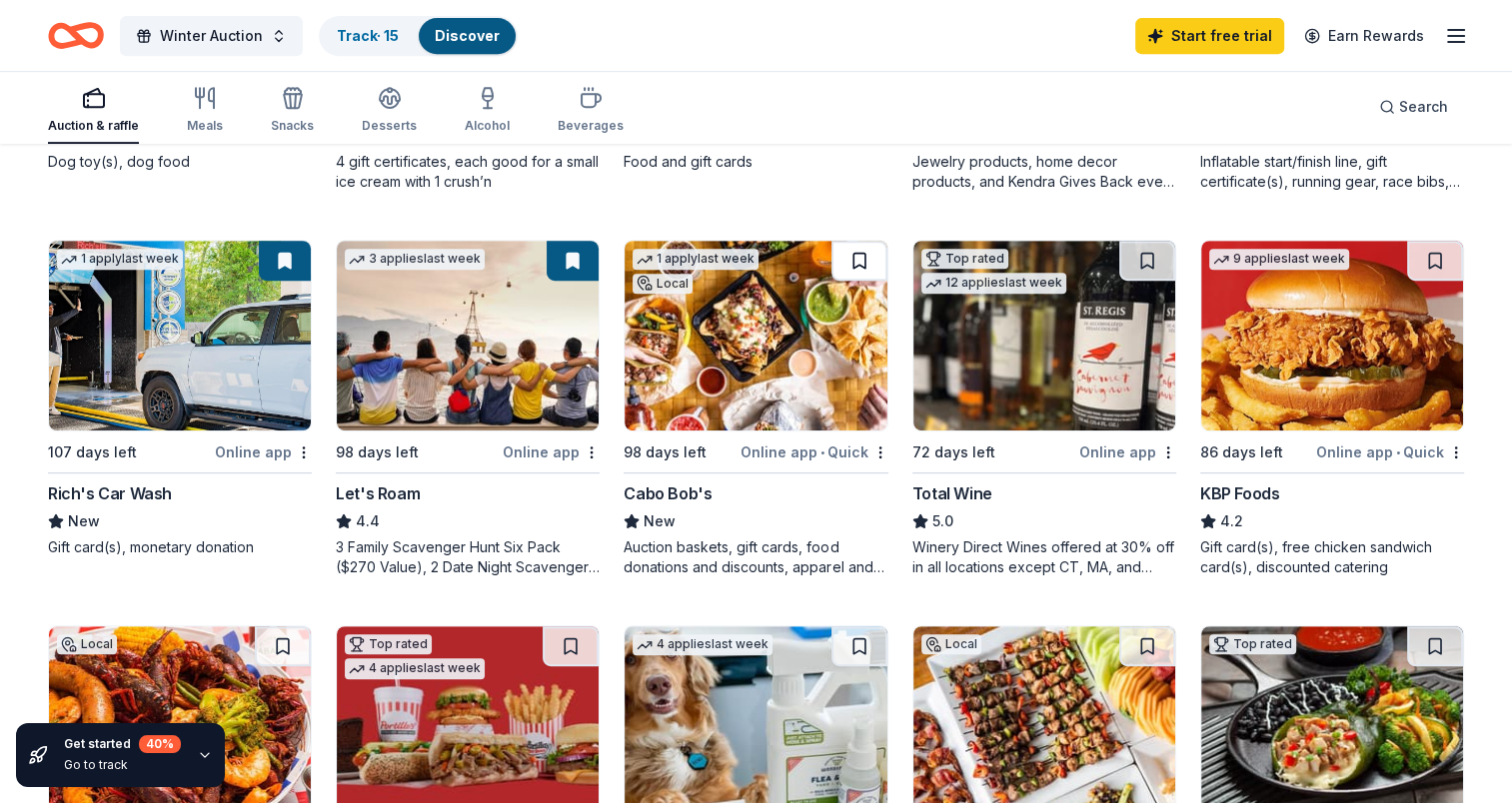 click at bounding box center [859, 261] 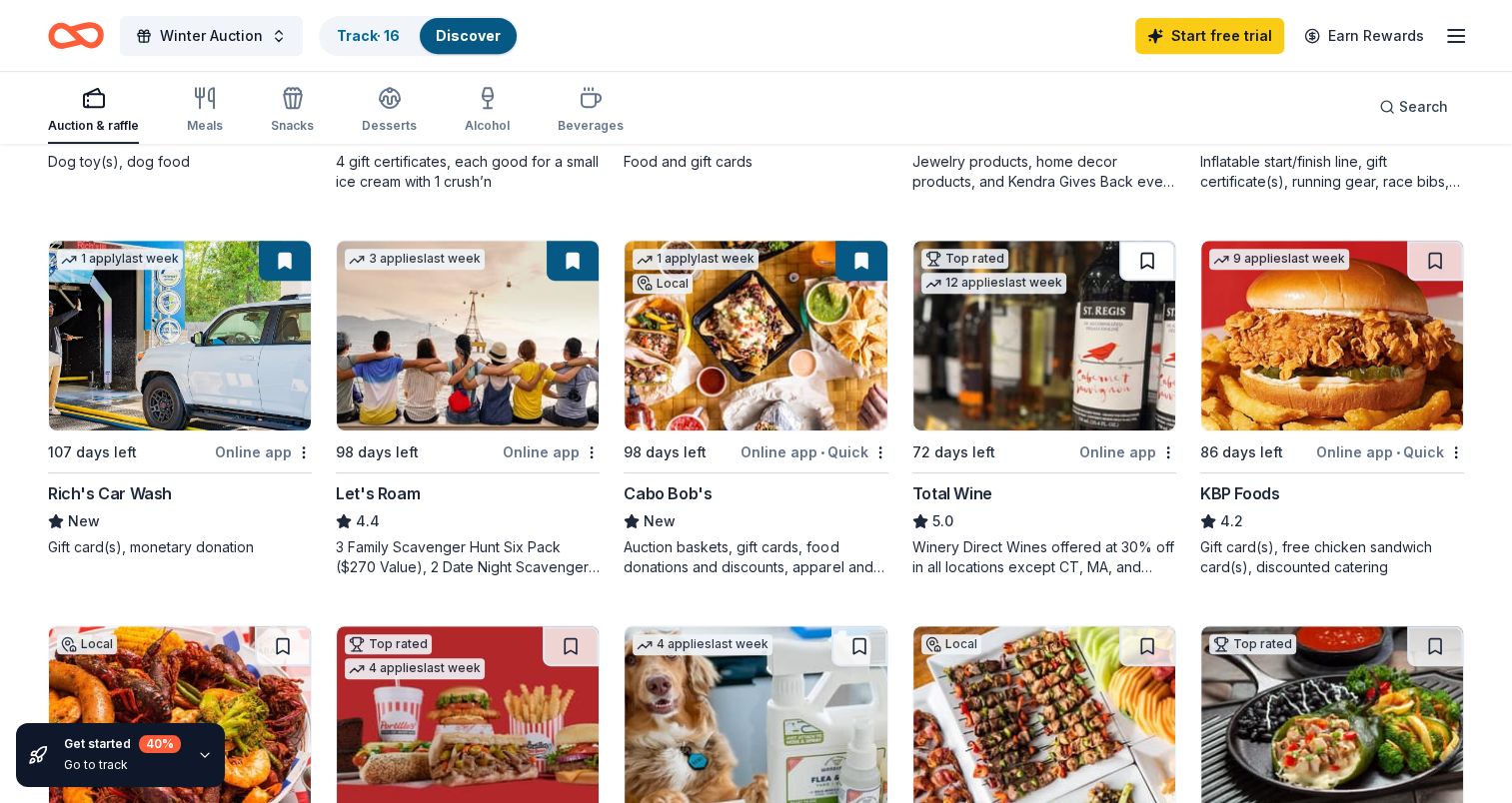 click at bounding box center [1147, 261] 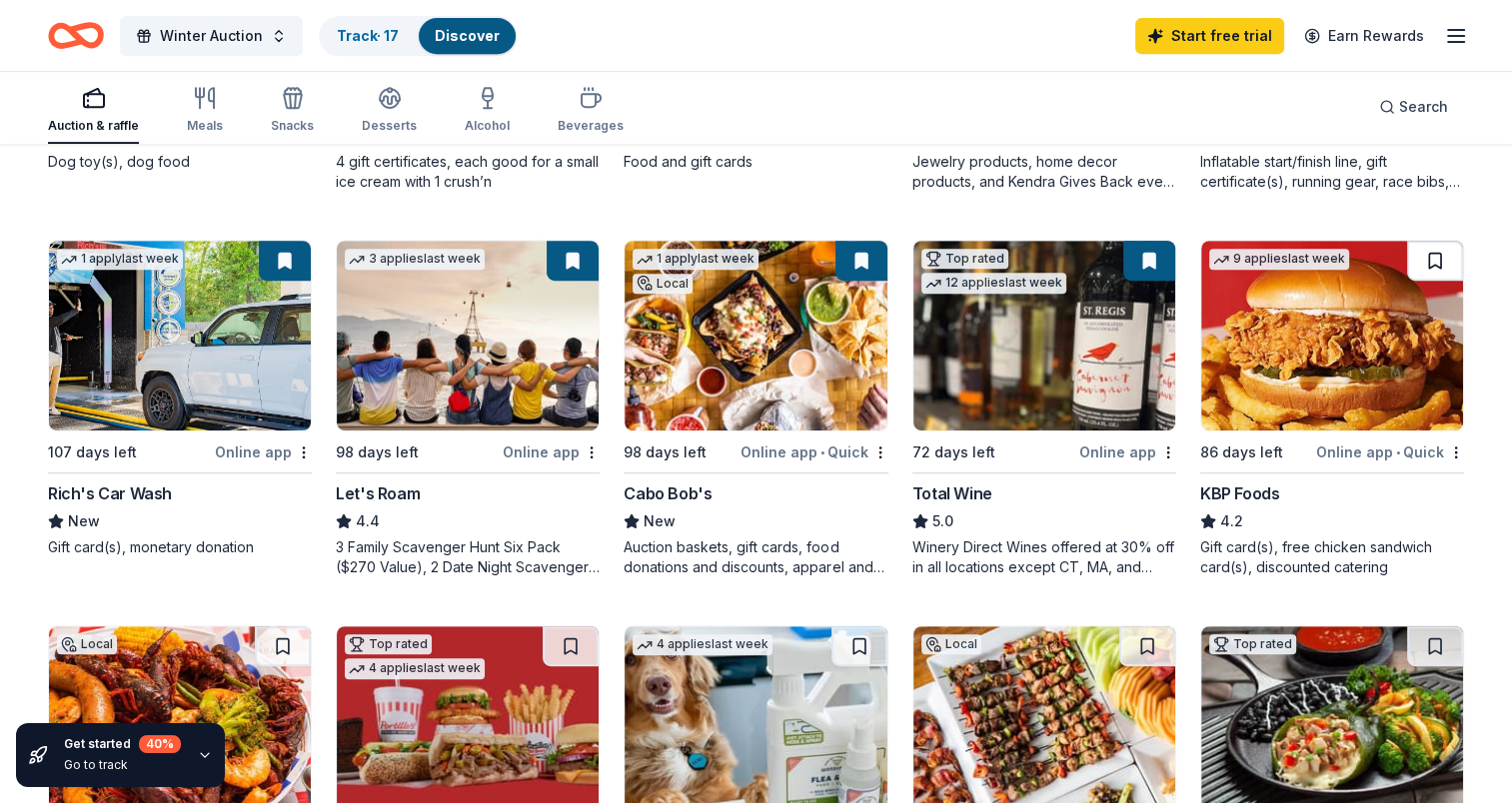 click at bounding box center (1435, 261) 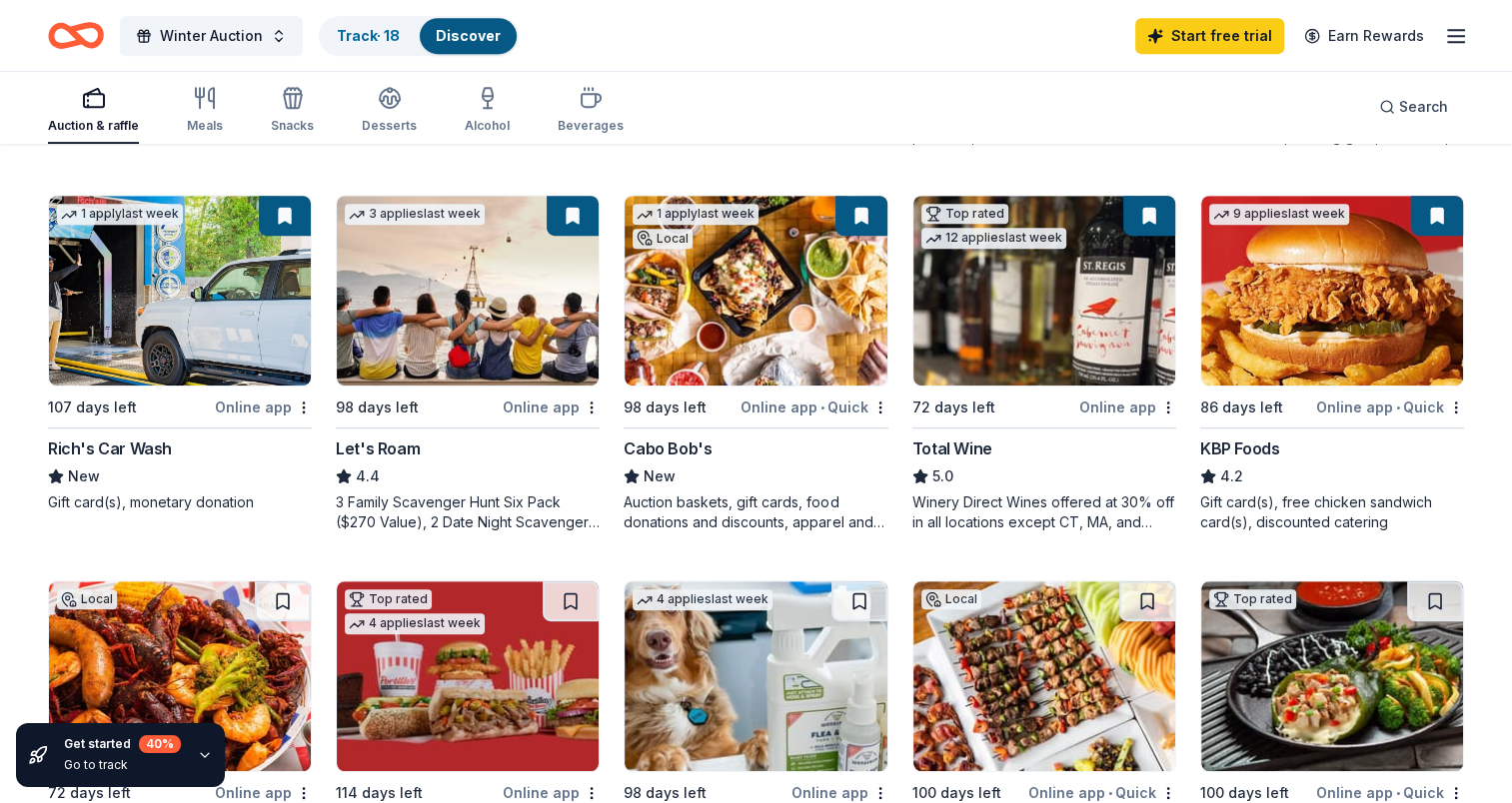scroll, scrollTop: 1099, scrollLeft: 0, axis: vertical 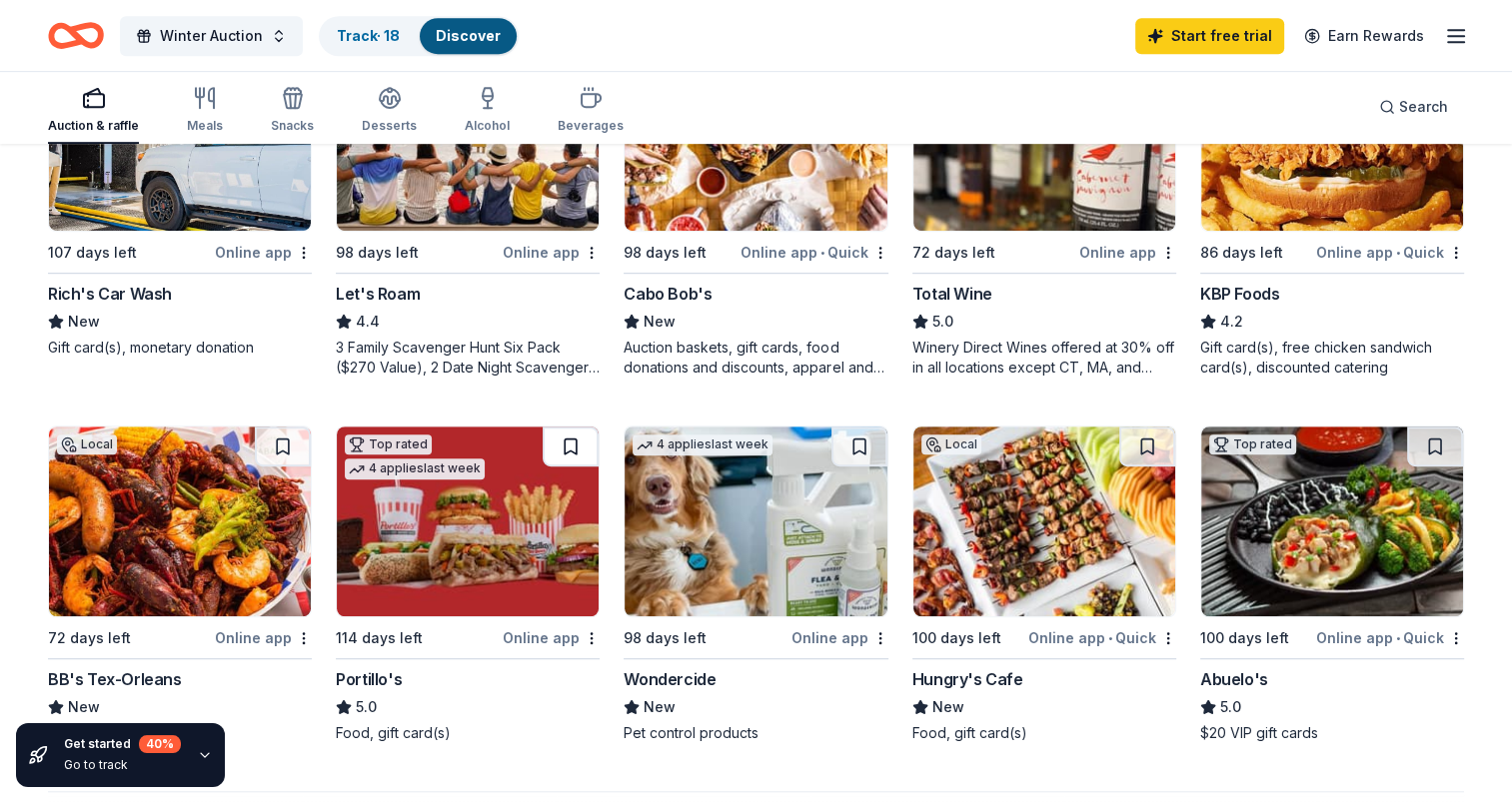 click at bounding box center (571, 446) 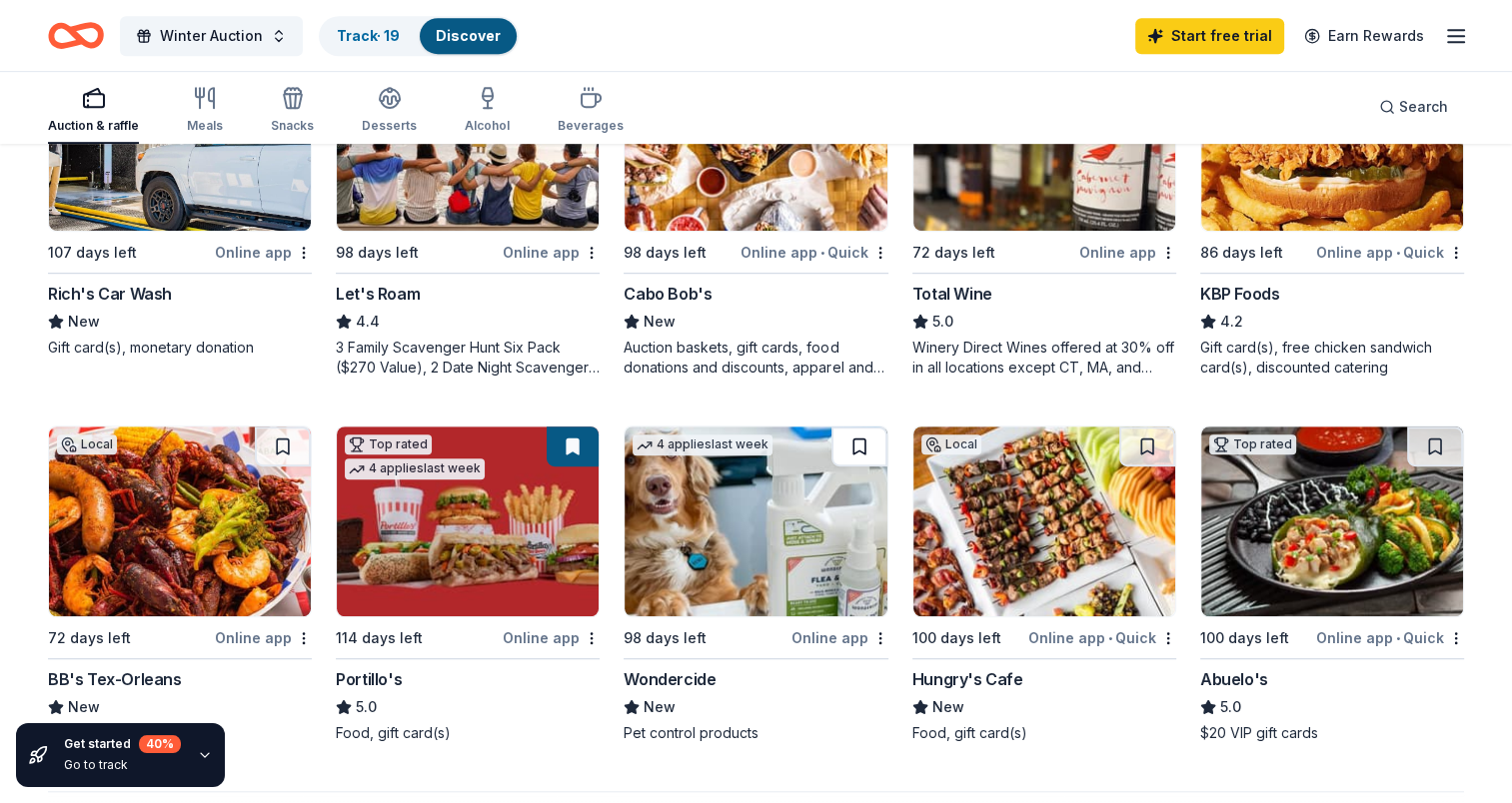 click at bounding box center [859, 446] 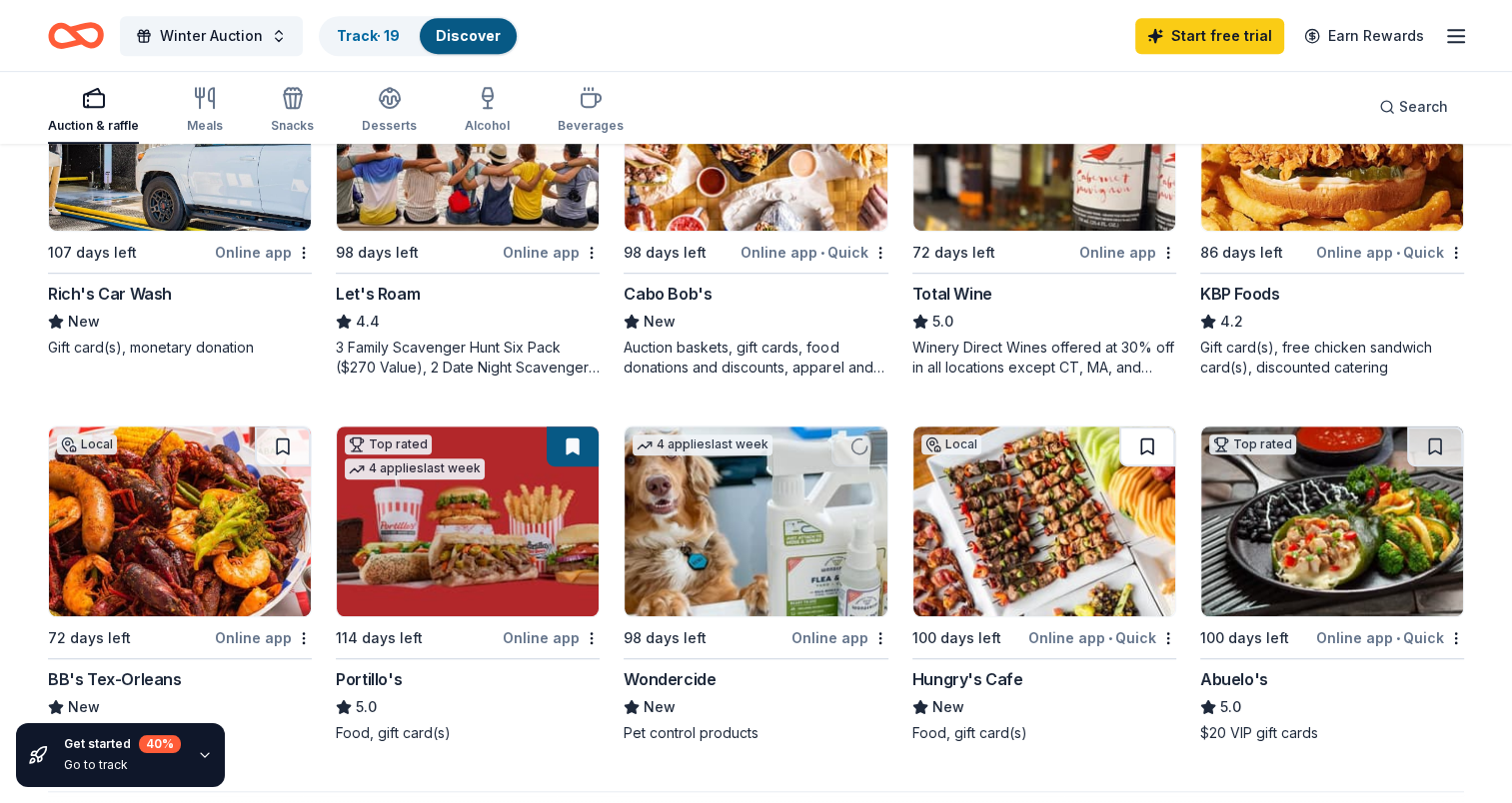 click at bounding box center (1147, 446) 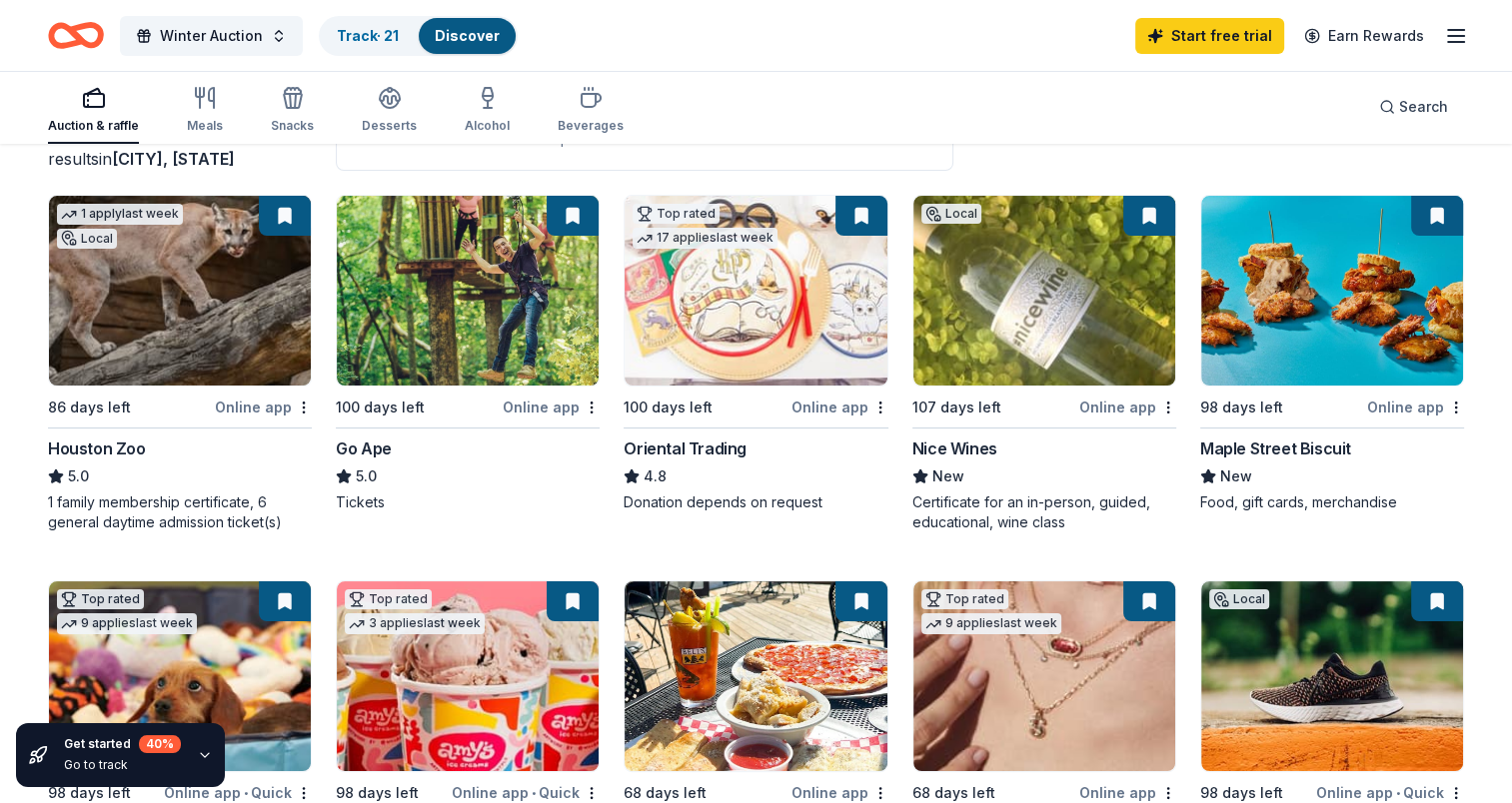 scroll, scrollTop: 88, scrollLeft: 0, axis: vertical 